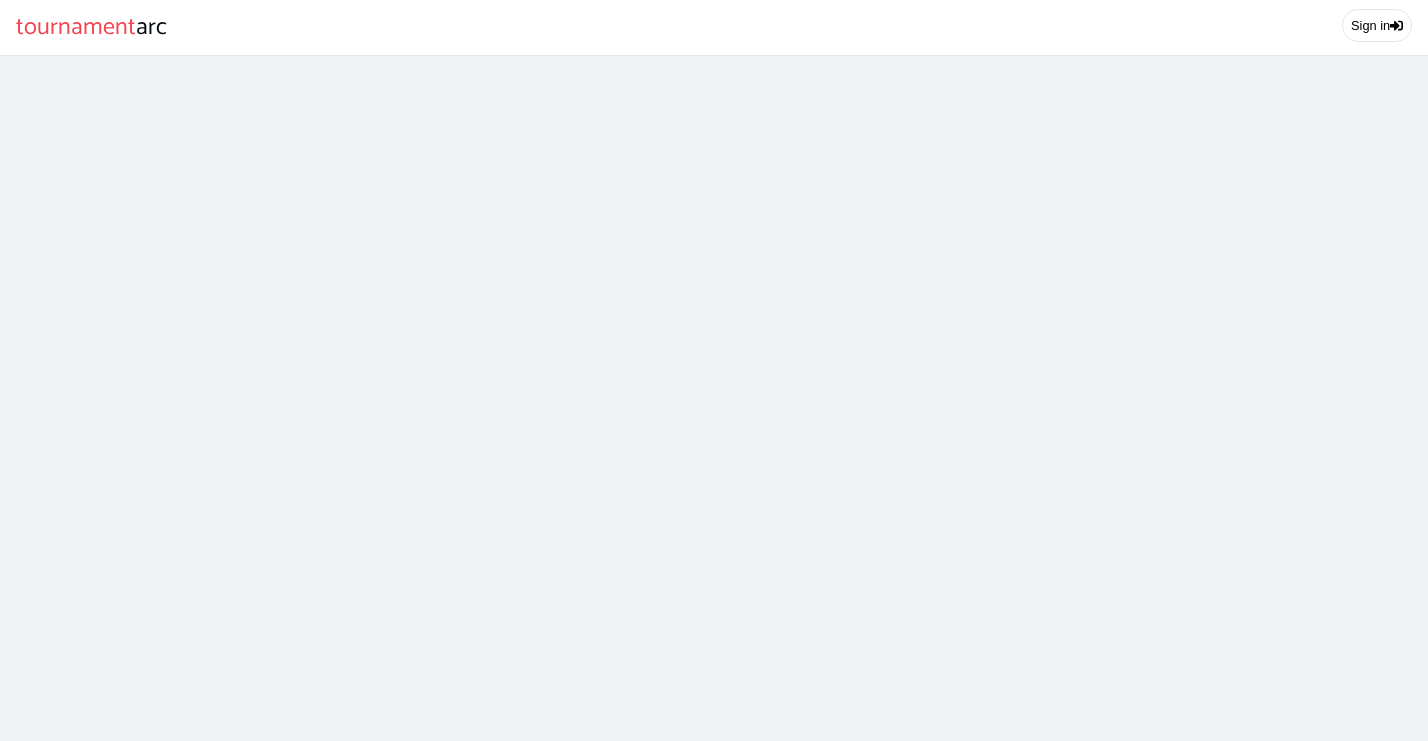 scroll, scrollTop: 0, scrollLeft: 0, axis: both 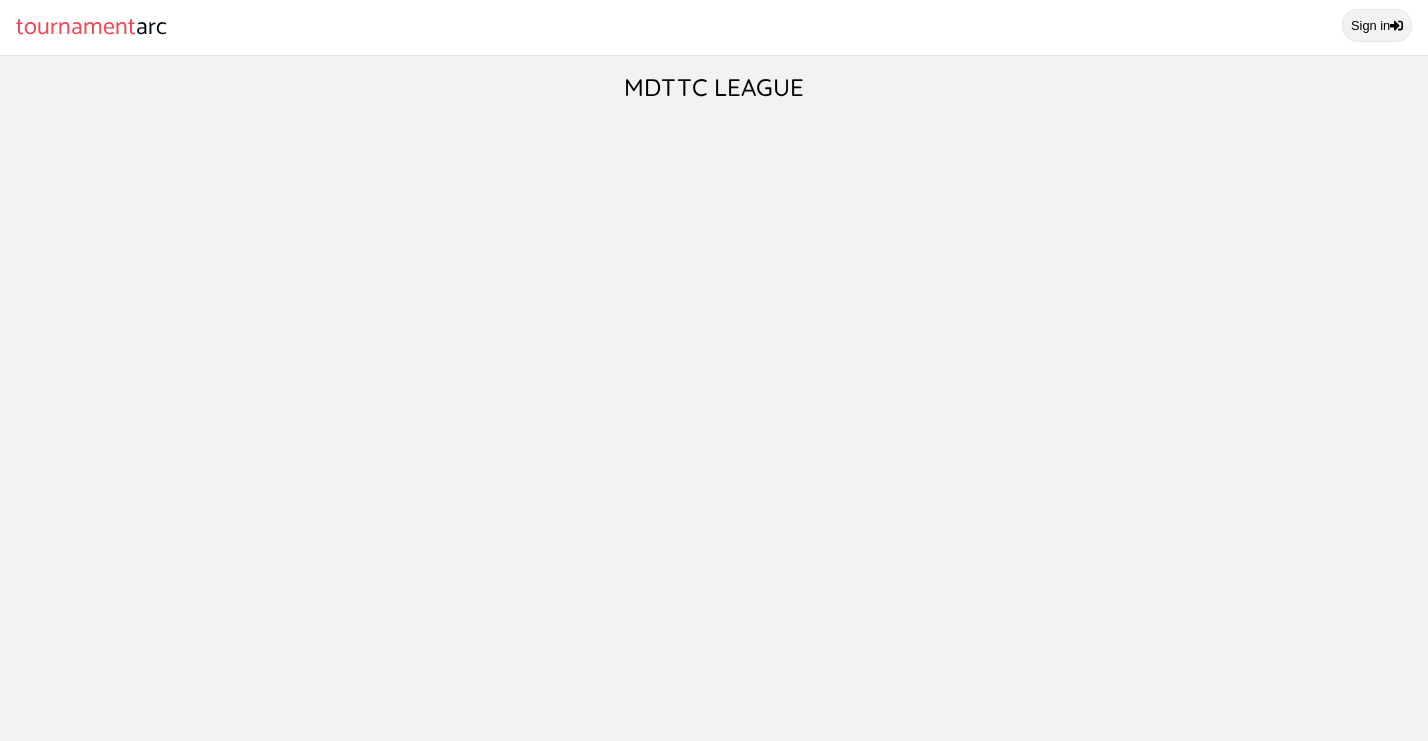 click on "Sign in" at bounding box center [1377, 25] 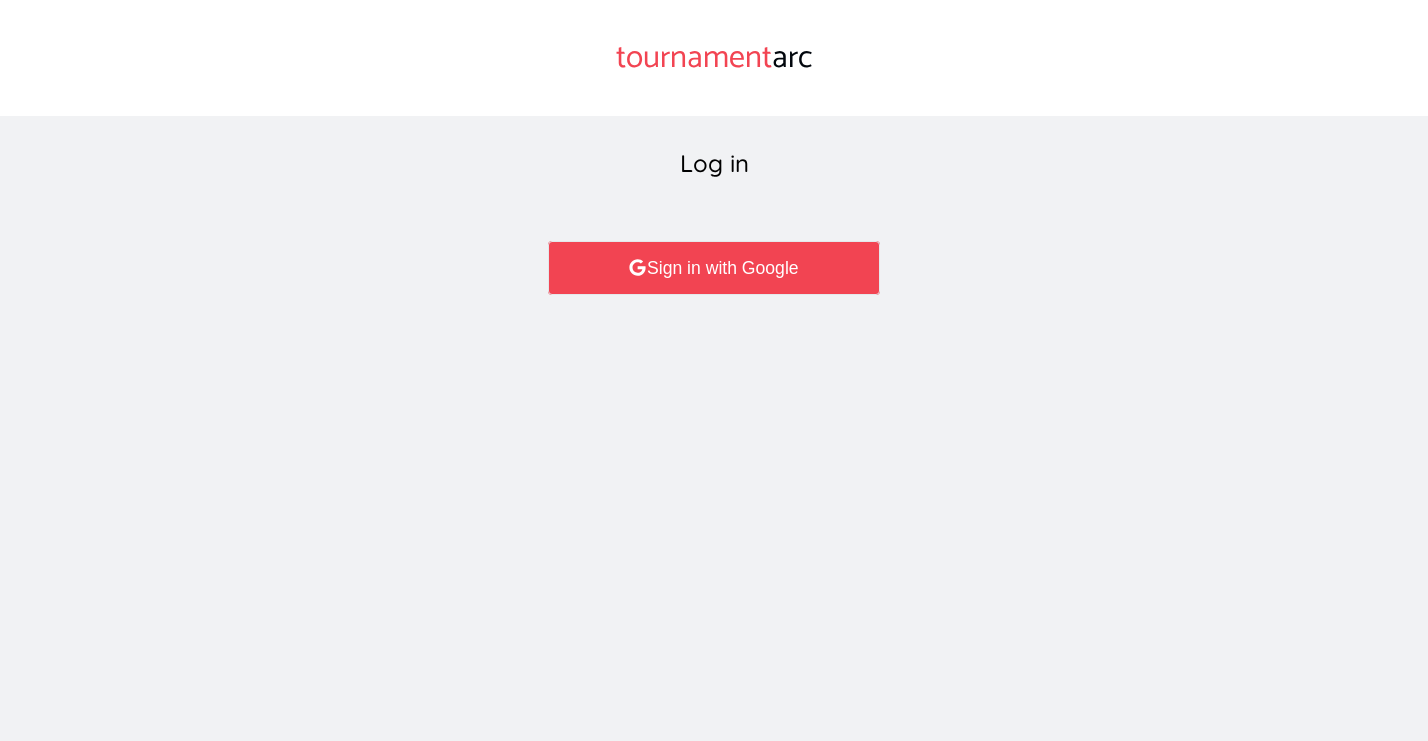 scroll, scrollTop: 0, scrollLeft: 0, axis: both 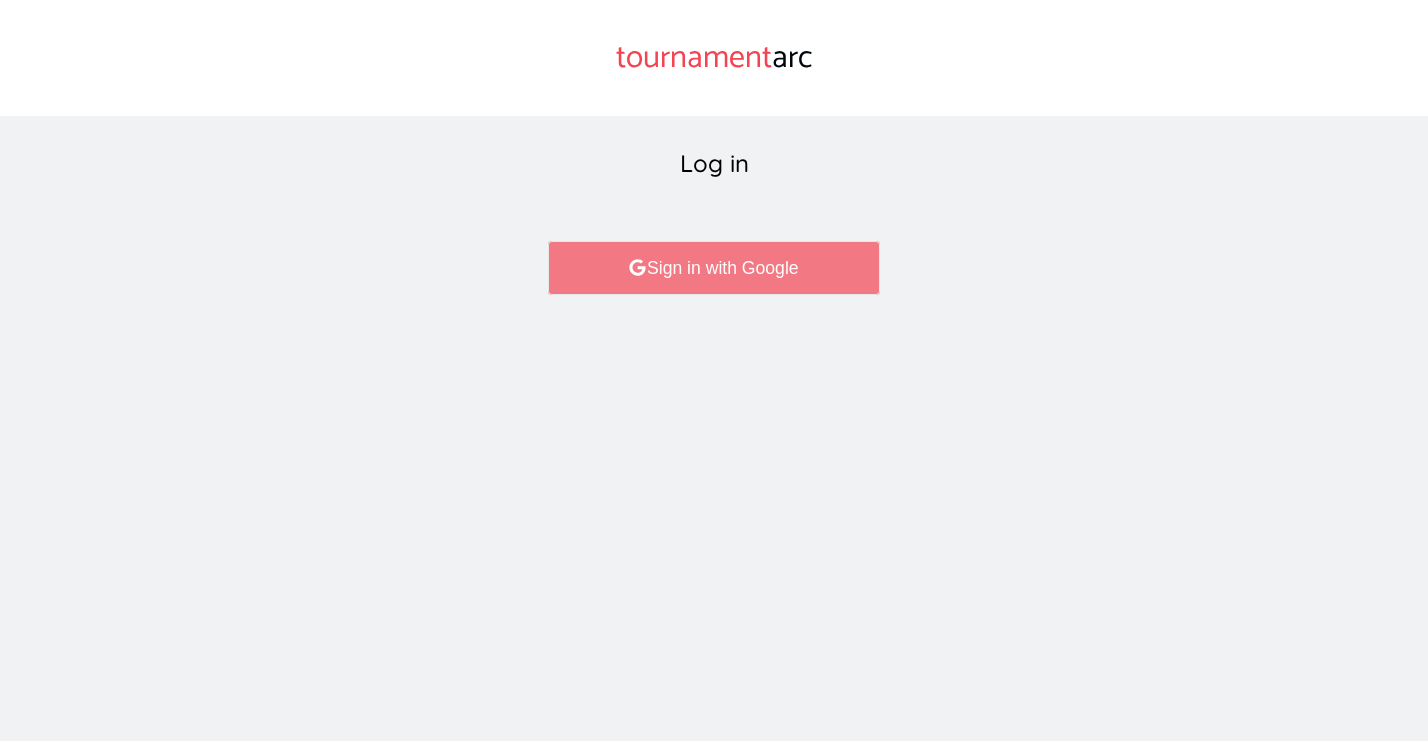 click 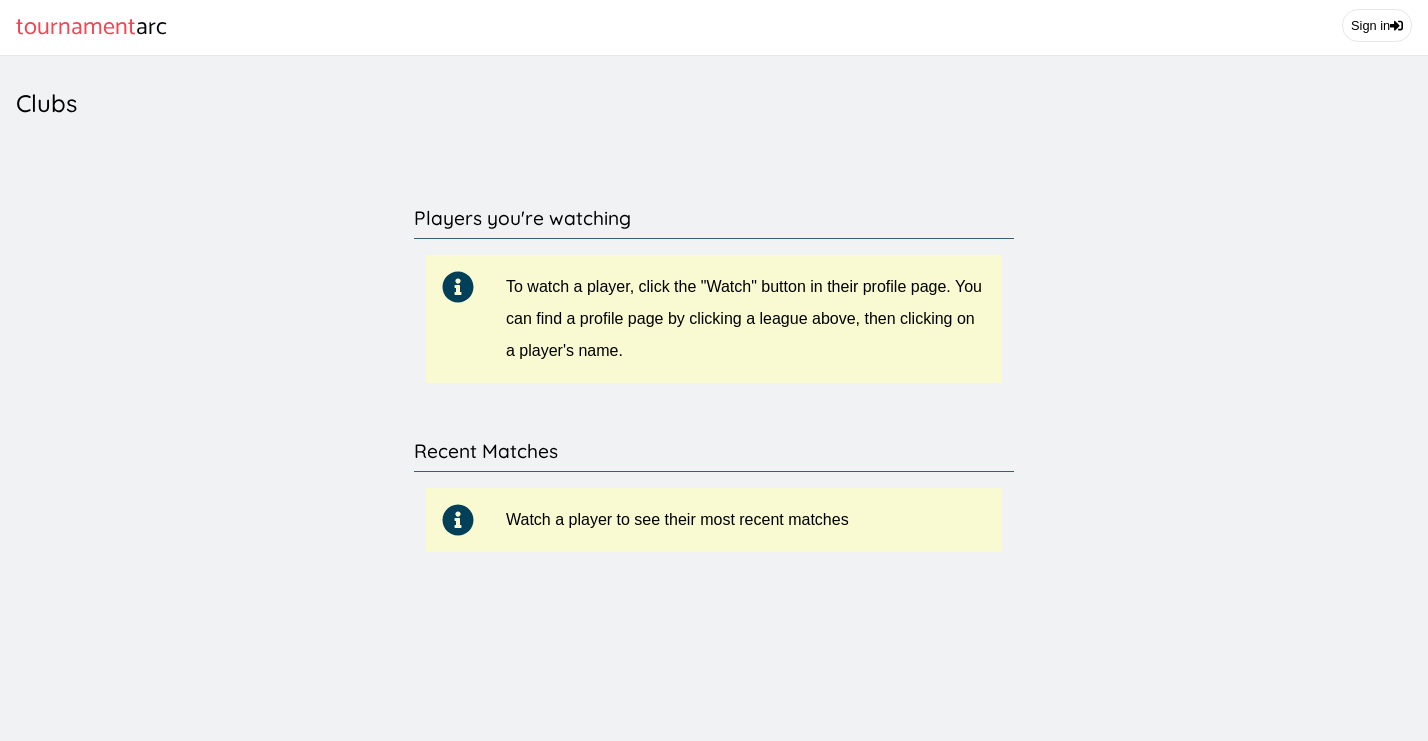 scroll, scrollTop: 0, scrollLeft: 0, axis: both 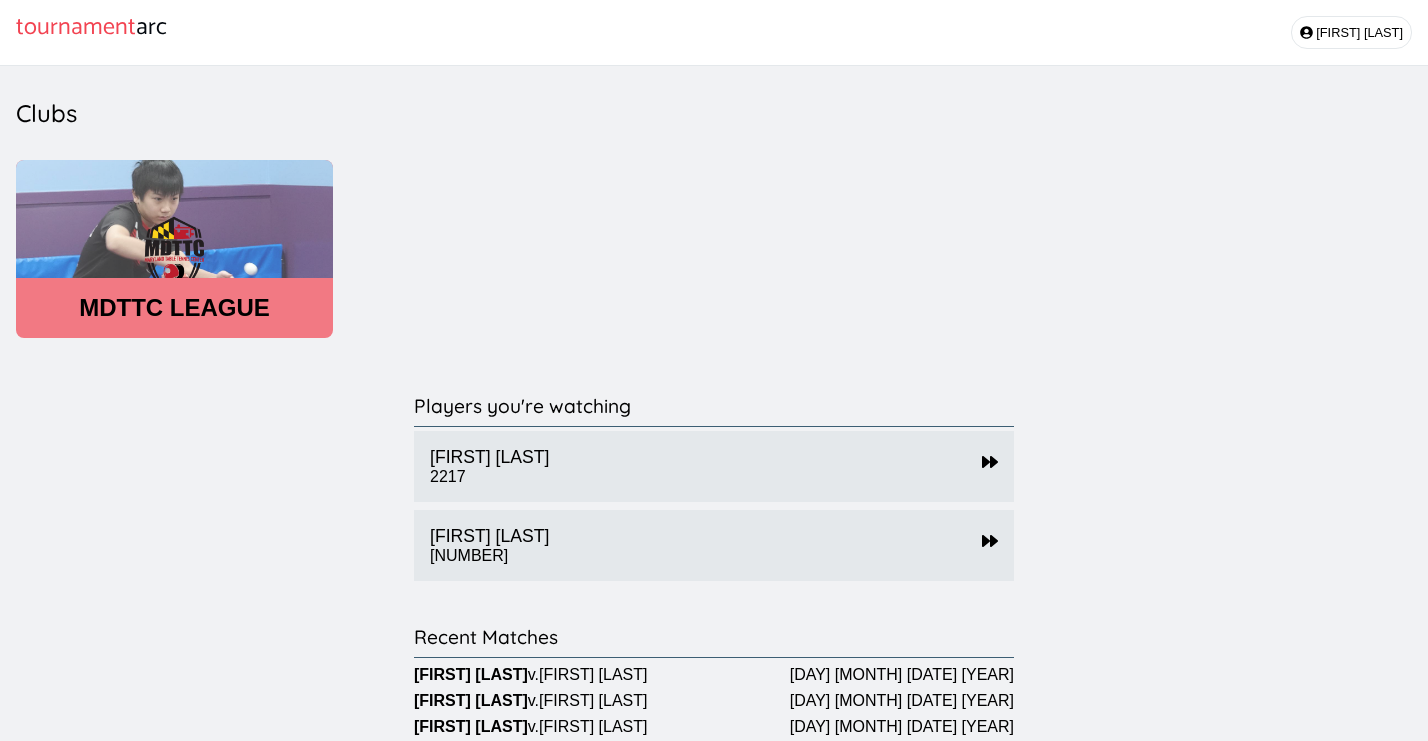 click on "MDTTC LEAGUE" at bounding box center [174, 308] 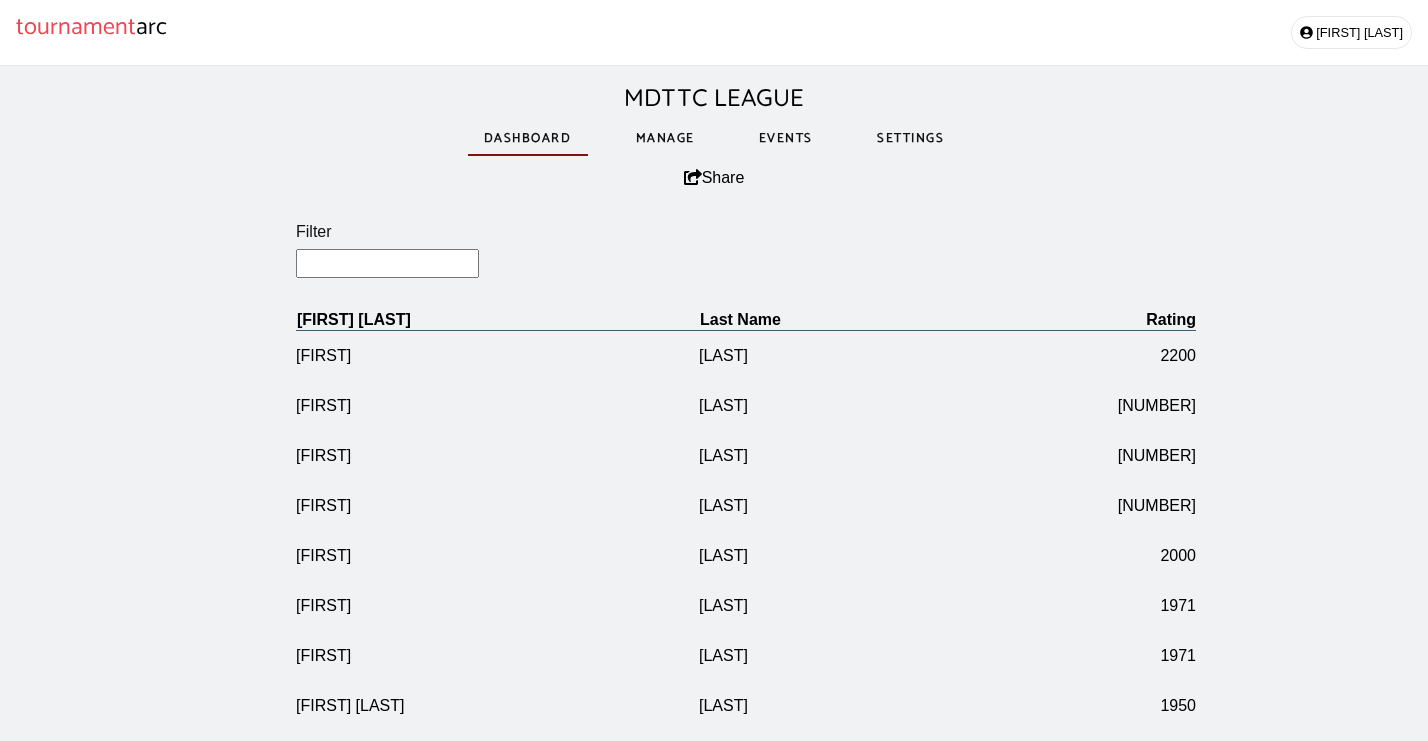 click on "Events" at bounding box center (786, 138) 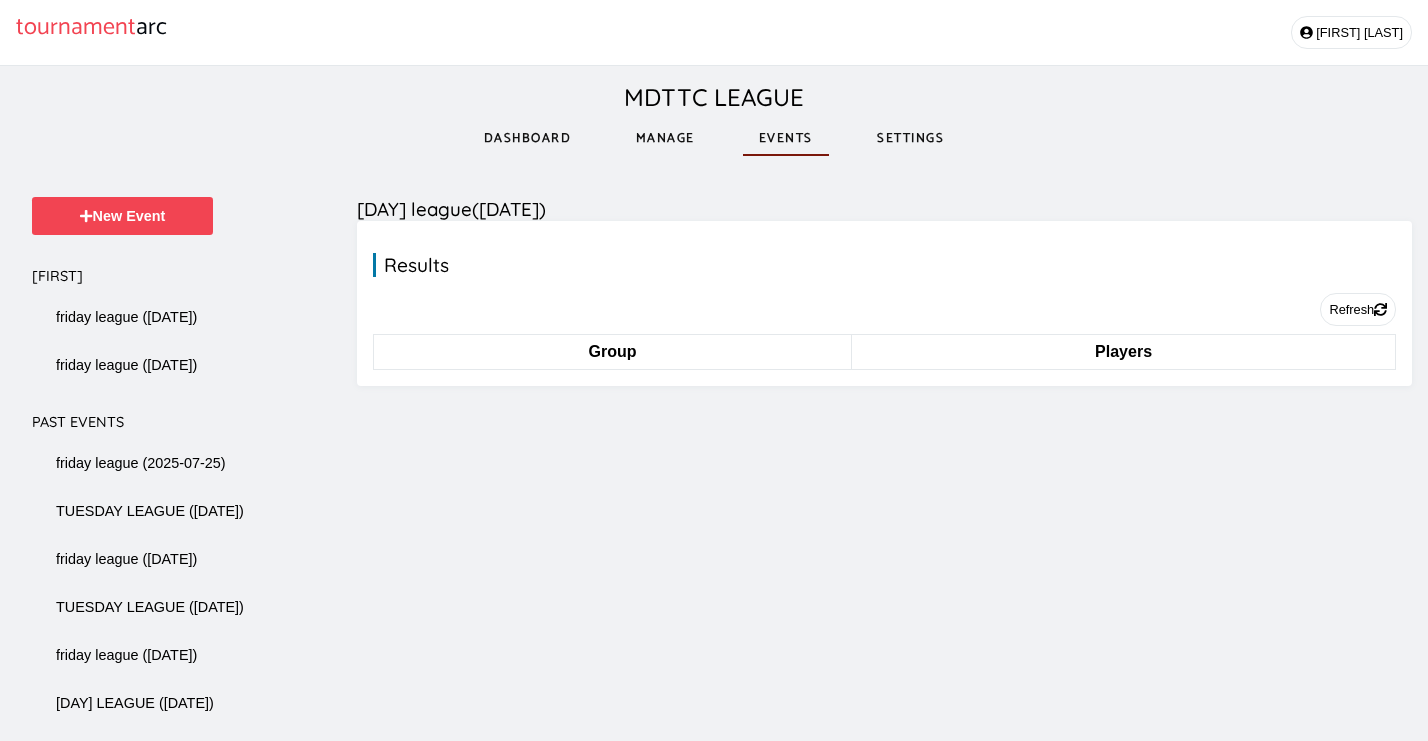 click on "Manage" at bounding box center [665, 138] 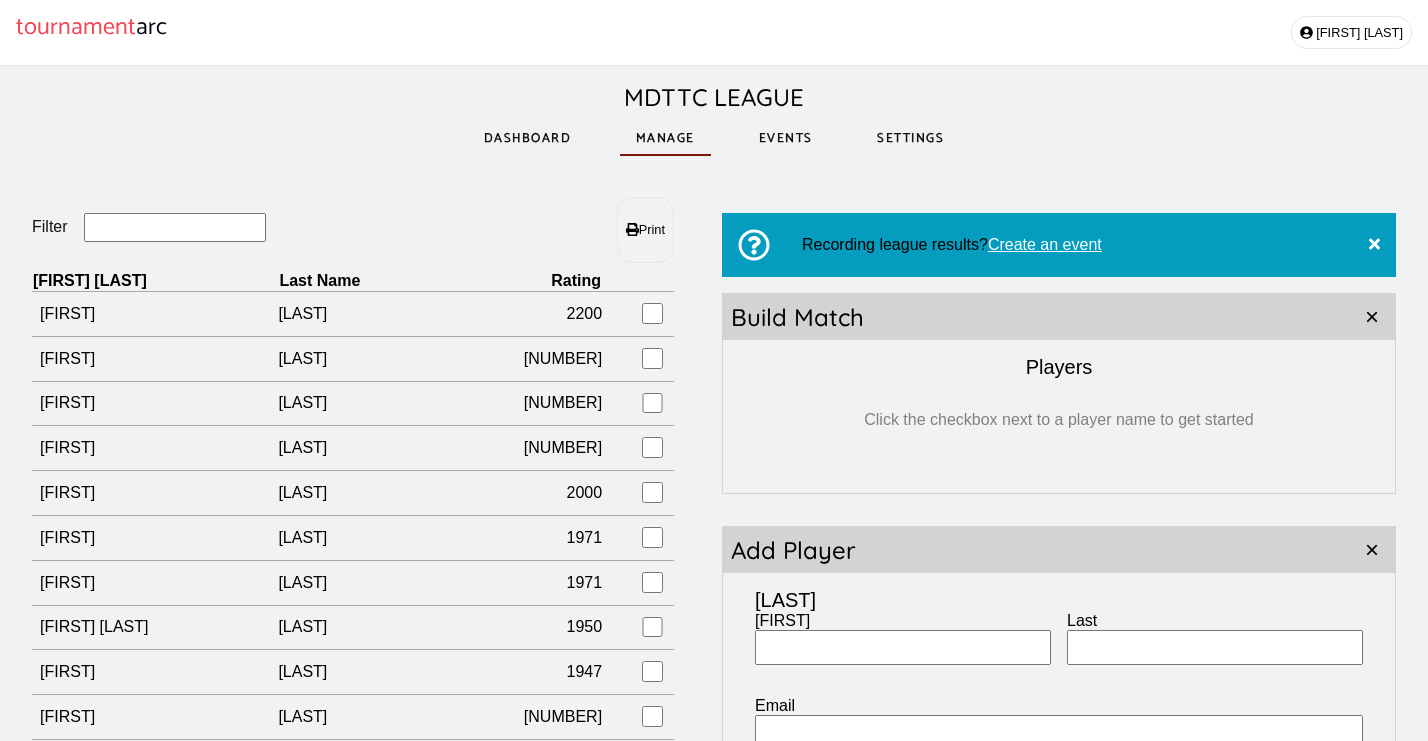 click on "Dashboard" at bounding box center (528, 138) 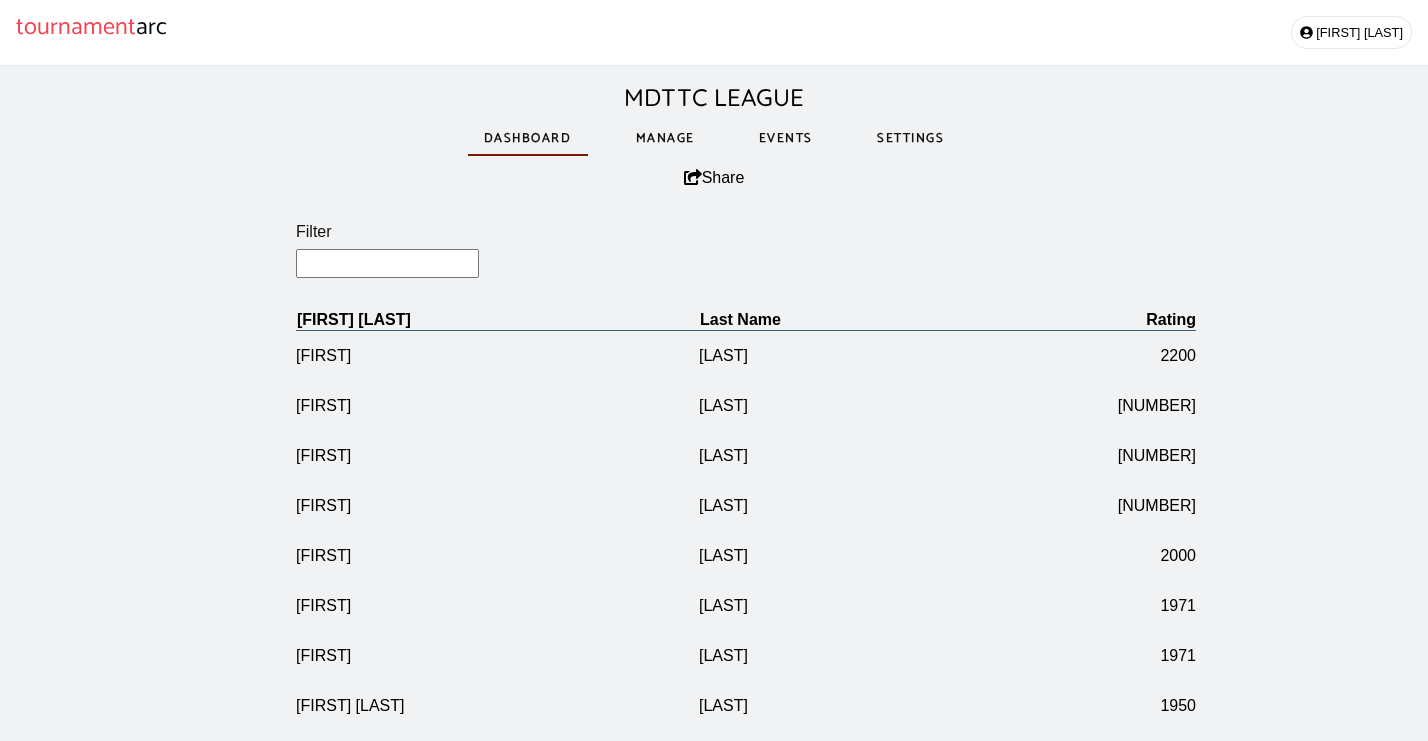 click on "Manage" at bounding box center [665, 138] 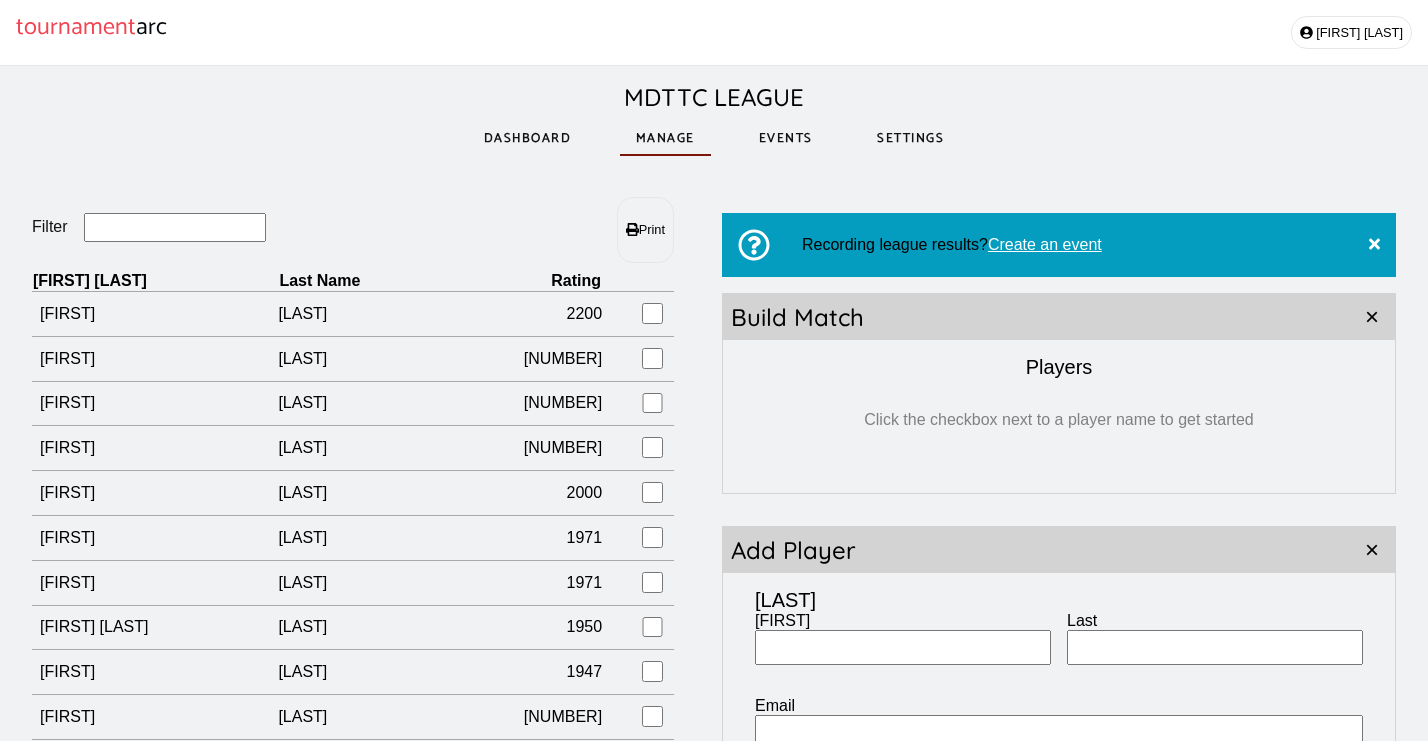 click on "Filter" at bounding box center [175, 227] 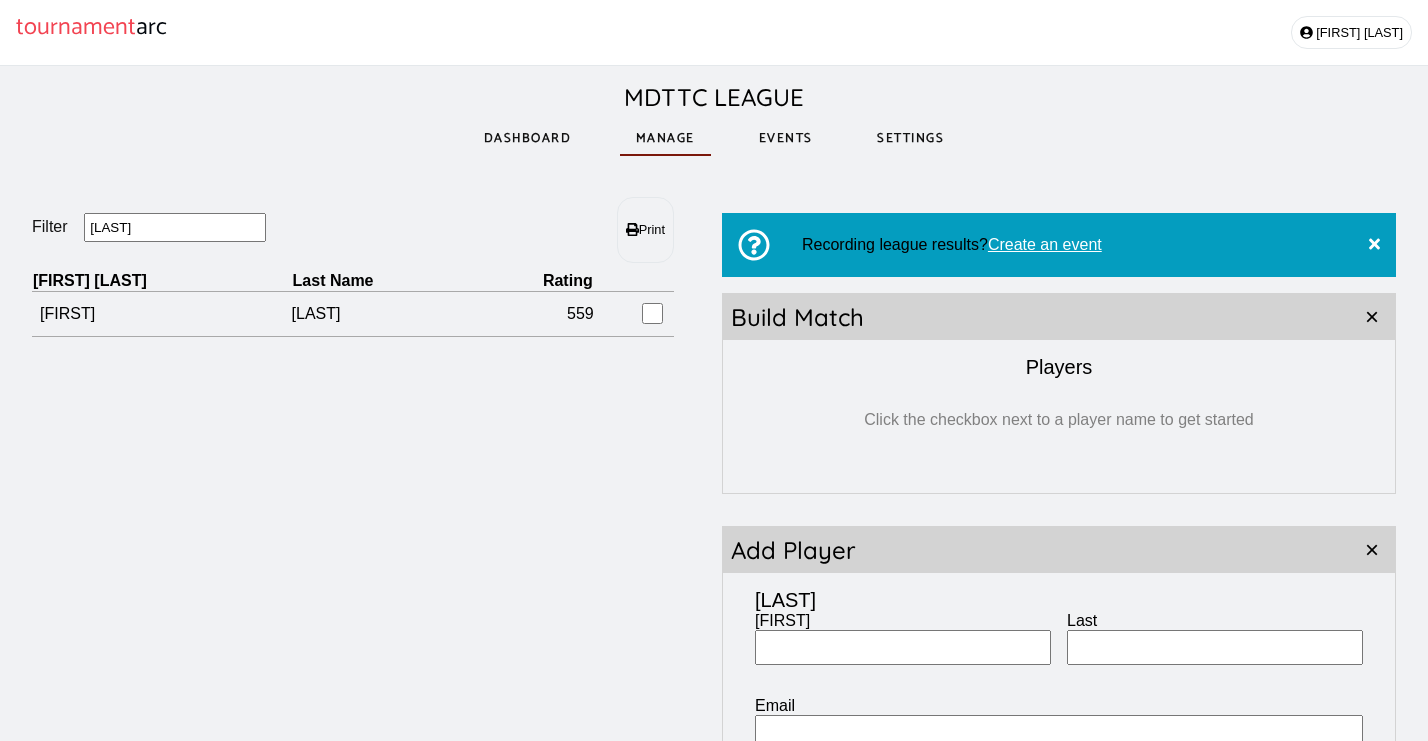 type on "[FIRST]" 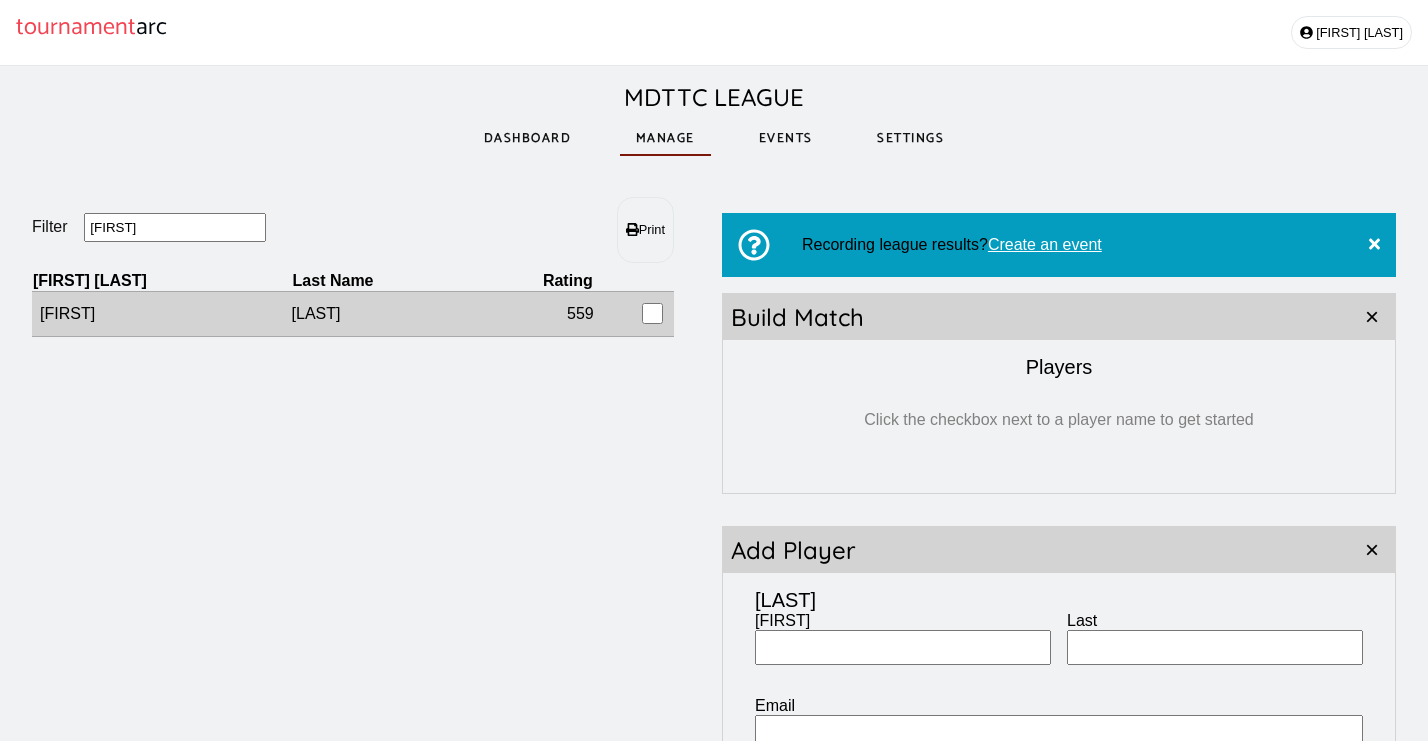 drag, startPoint x: 218, startPoint y: 229, endPoint x: 288, endPoint y: 330, distance: 122.88612 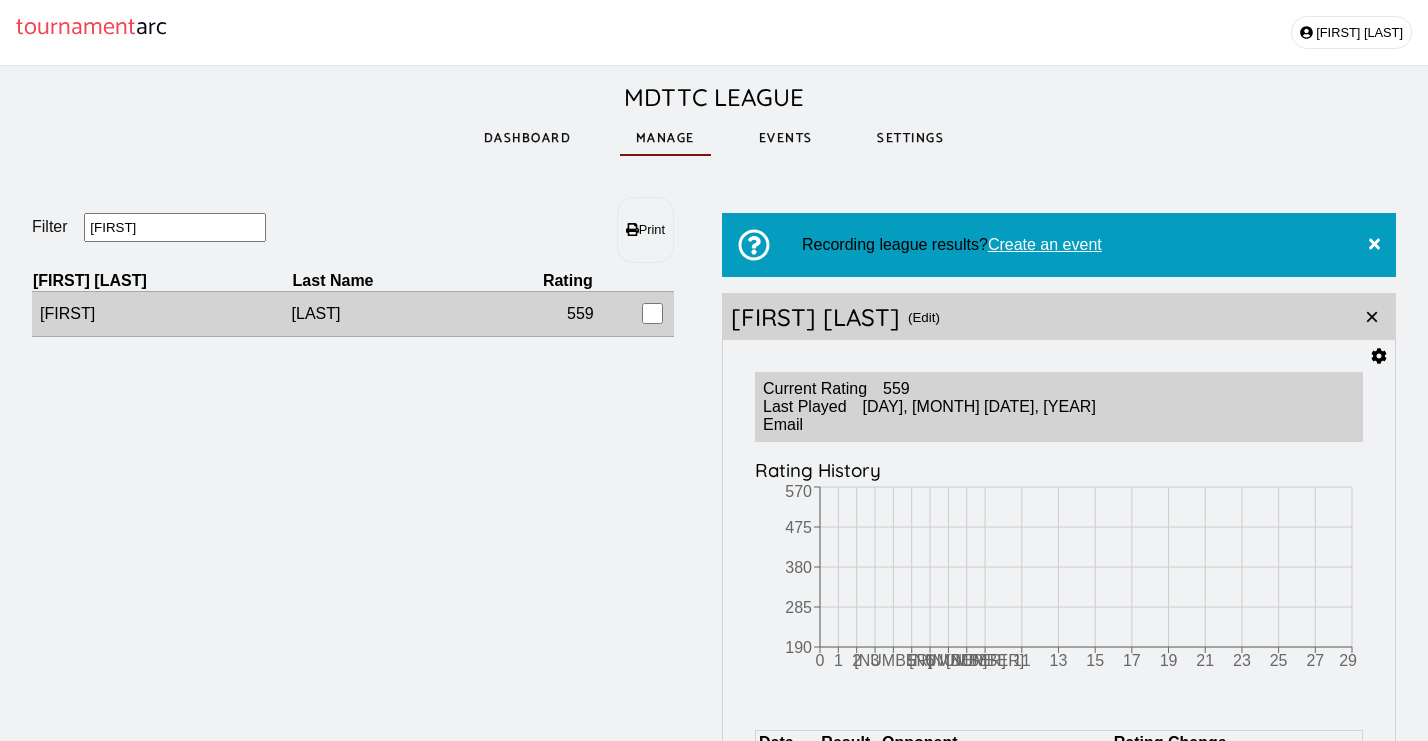 click on "[LAST]" at bounding box center (385, 314) 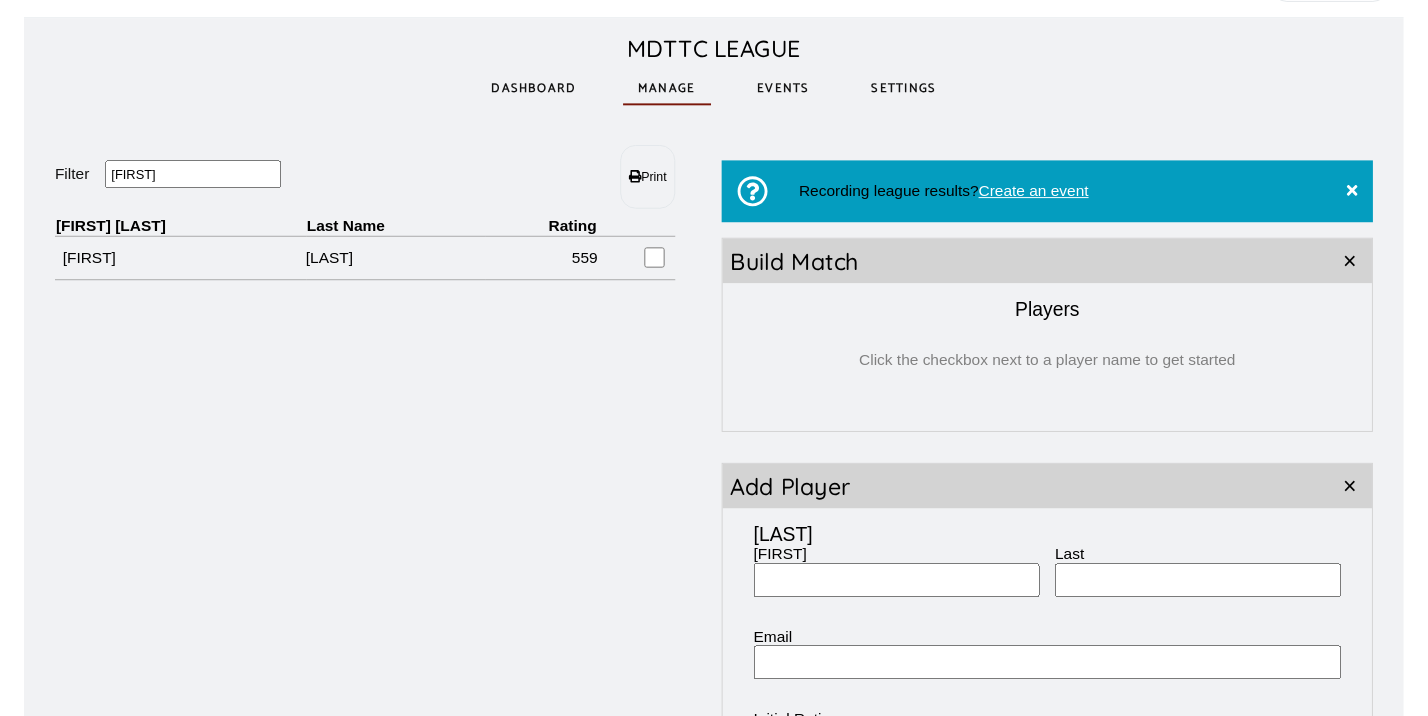 scroll, scrollTop: 51, scrollLeft: 0, axis: vertical 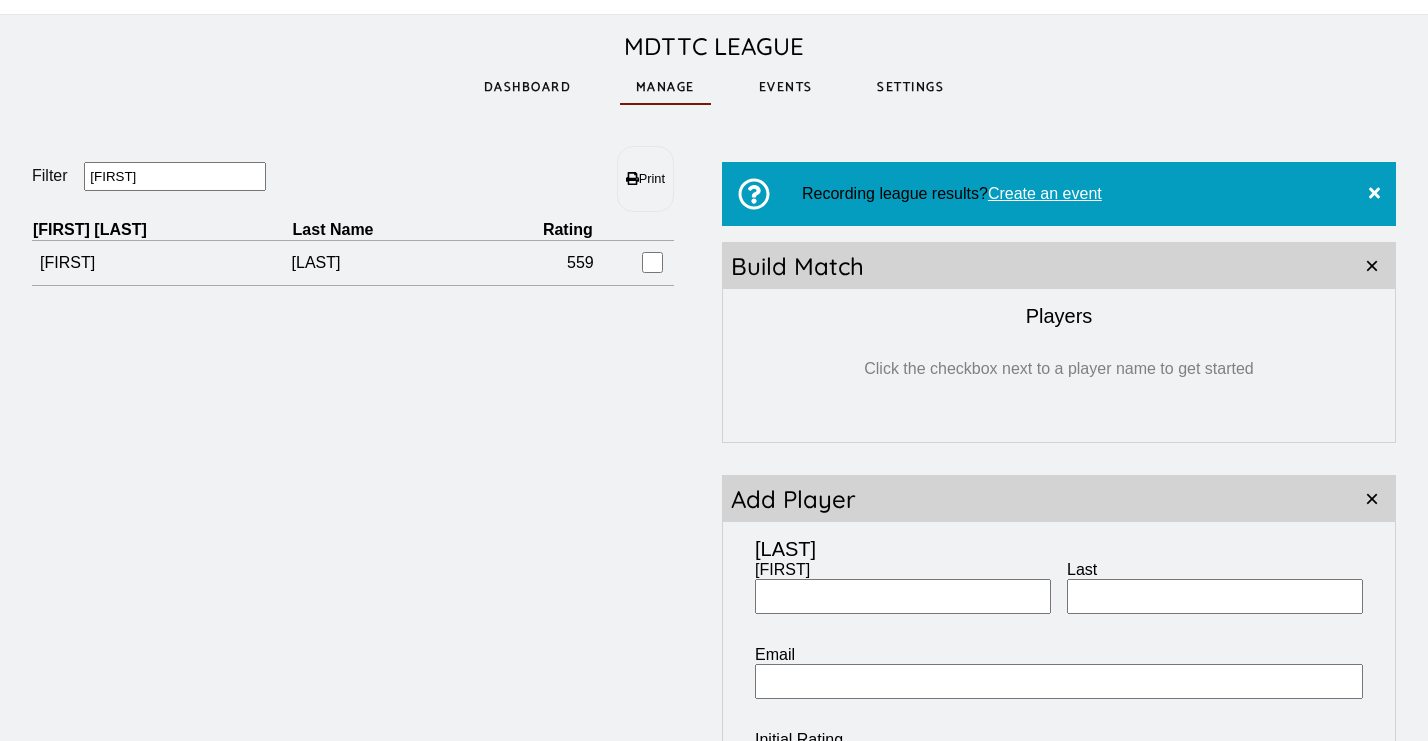 click on "[FIRST]" at bounding box center (903, 596) 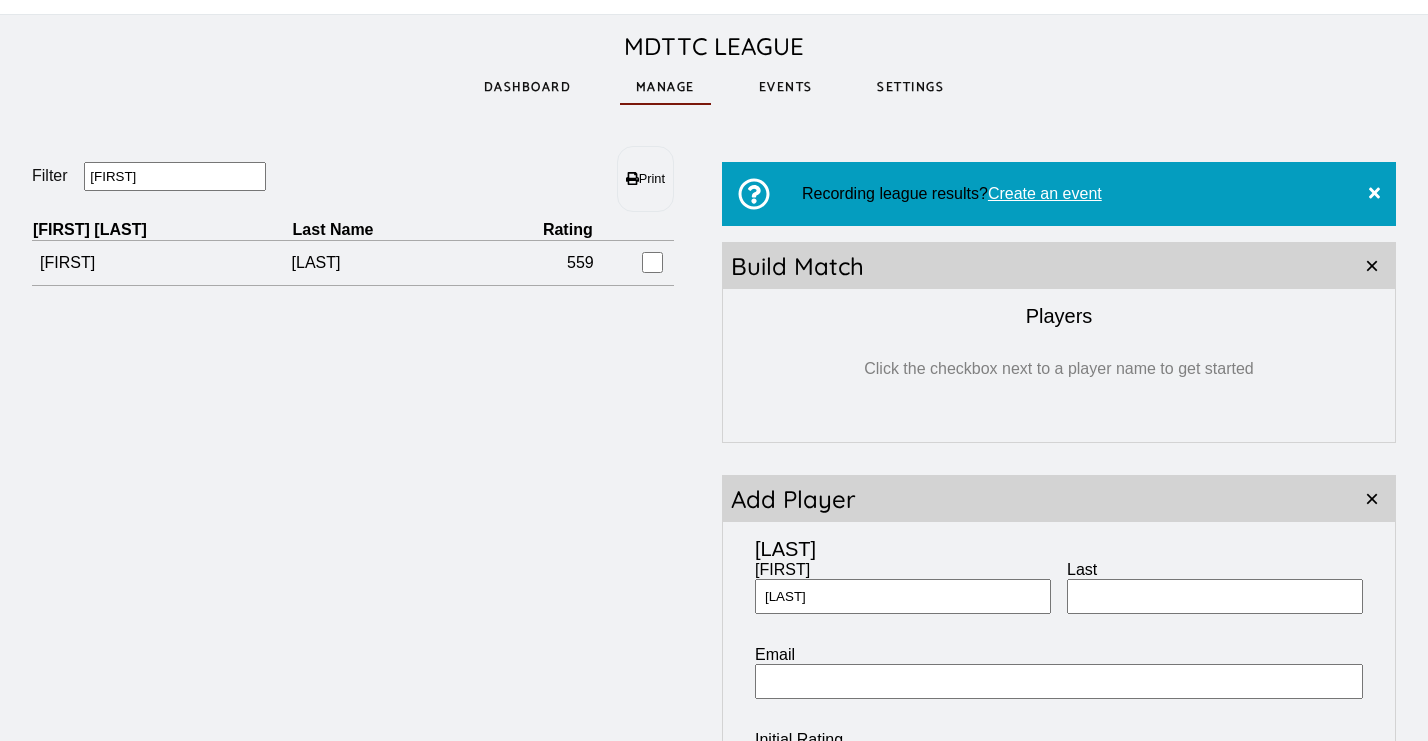 type on "G" 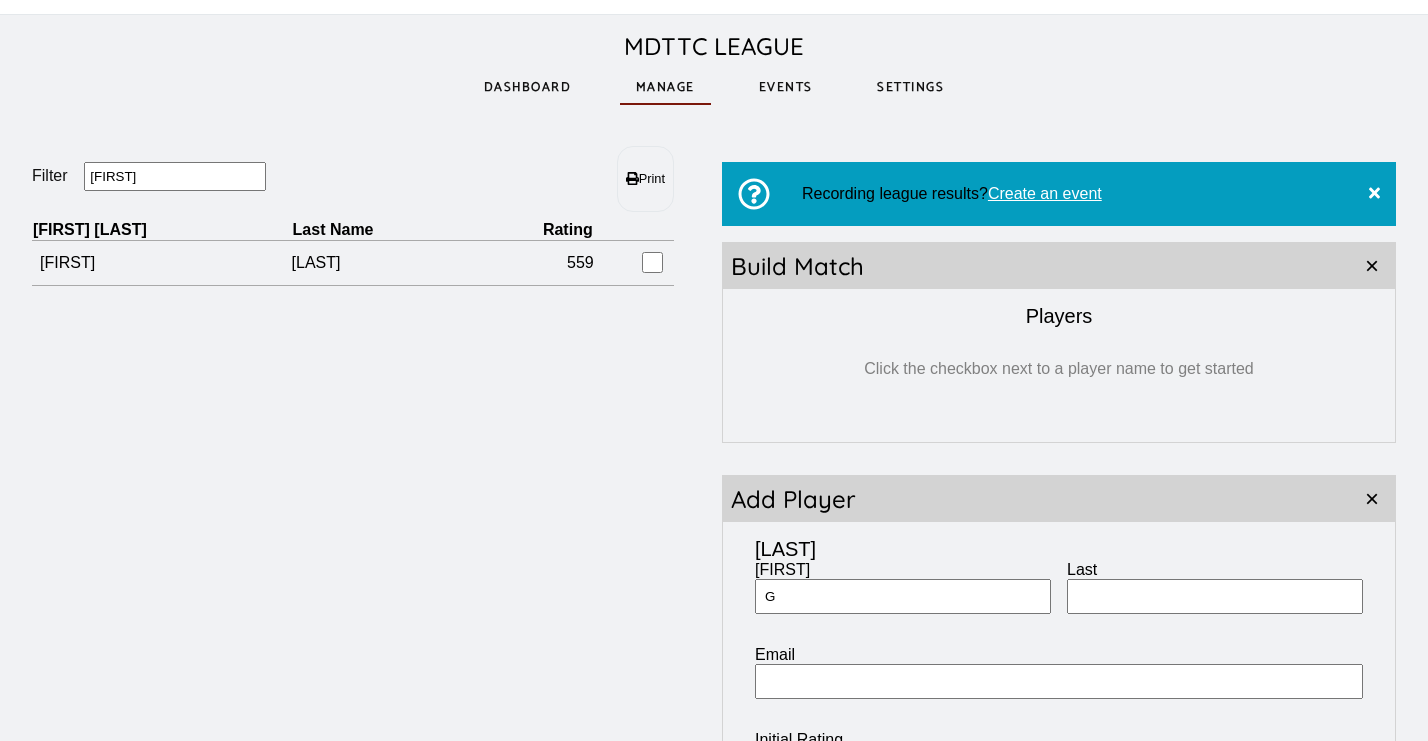 type 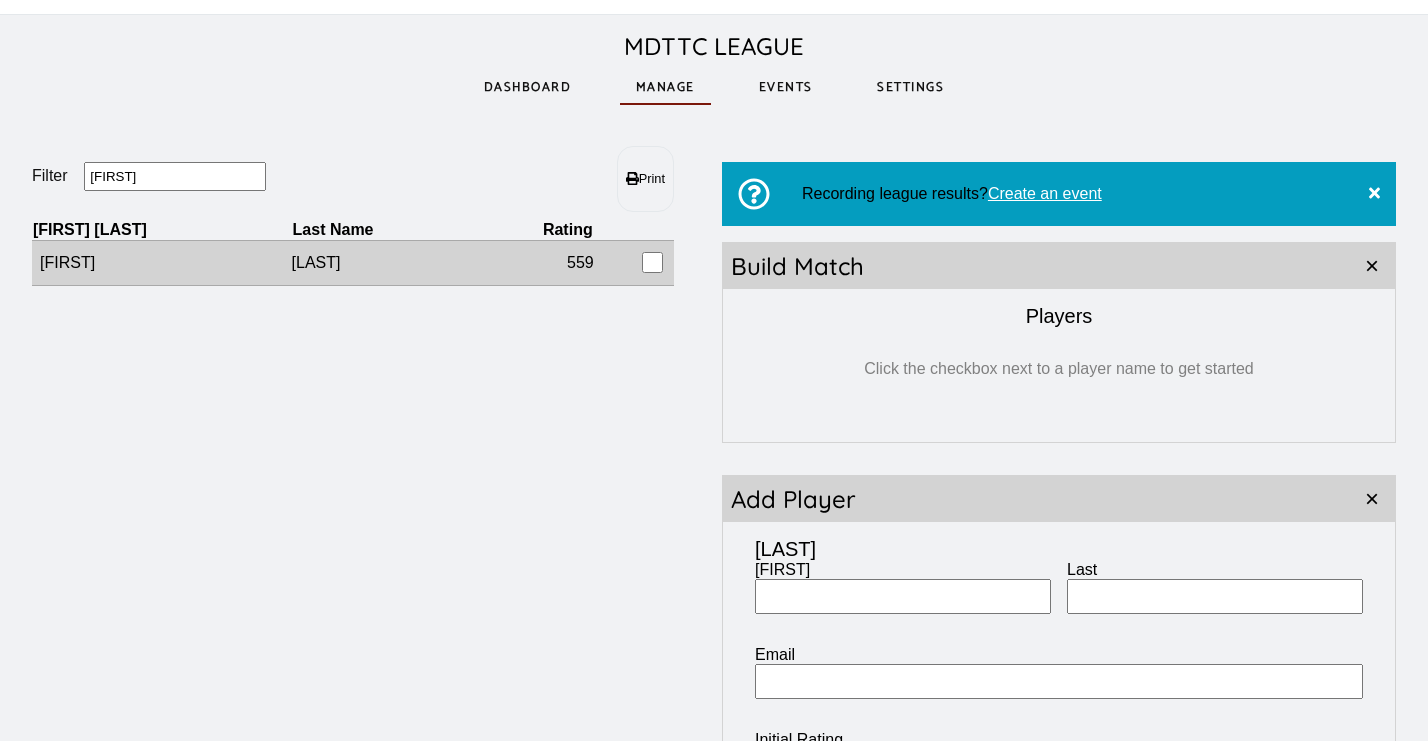 click on "[LAST]" at bounding box center [385, 263] 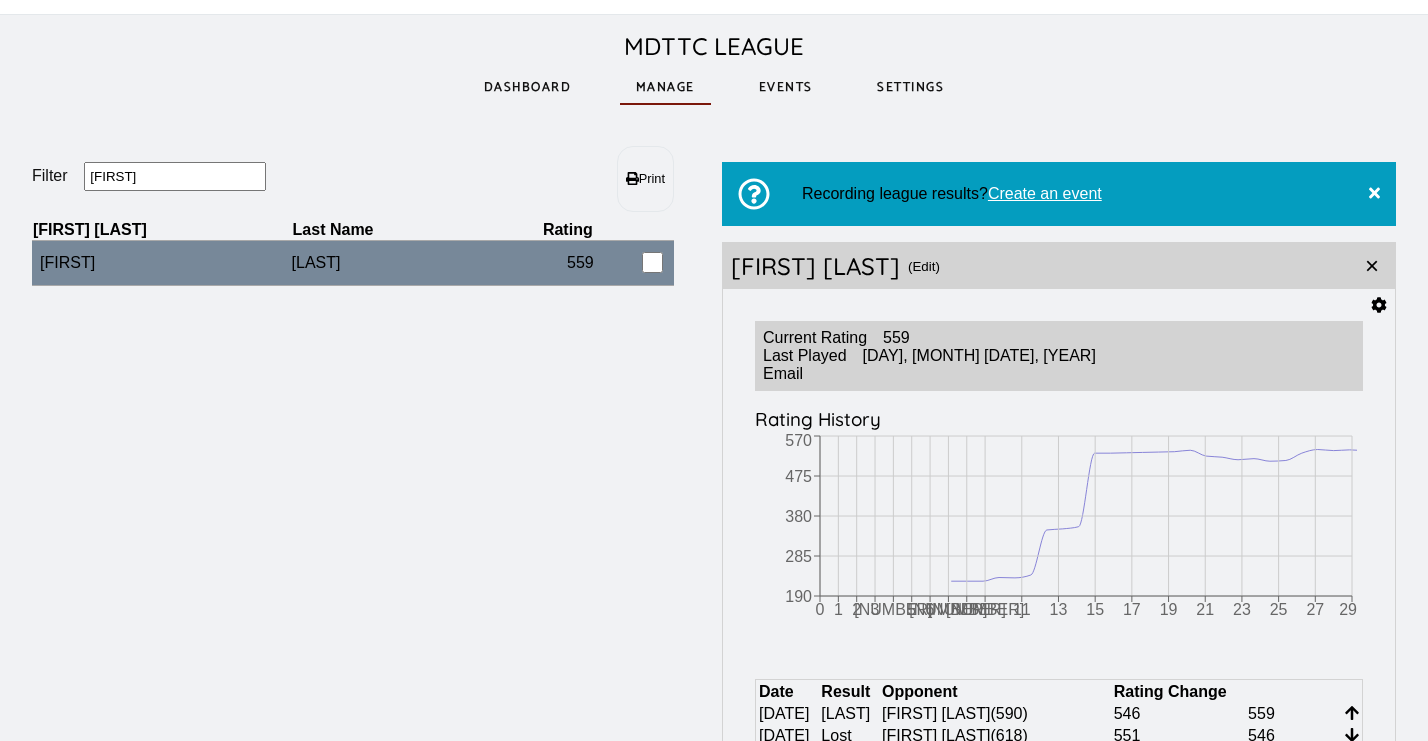 click 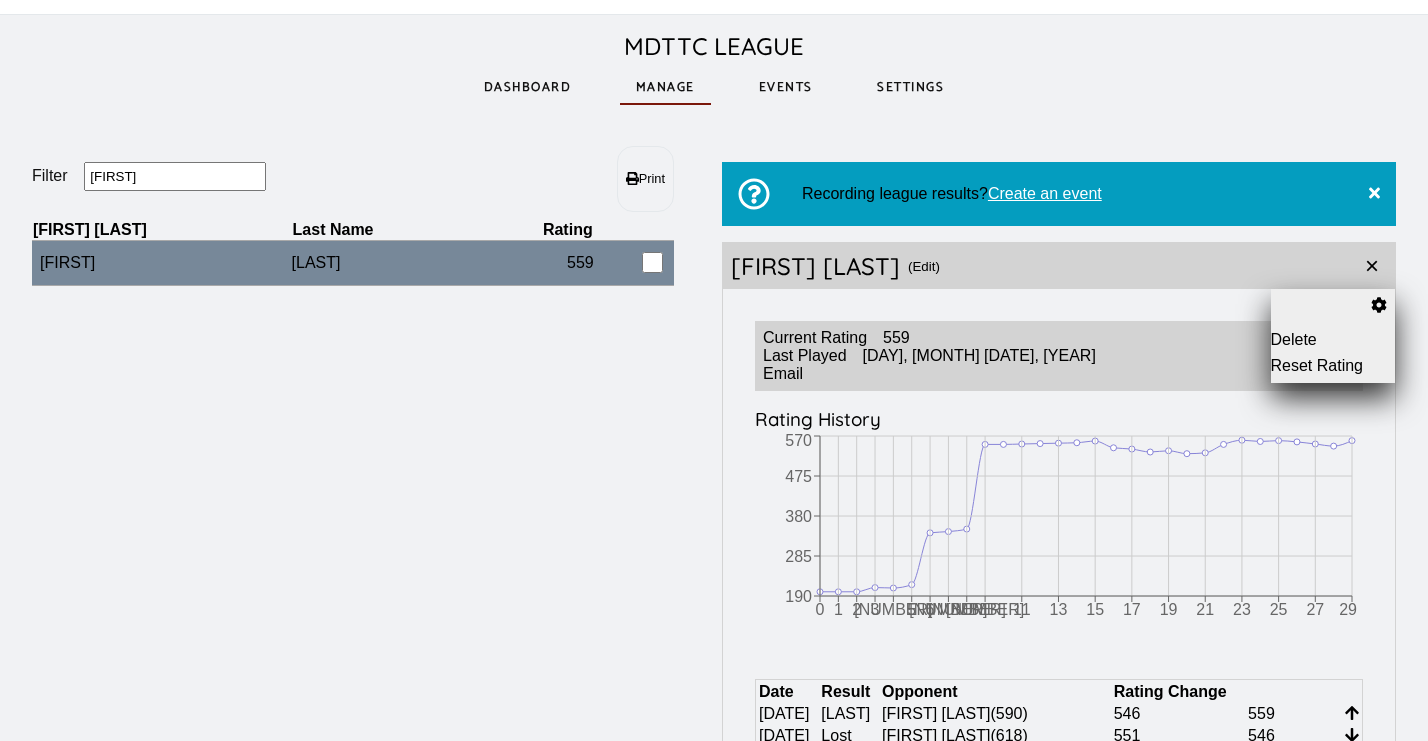 click on "Reset Rating" at bounding box center [1333, 366] 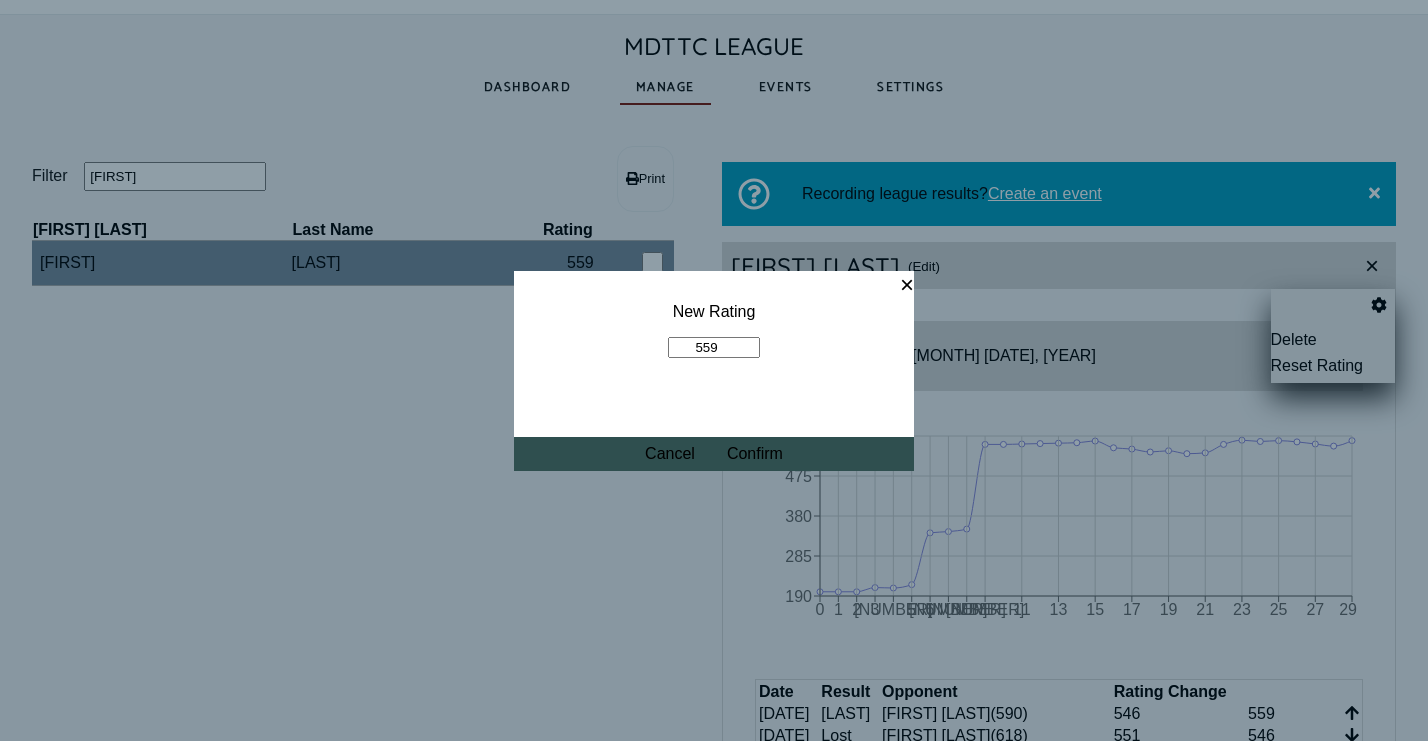 drag, startPoint x: 724, startPoint y: 346, endPoint x: 656, endPoint y: 346, distance: 68 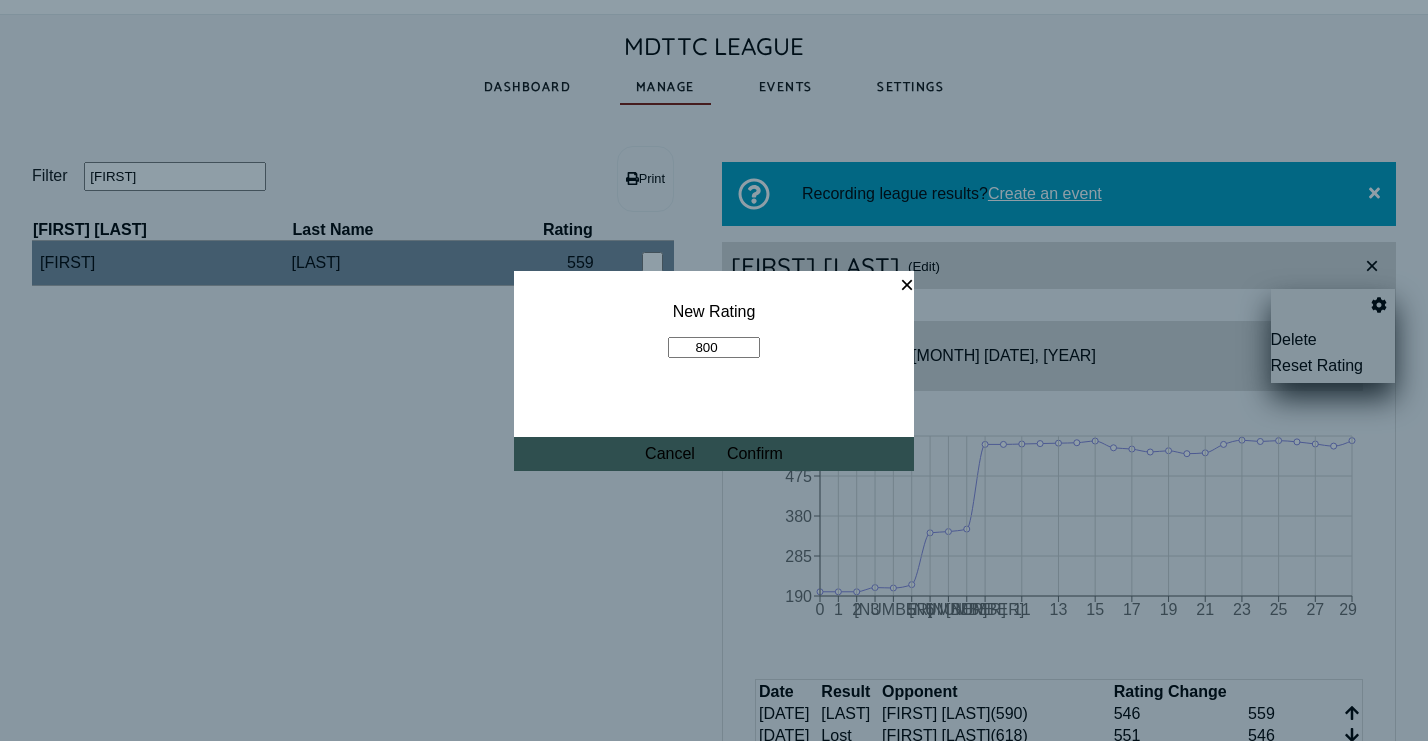 type on "800" 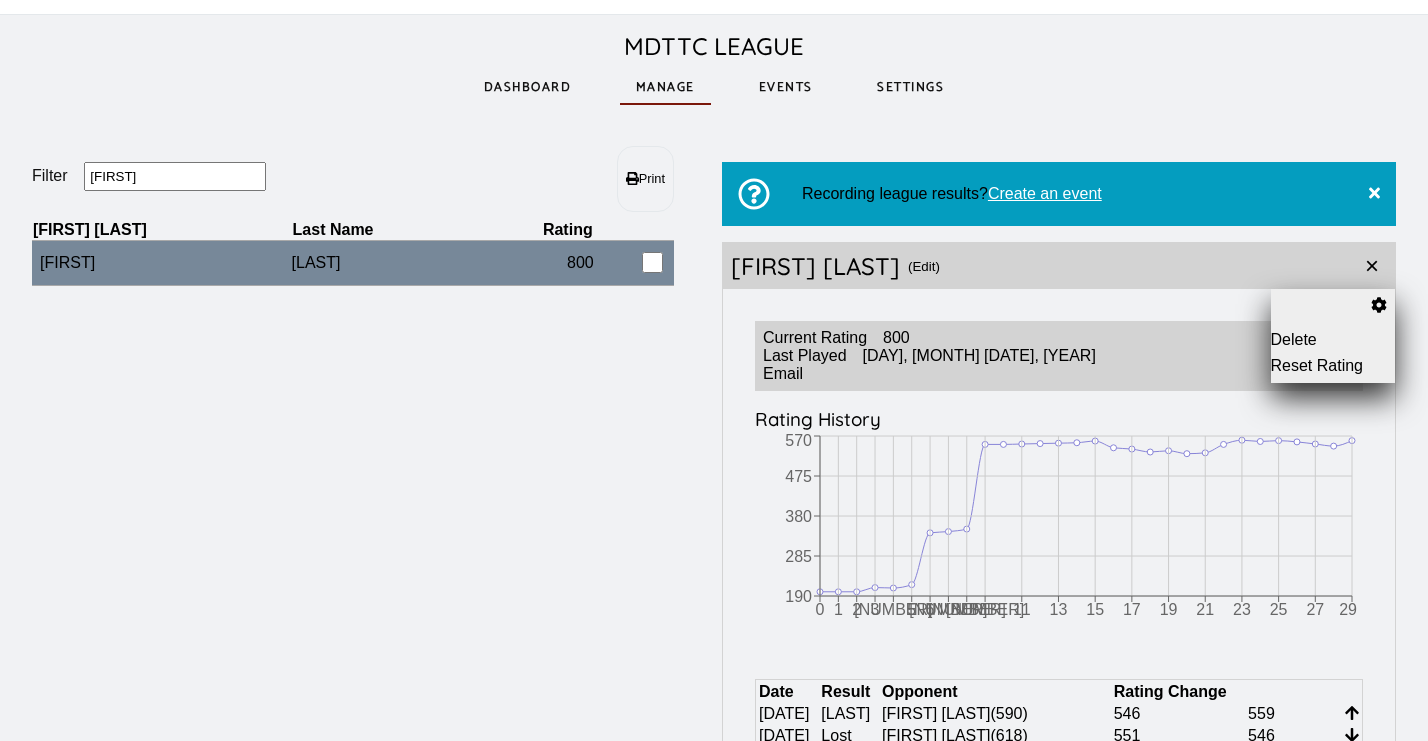 click on "Events" at bounding box center (786, 87) 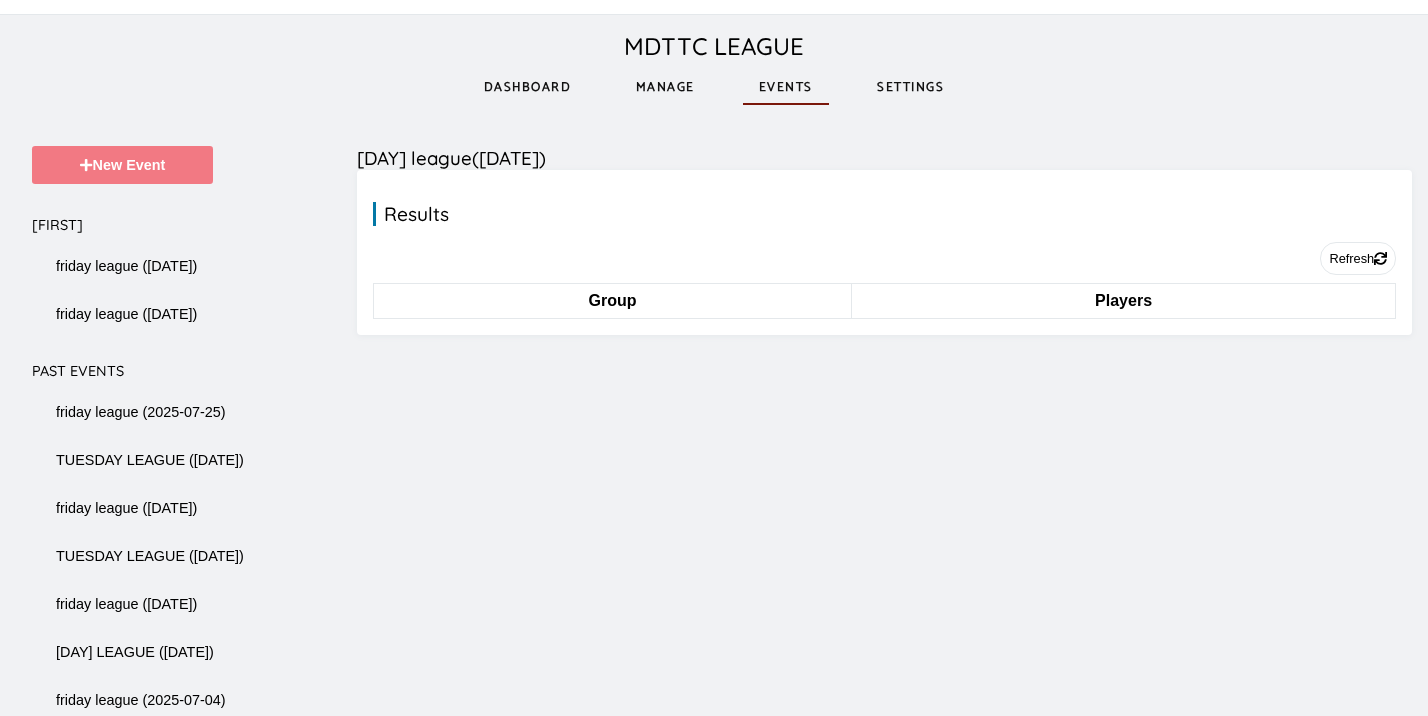 click on "New Event" at bounding box center [122, 165] 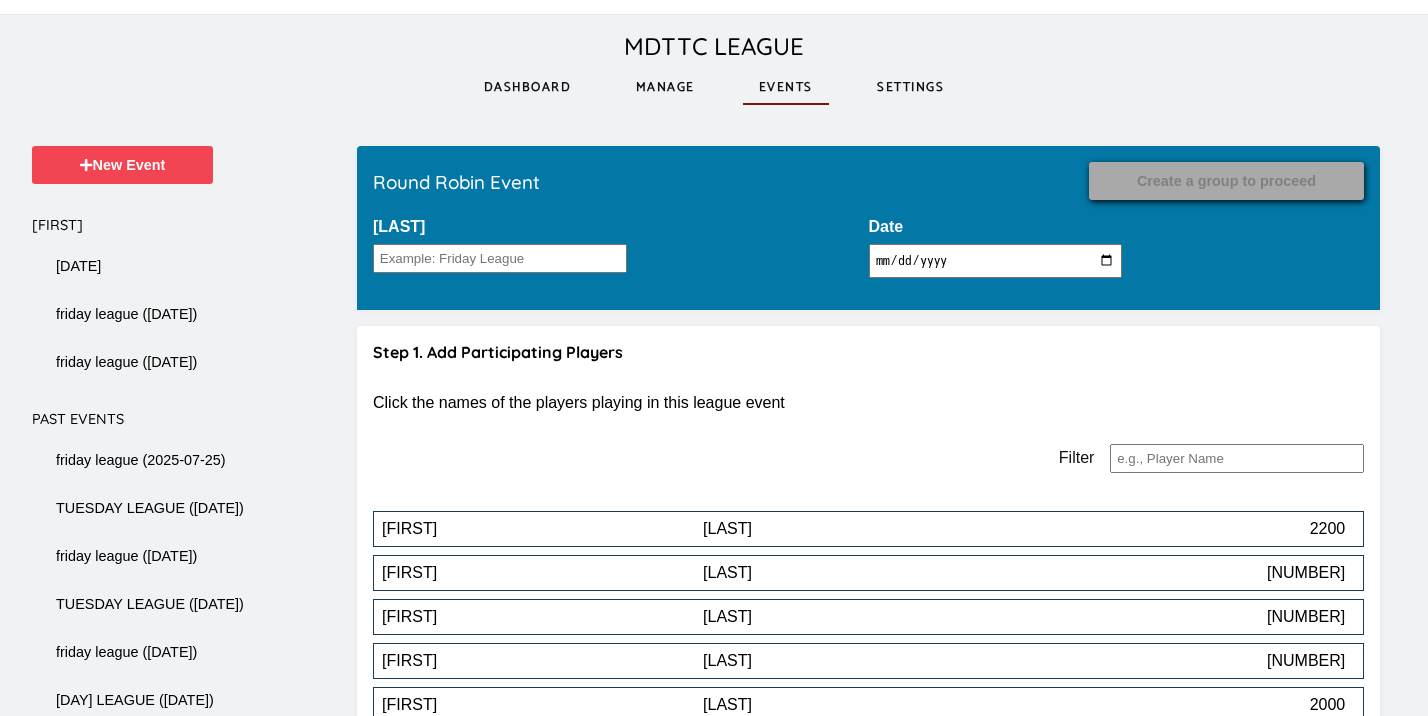 click on "[LAST]" at bounding box center [500, 258] 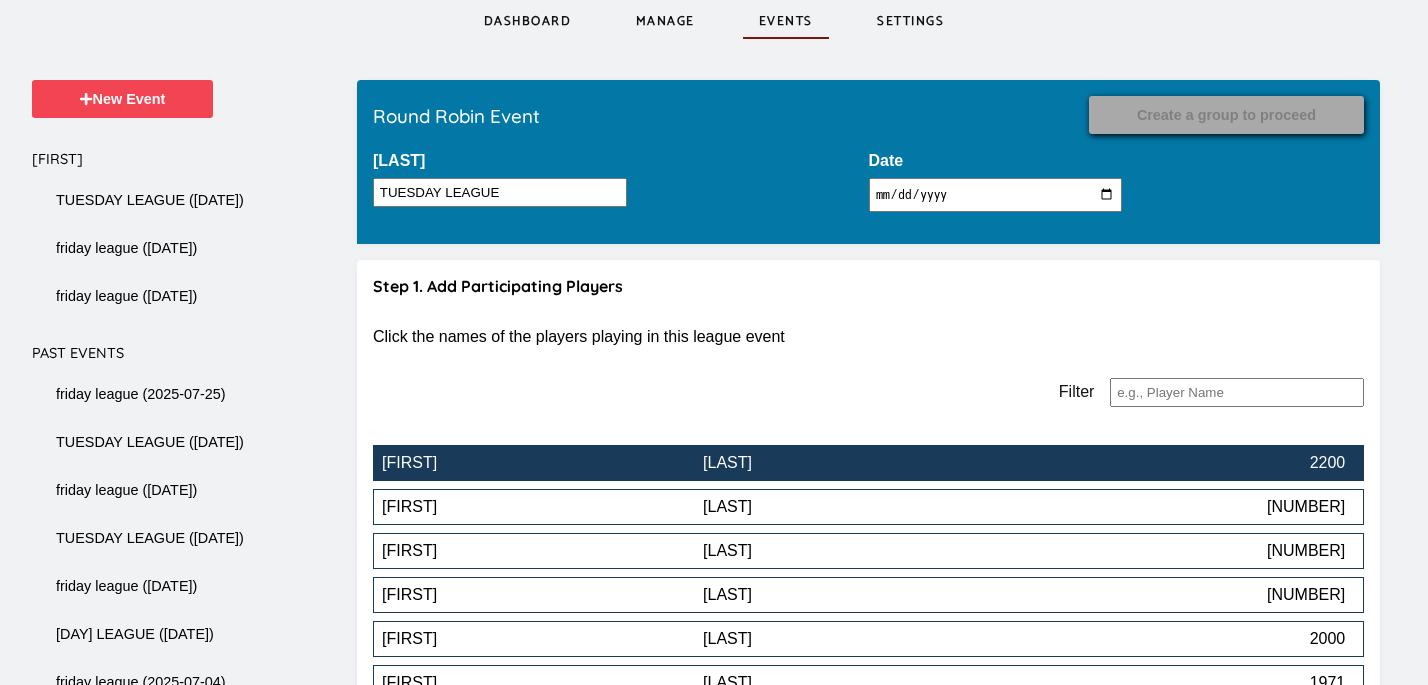 scroll, scrollTop: 4772, scrollLeft: 0, axis: vertical 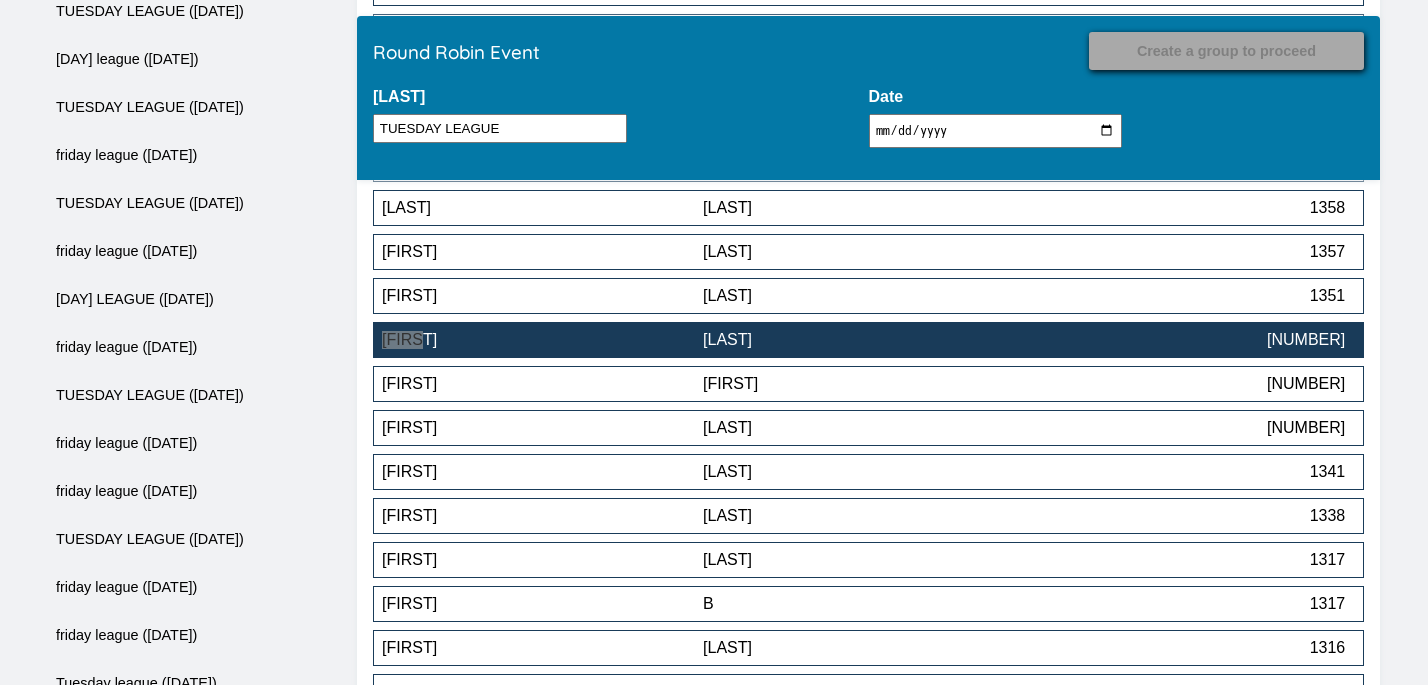 type on "TUESDAY LEAGUE" 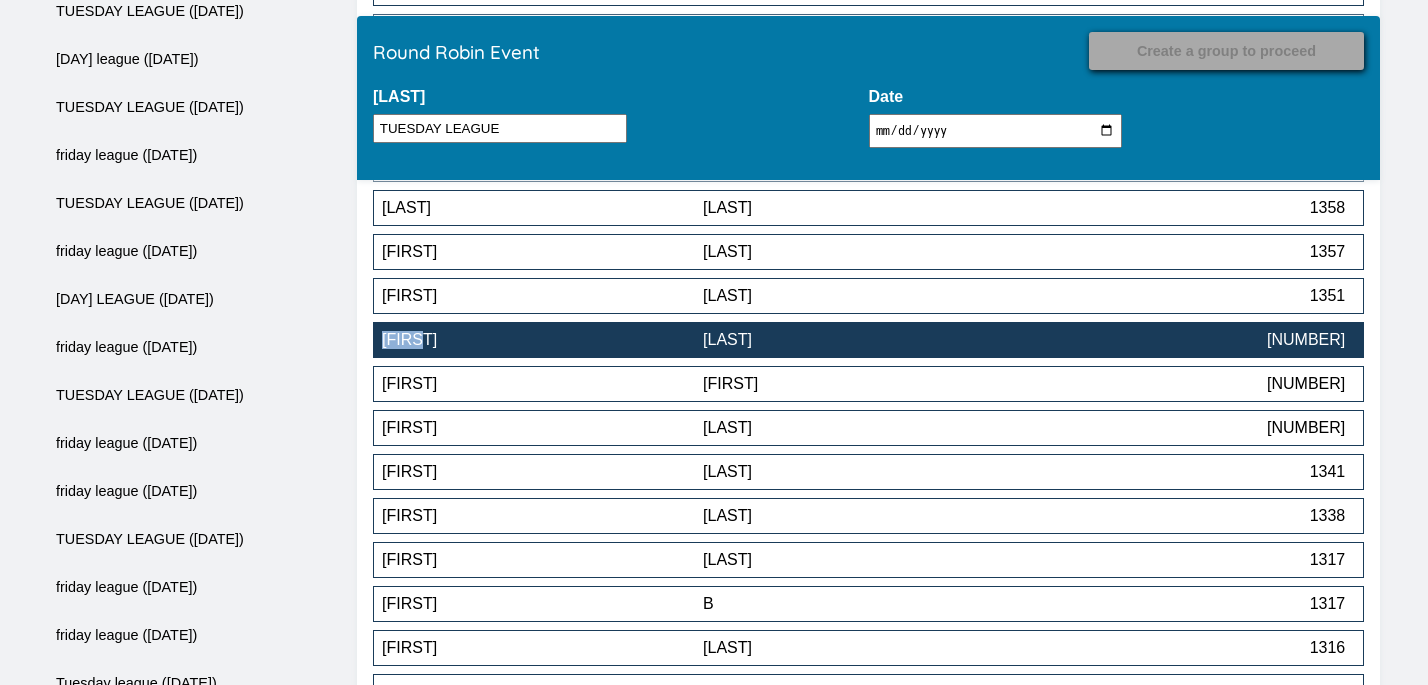 click on "[FIRST]" at bounding box center [542, 340] 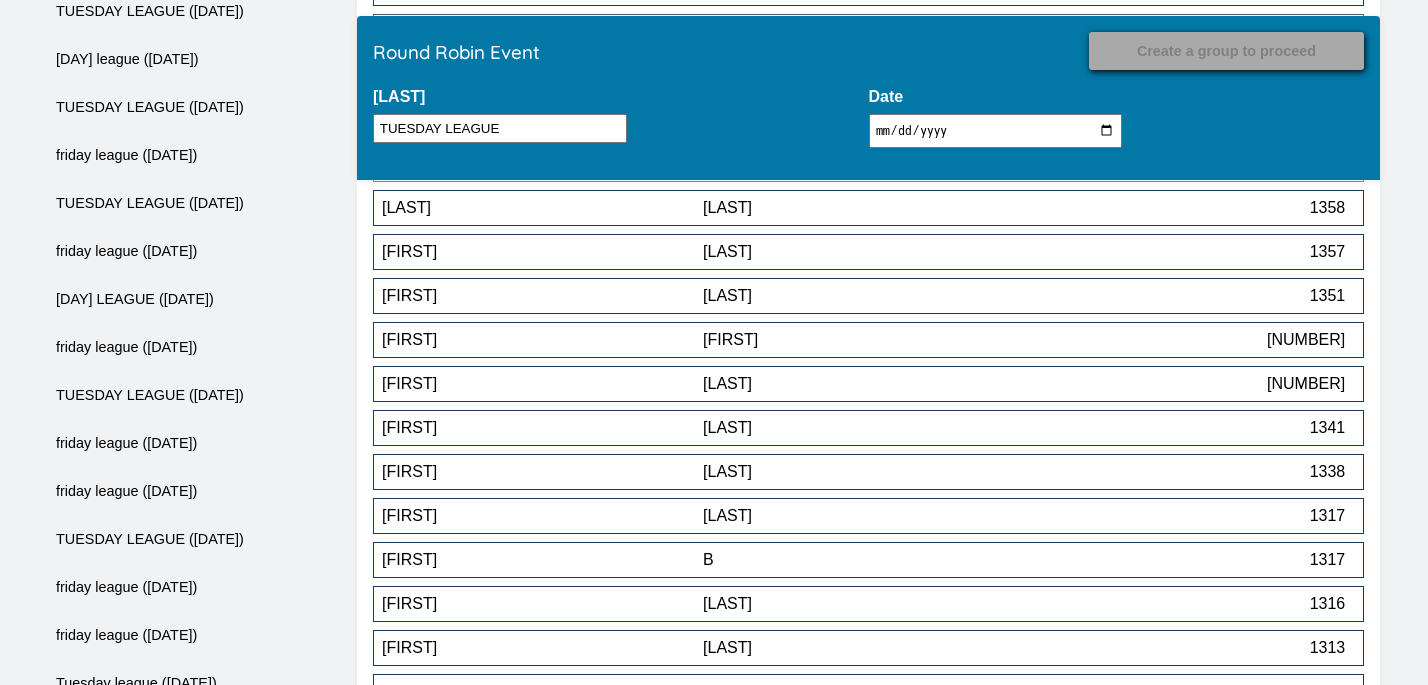 scroll, scrollTop: 7280, scrollLeft: 0, axis: vertical 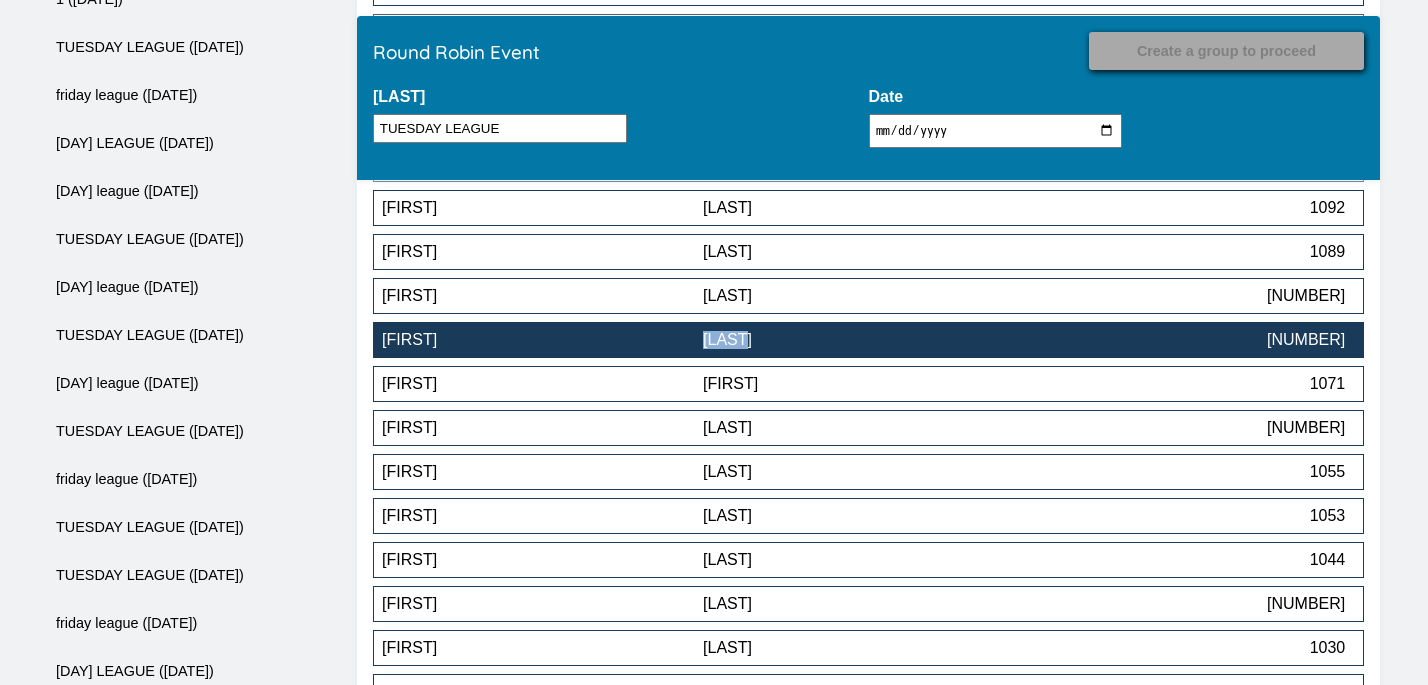 click on "[LAST]" at bounding box center [863, 340] 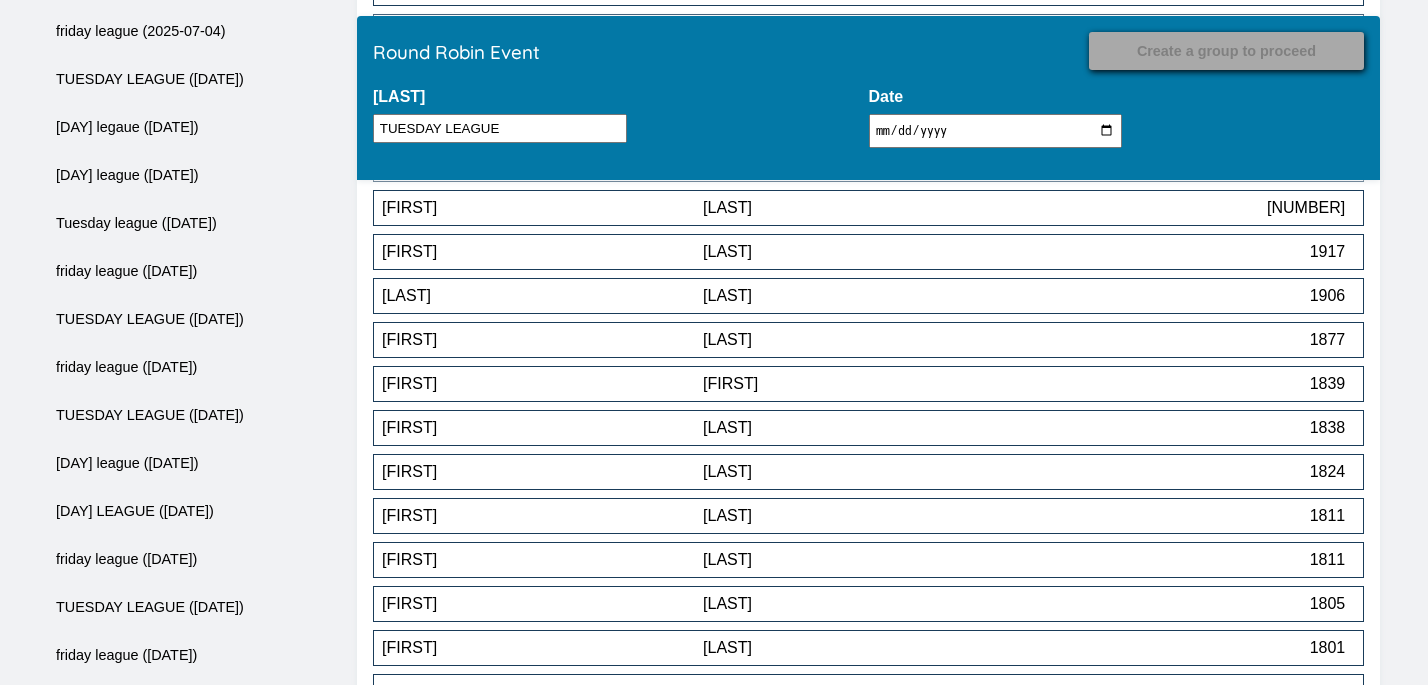 scroll, scrollTop: 7544, scrollLeft: 0, axis: vertical 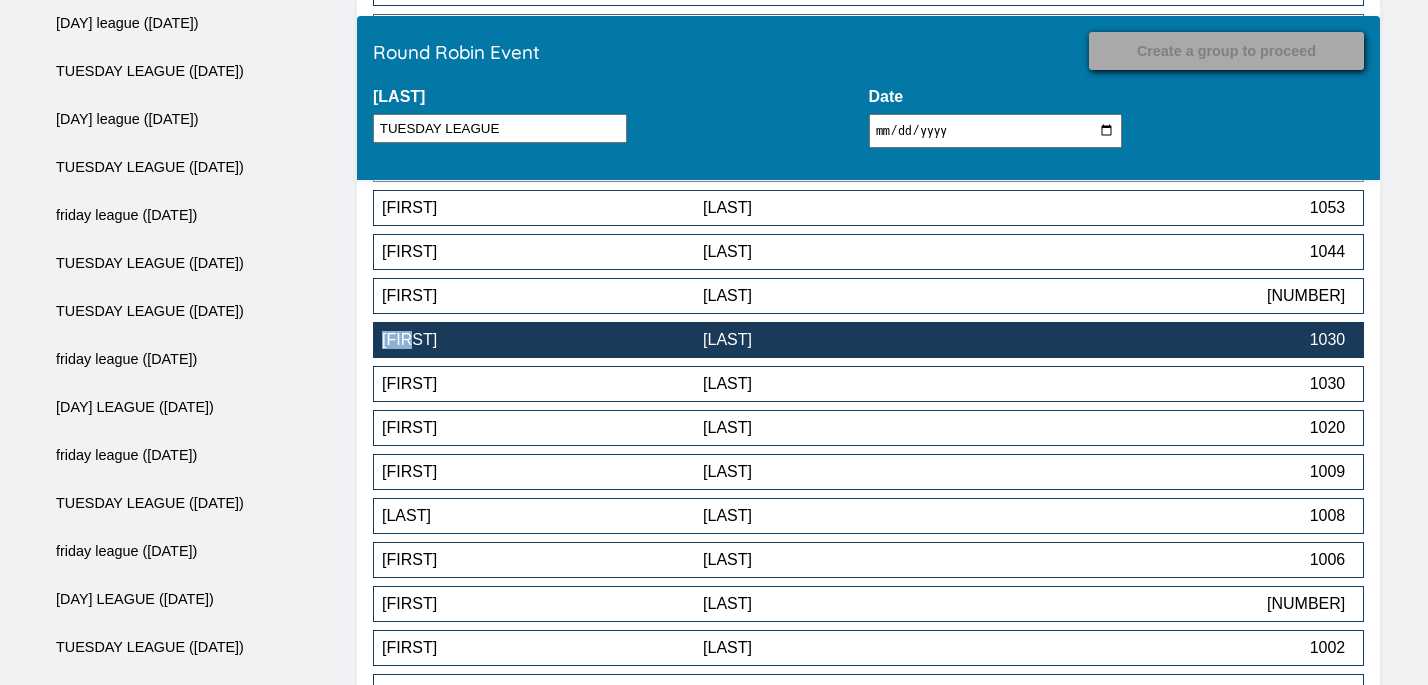 click on "[LAST]" at bounding box center [863, 340] 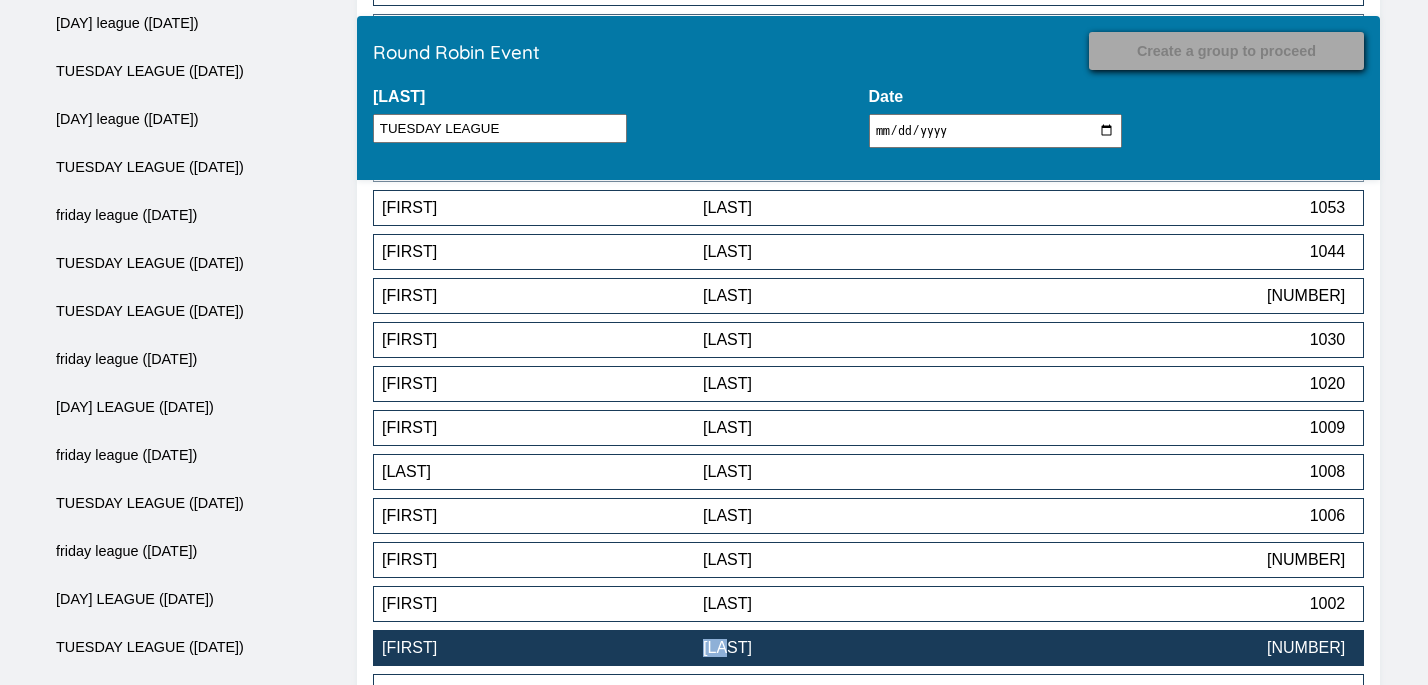 click on "[LAST]" at bounding box center [863, 648] 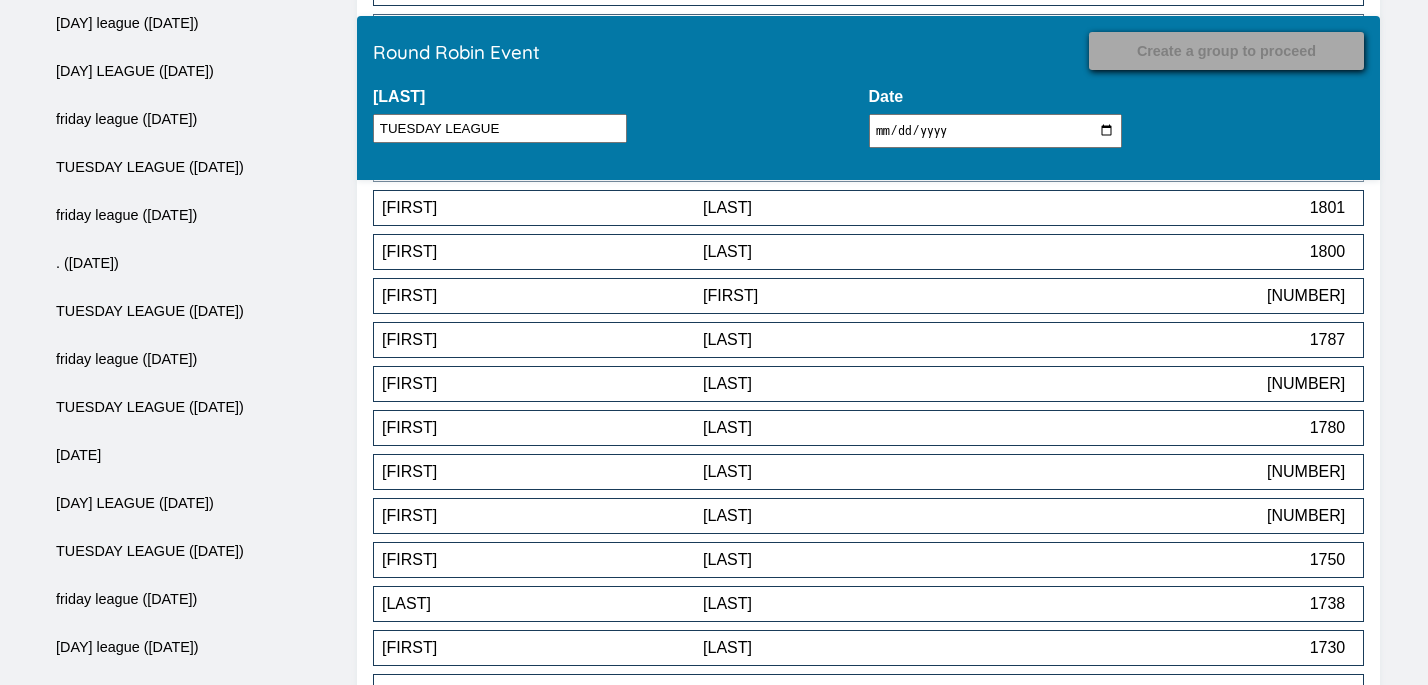 scroll, scrollTop: 6180, scrollLeft: 0, axis: vertical 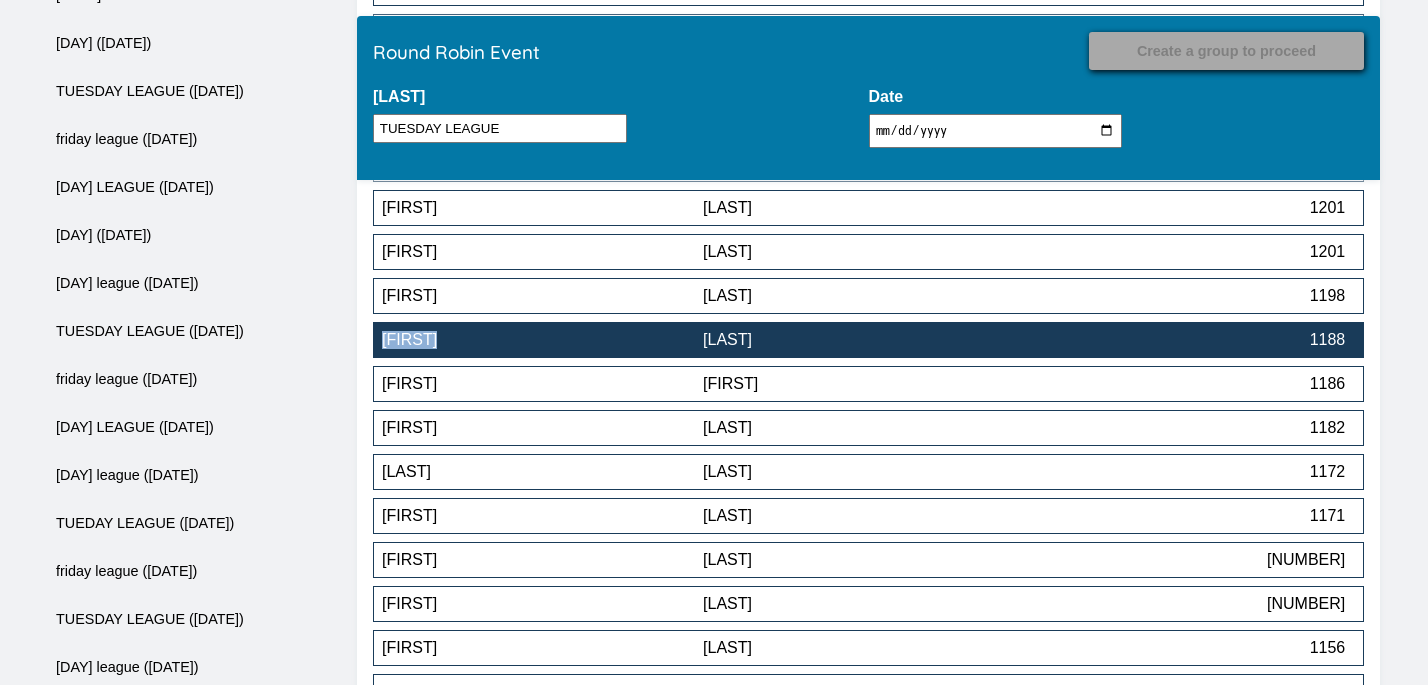 click on "[LAST]" at bounding box center [863, 340] 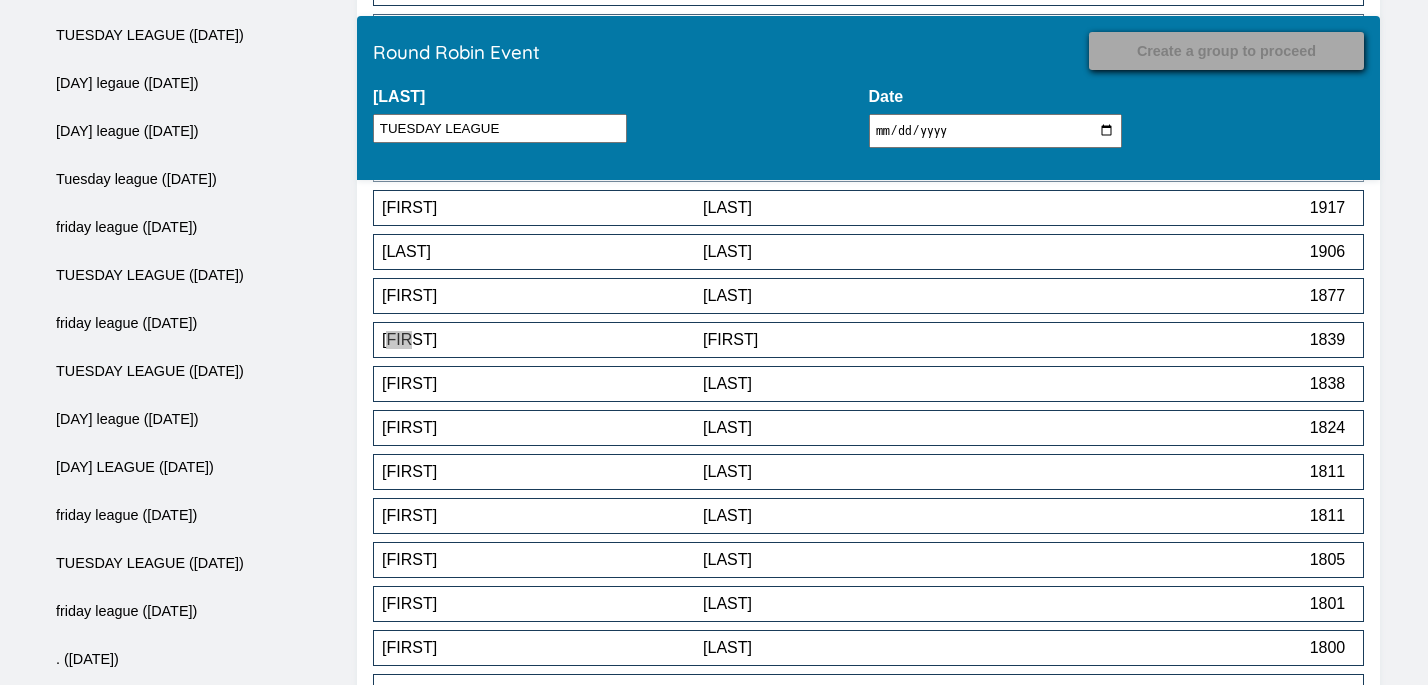 scroll, scrollTop: 9172, scrollLeft: 0, axis: vertical 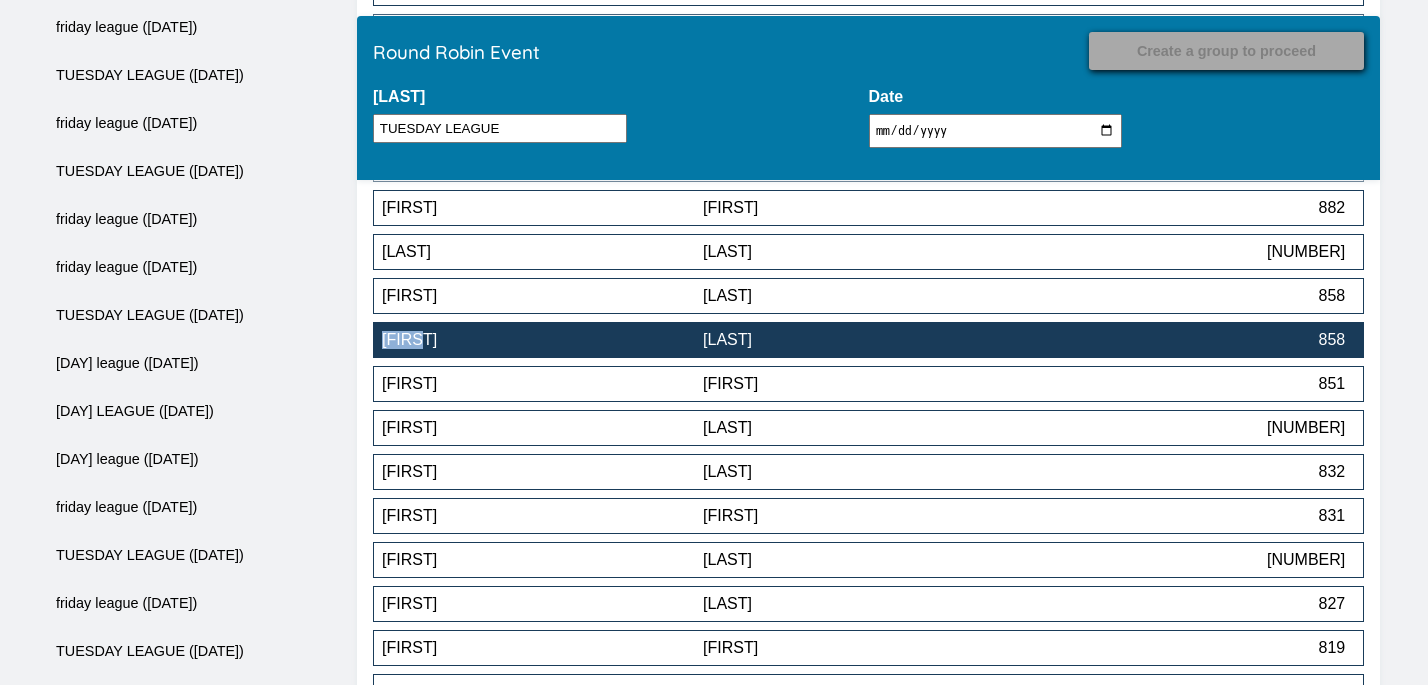 click on "[LAST]" at bounding box center [863, 340] 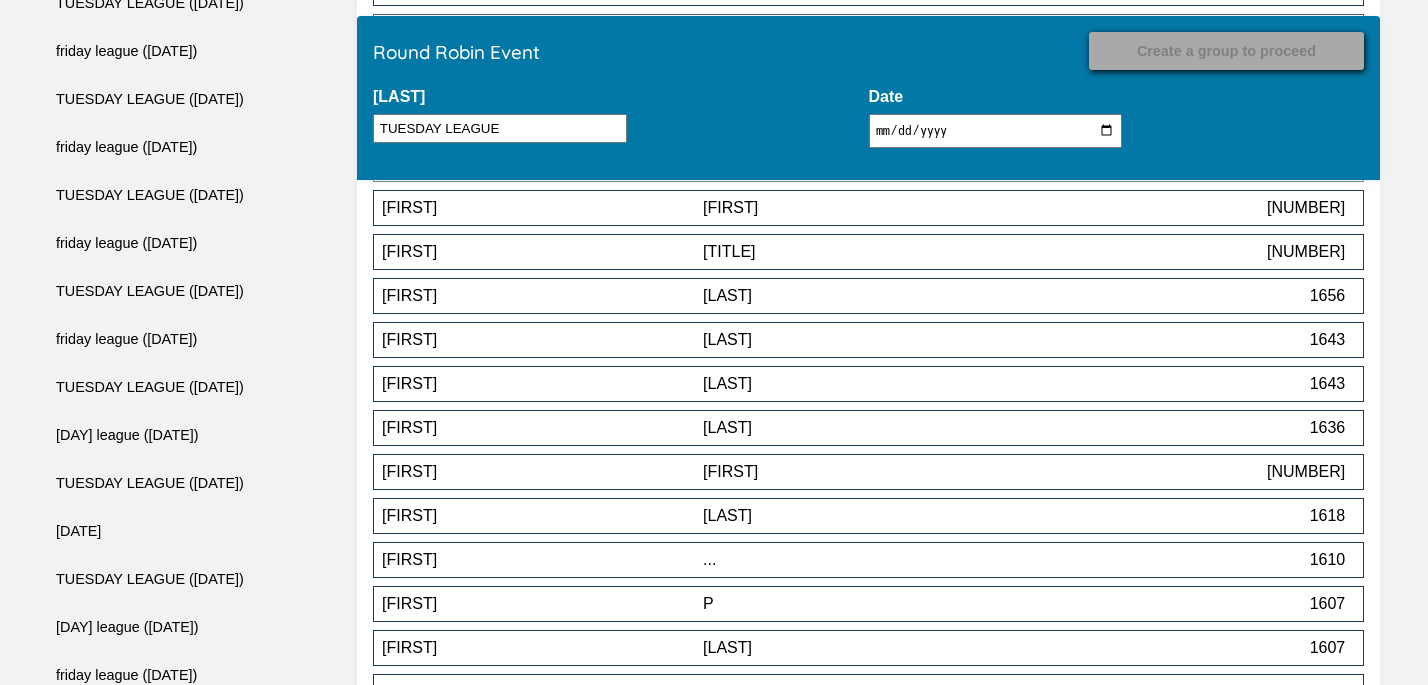 scroll, scrollTop: 11416, scrollLeft: 0, axis: vertical 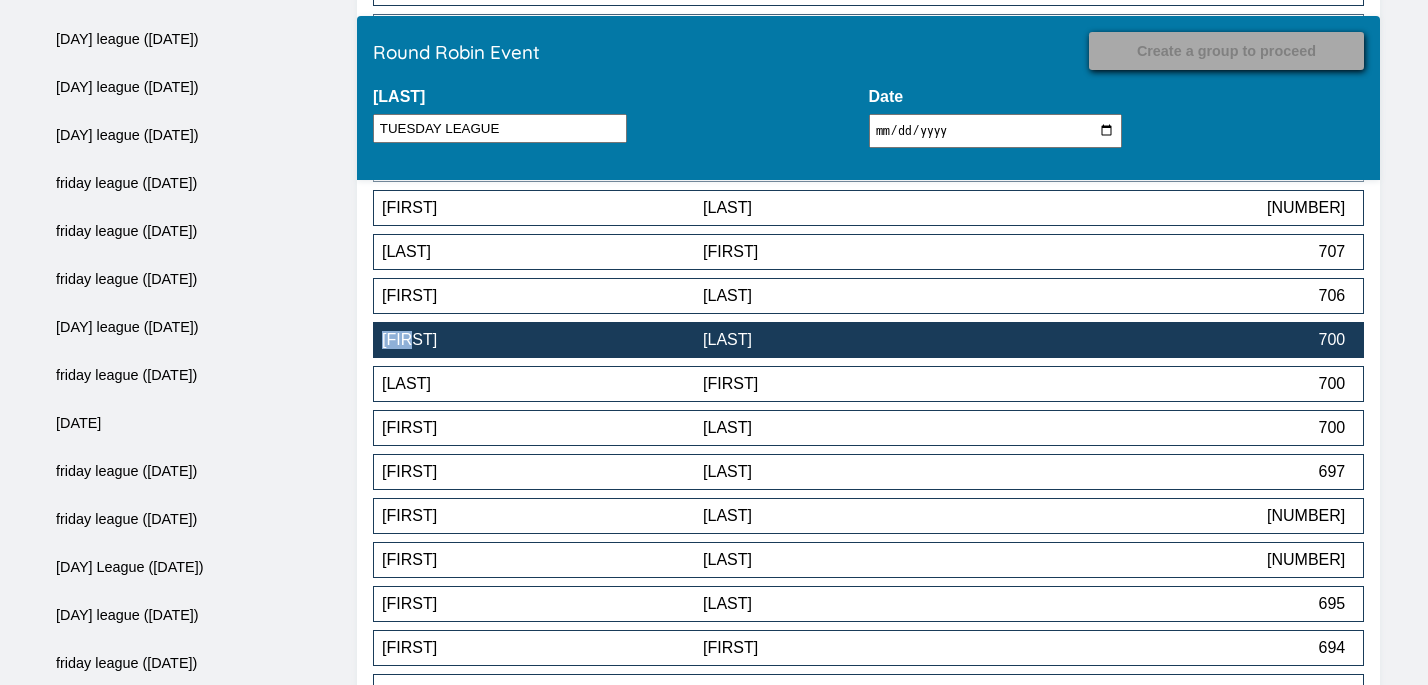 click on "[LAST]" at bounding box center [863, 340] 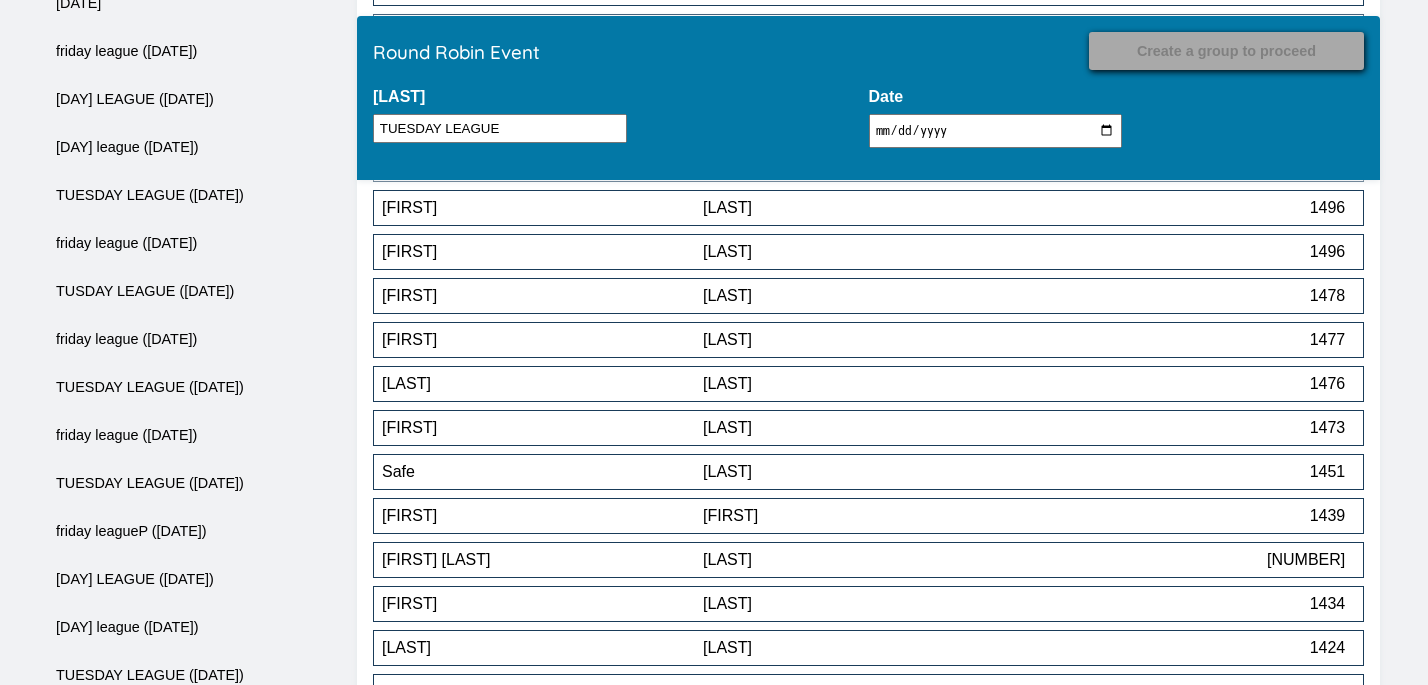 scroll, scrollTop: 11152, scrollLeft: 0, axis: vertical 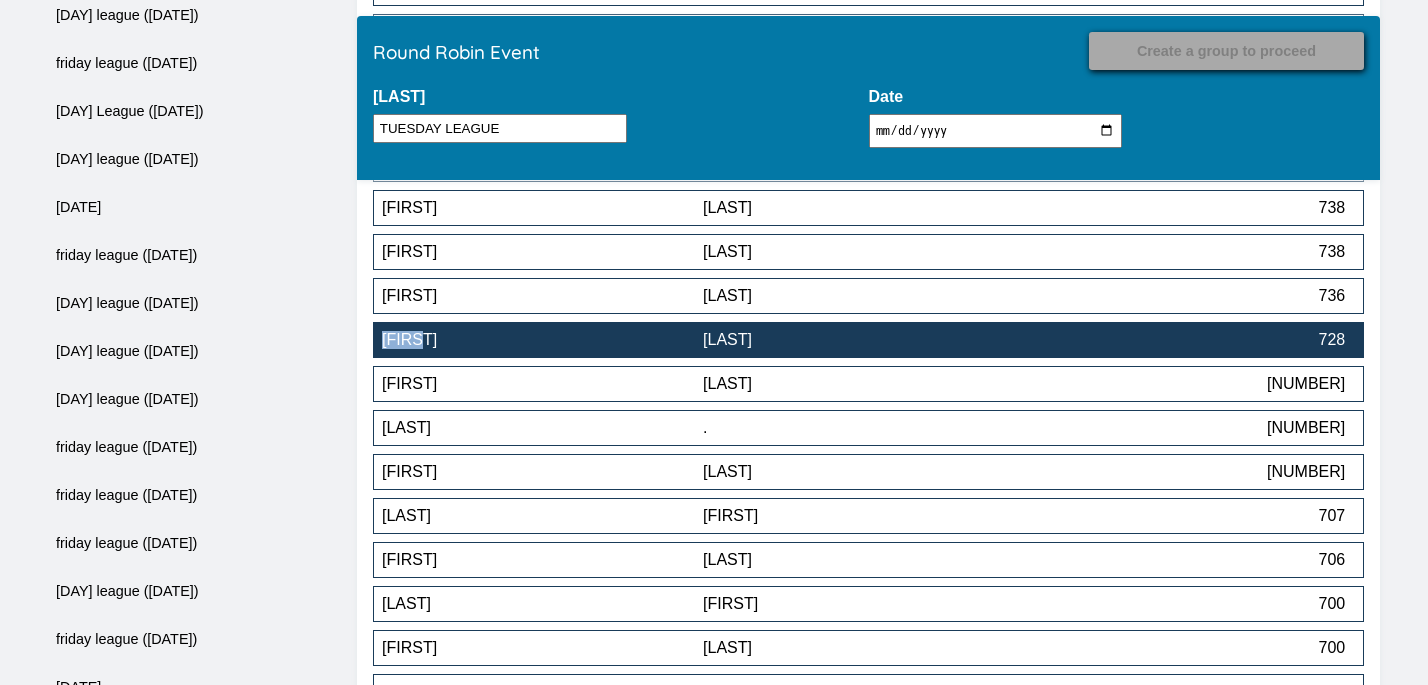 click on "[FIRST]" at bounding box center (542, 340) 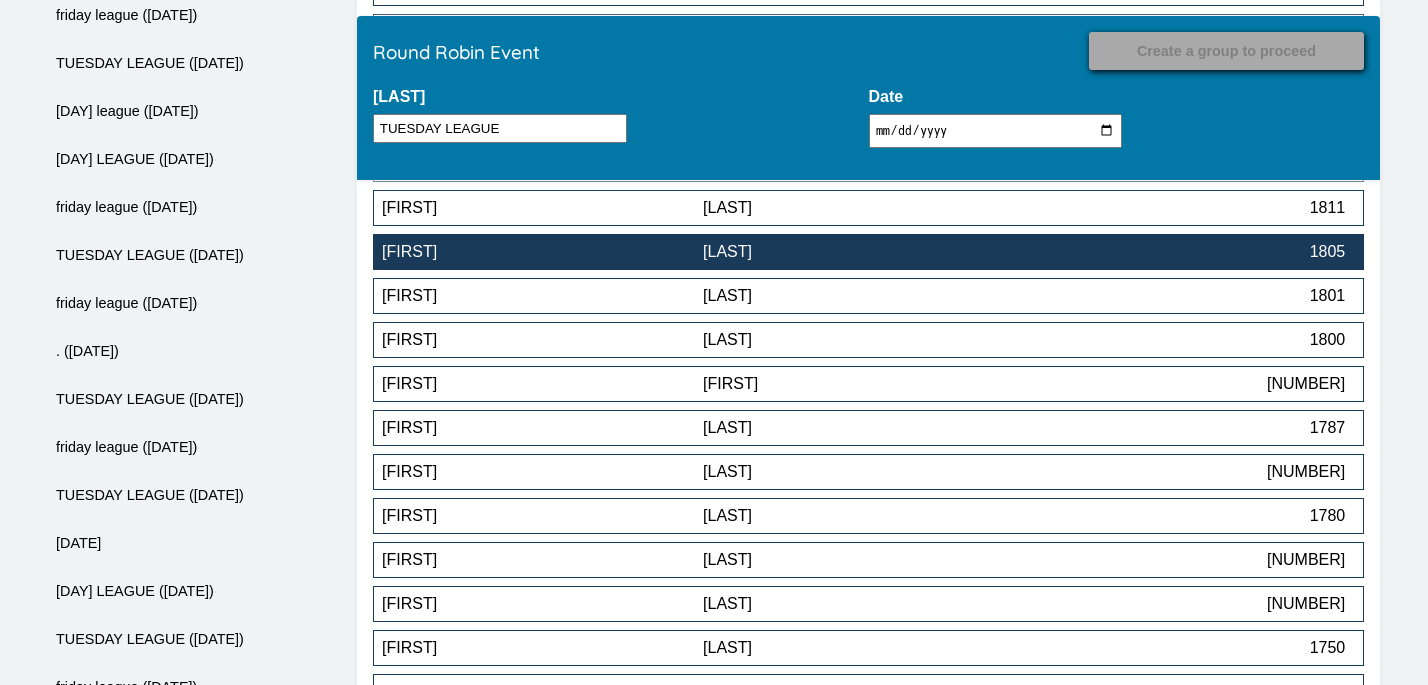scroll, scrollTop: 11944, scrollLeft: 0, axis: vertical 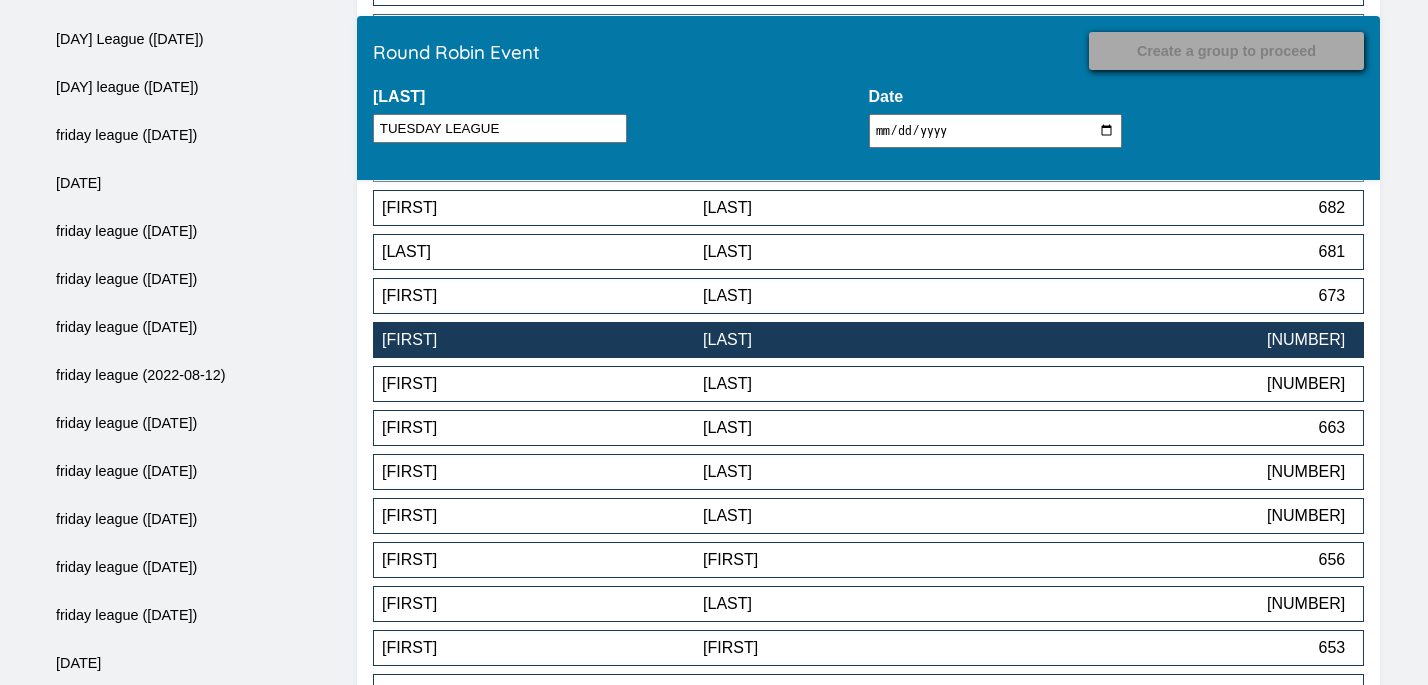 click on "[LAST]" at bounding box center (863, 340) 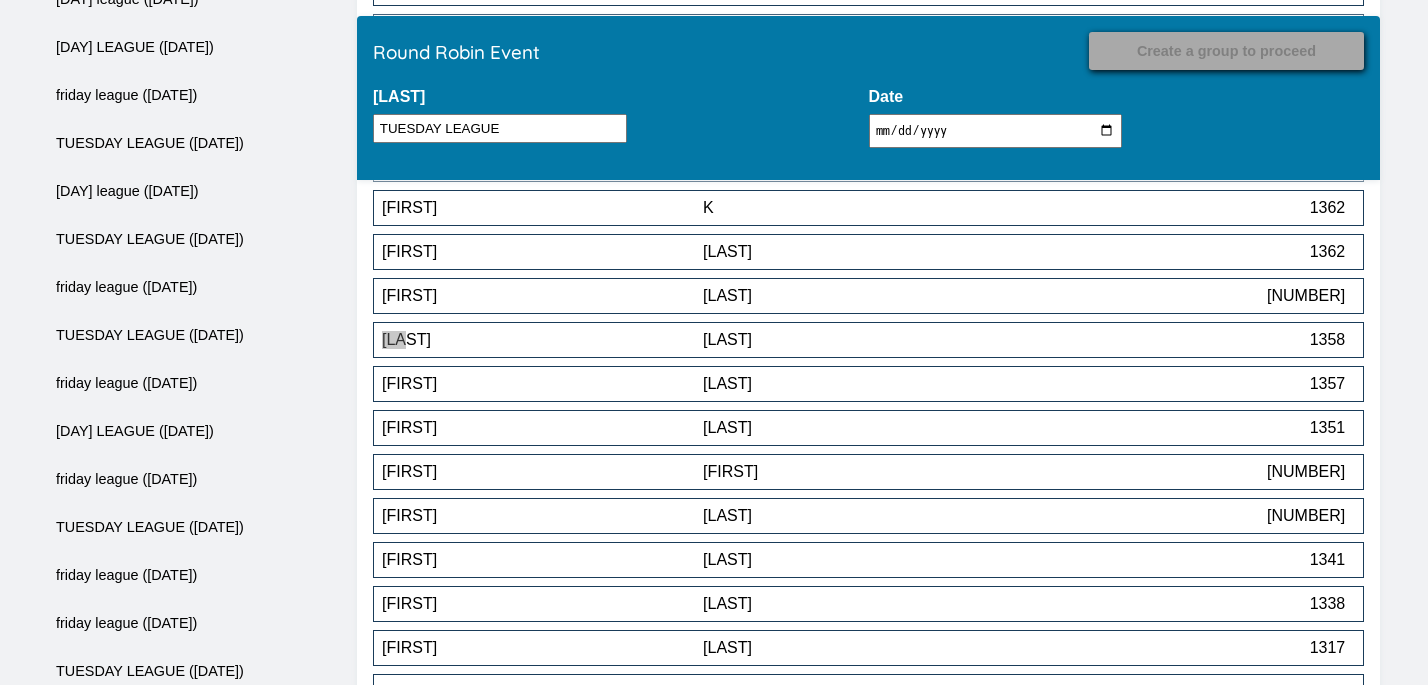 scroll, scrollTop: 12340, scrollLeft: 0, axis: vertical 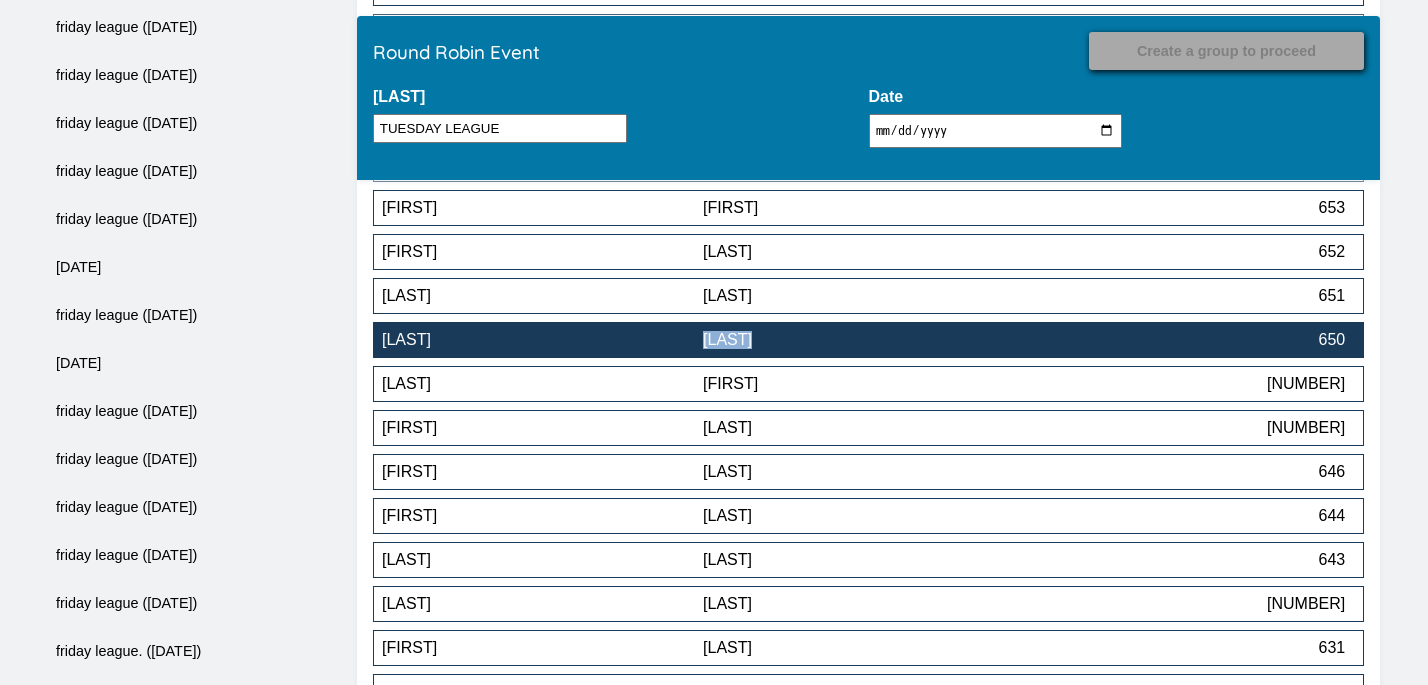 click on "[LAST]" at bounding box center [542, 340] 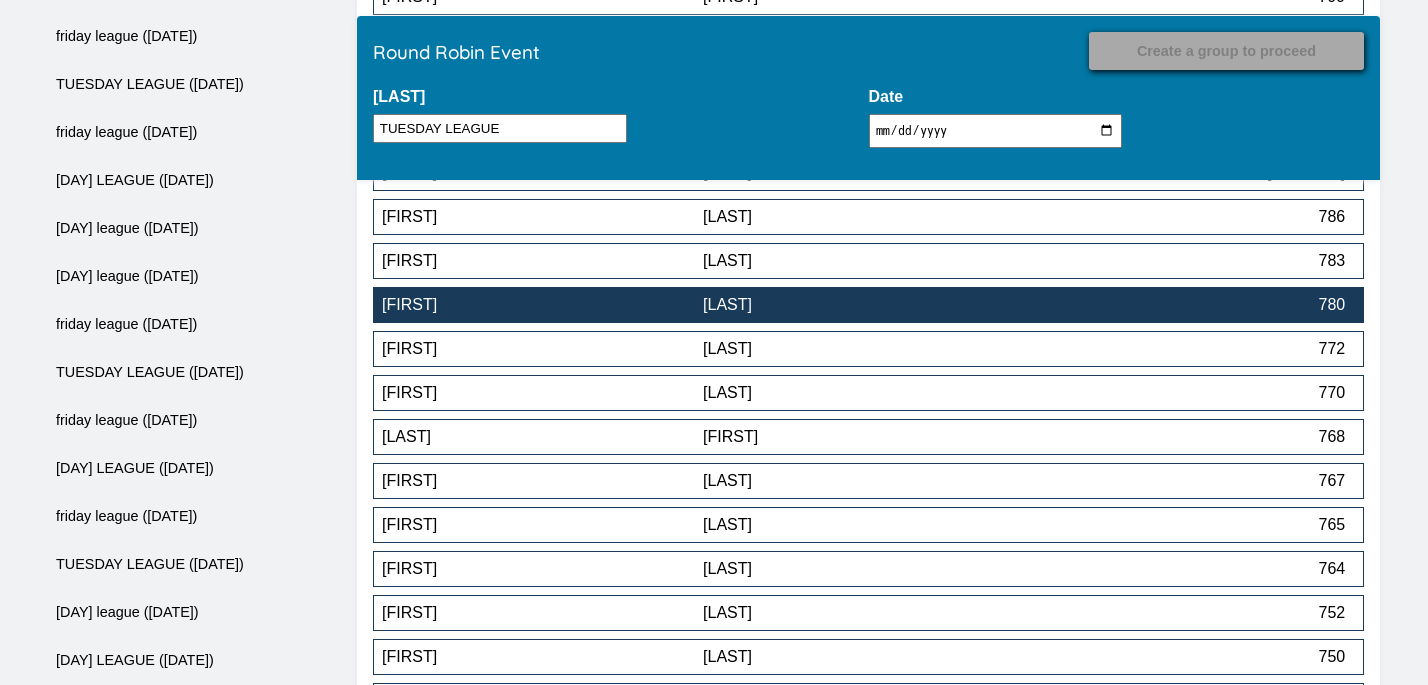 scroll, scrollTop: 10265, scrollLeft: 0, axis: vertical 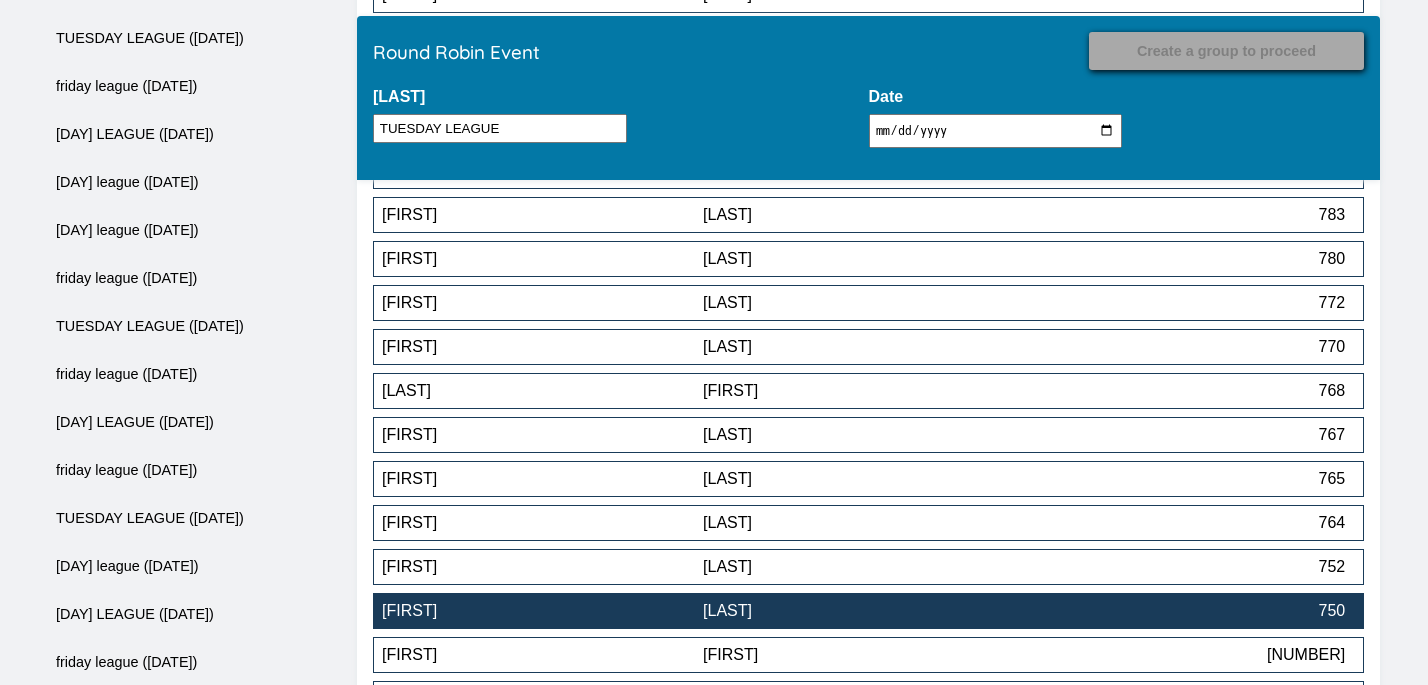 click on "[LAST]" at bounding box center (863, 611) 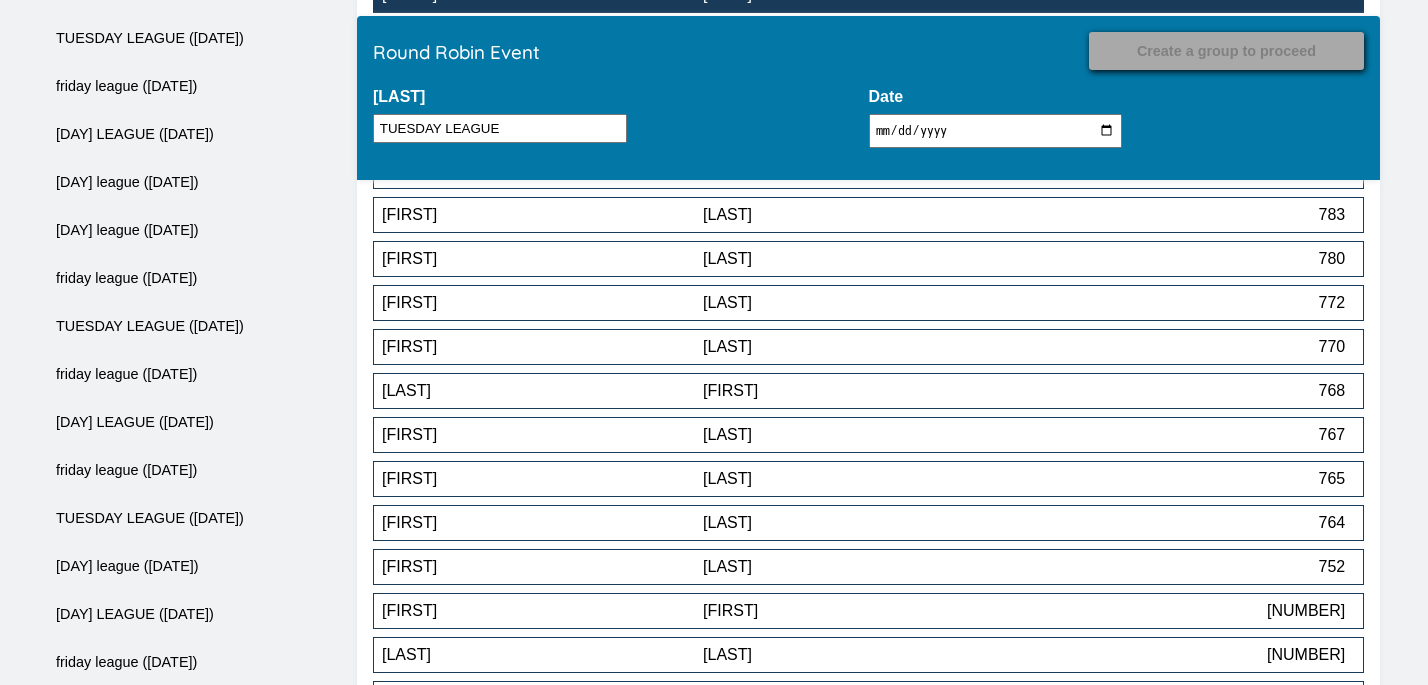 scroll, scrollTop: 11416, scrollLeft: 0, axis: vertical 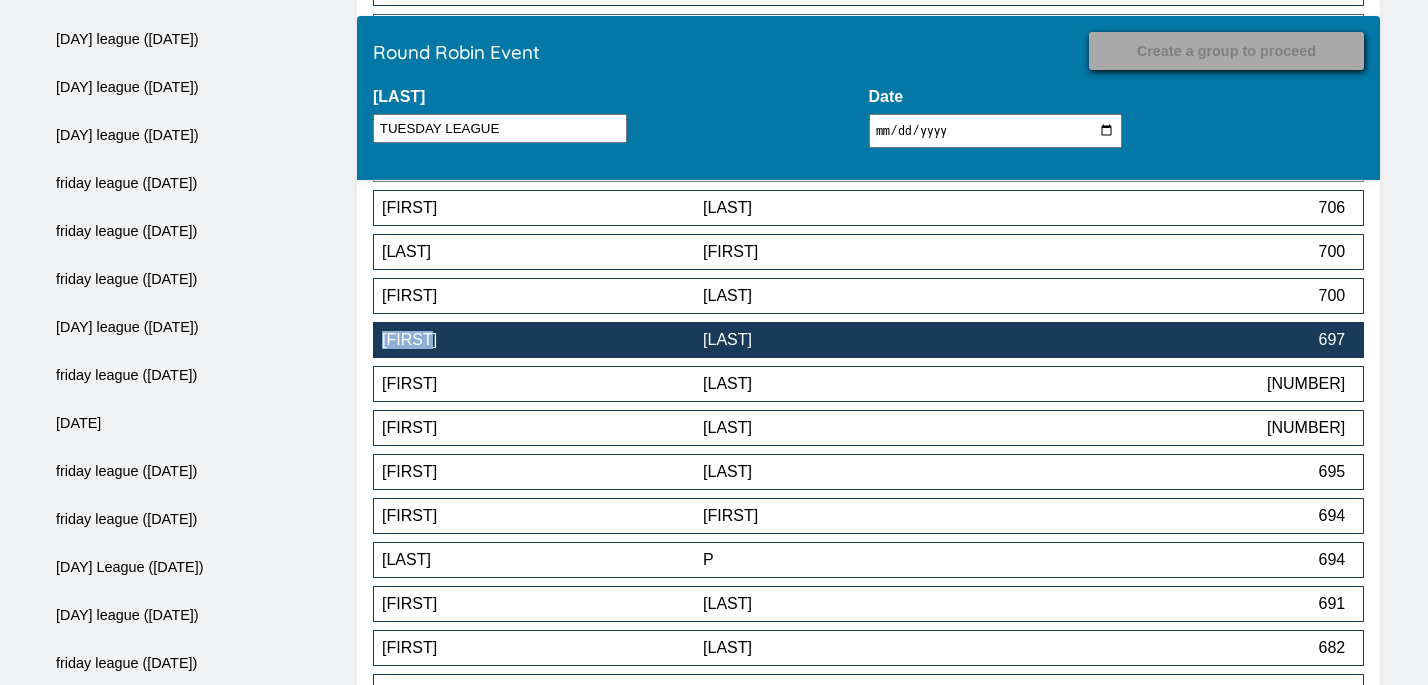 click on "[LAST]" at bounding box center [863, 340] 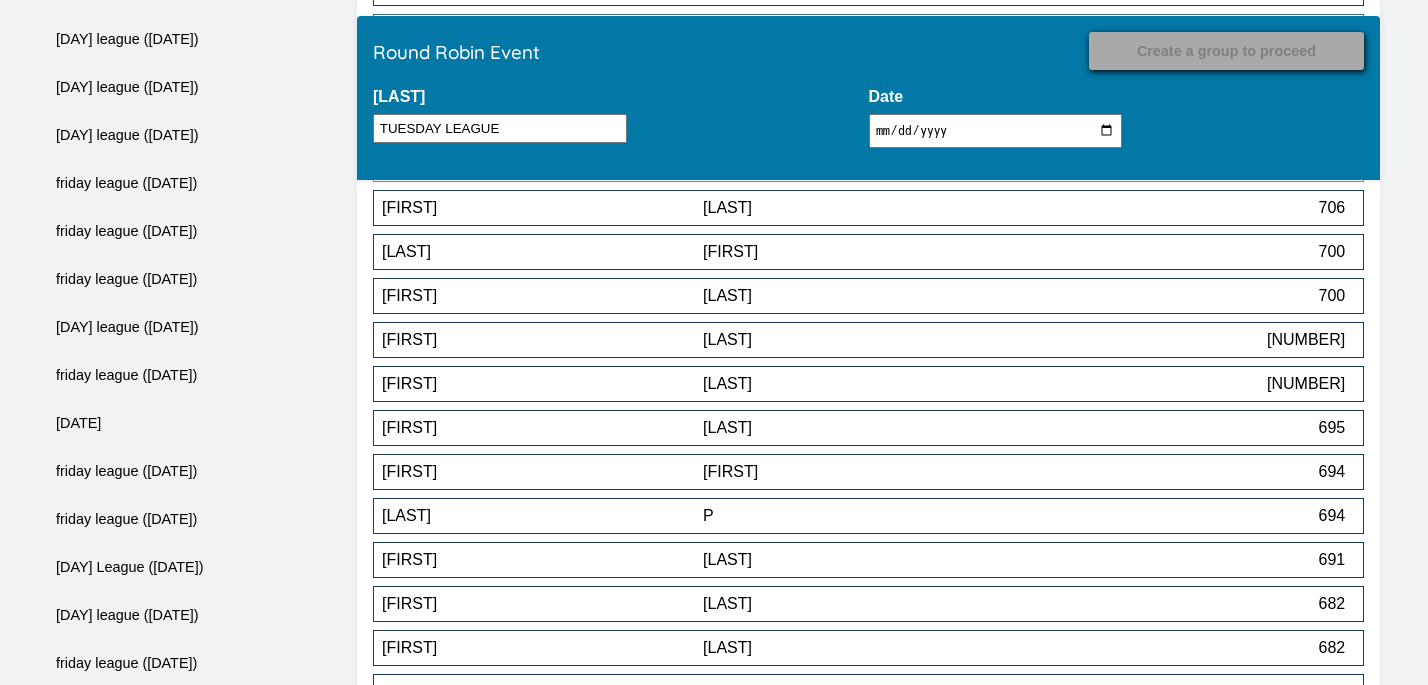 scroll, scrollTop: 10008, scrollLeft: 0, axis: vertical 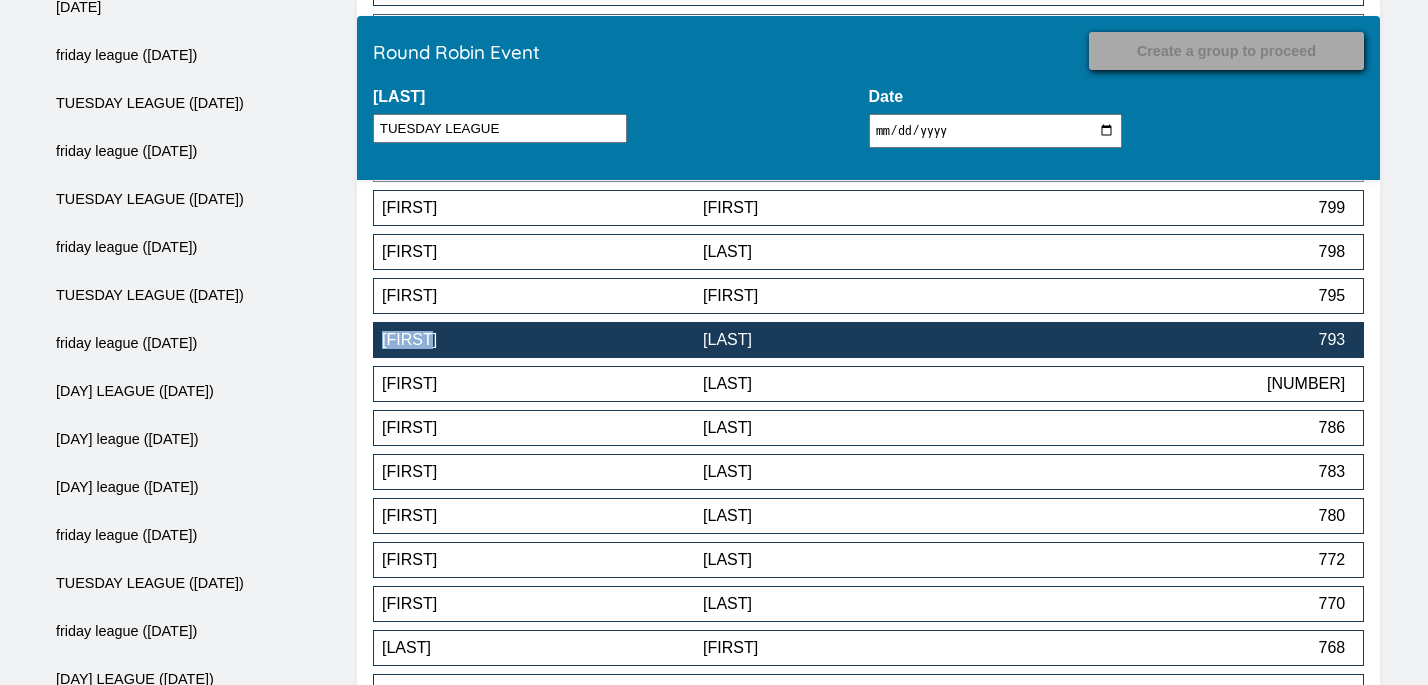 click on "[LAST]" at bounding box center (863, 340) 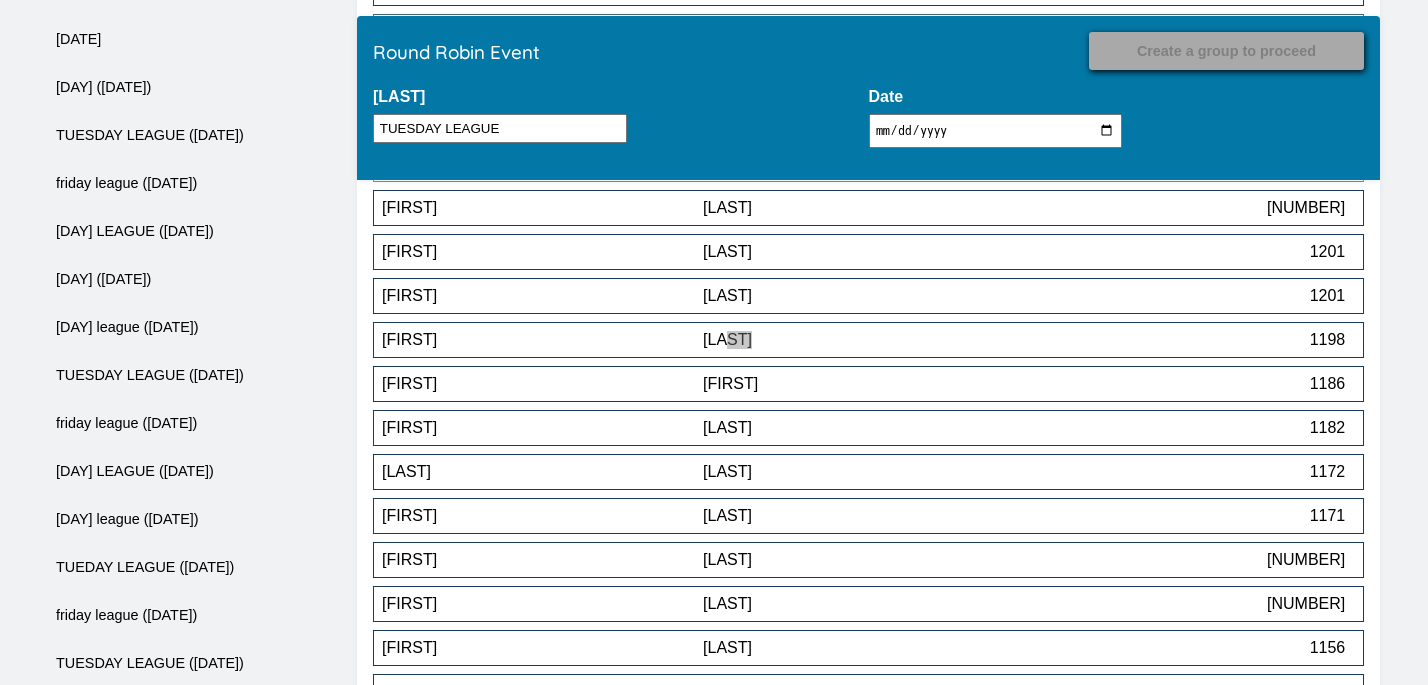 scroll, scrollTop: 12164, scrollLeft: 0, axis: vertical 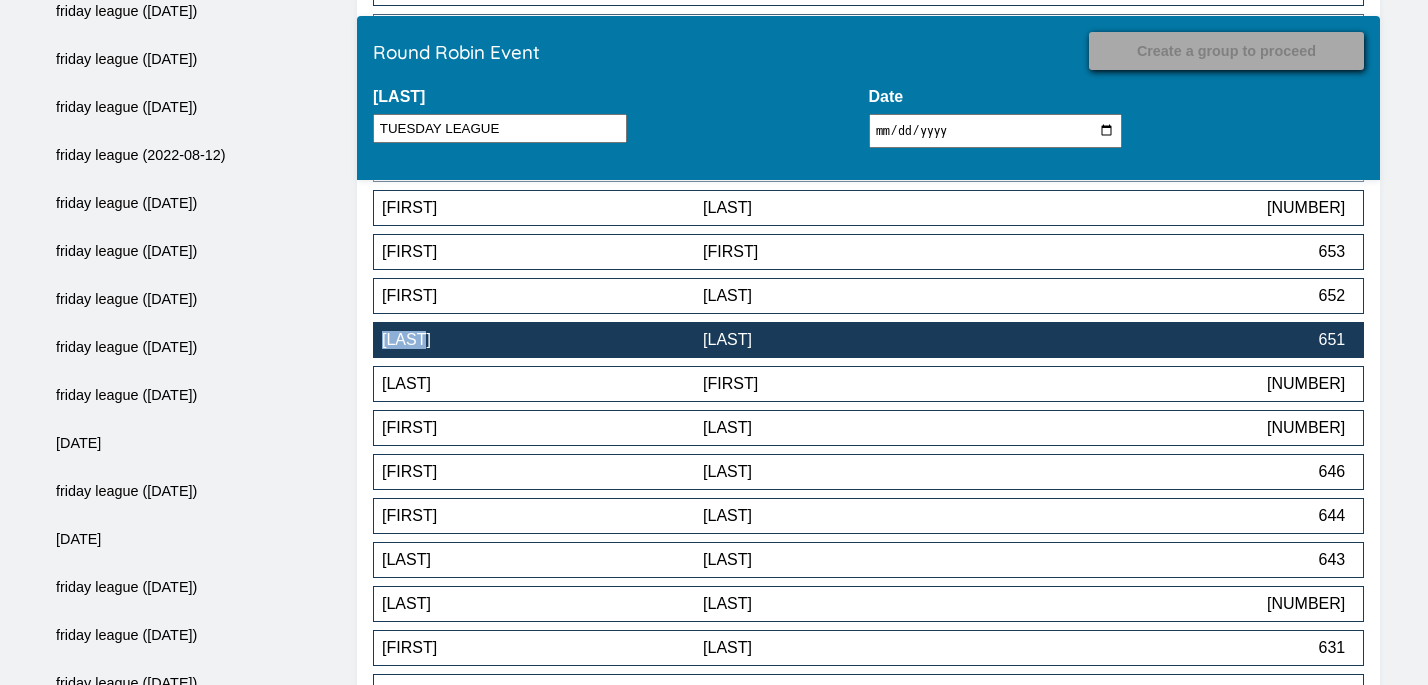 click on "[LAST]" at bounding box center (863, 340) 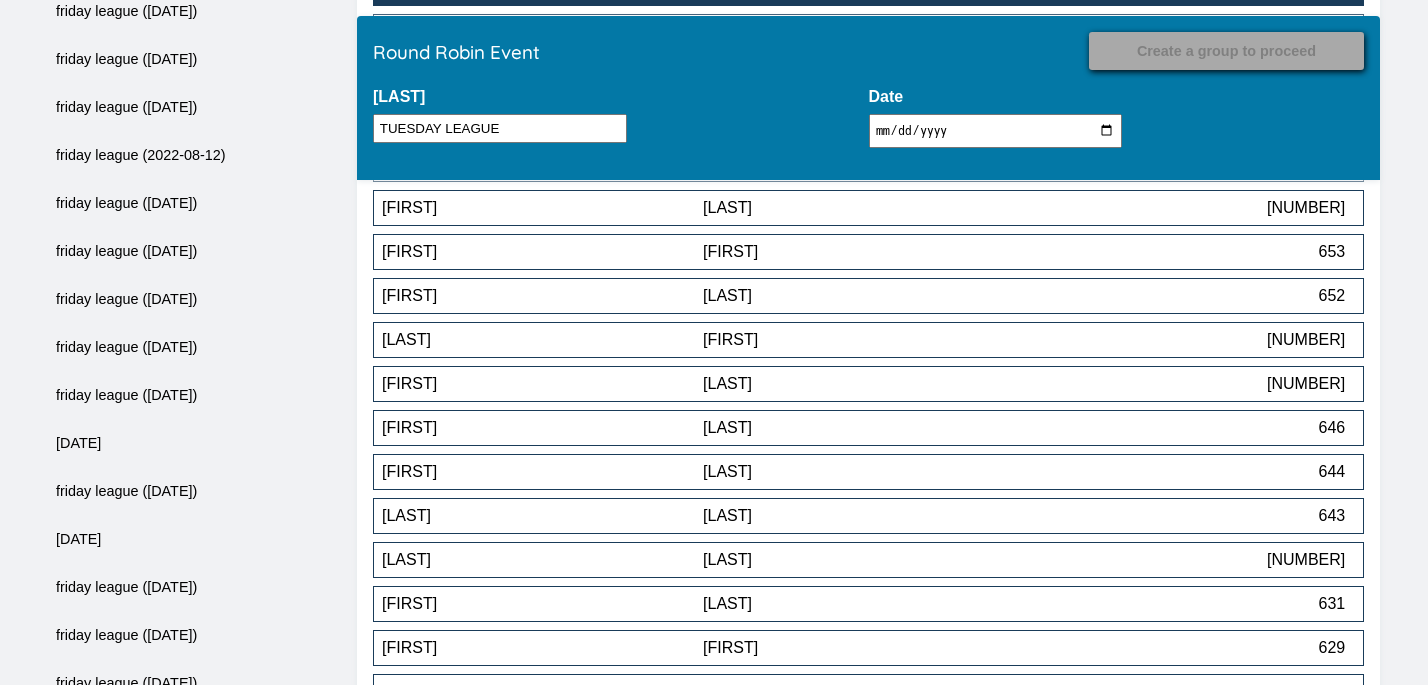 scroll, scrollTop: 9832, scrollLeft: 0, axis: vertical 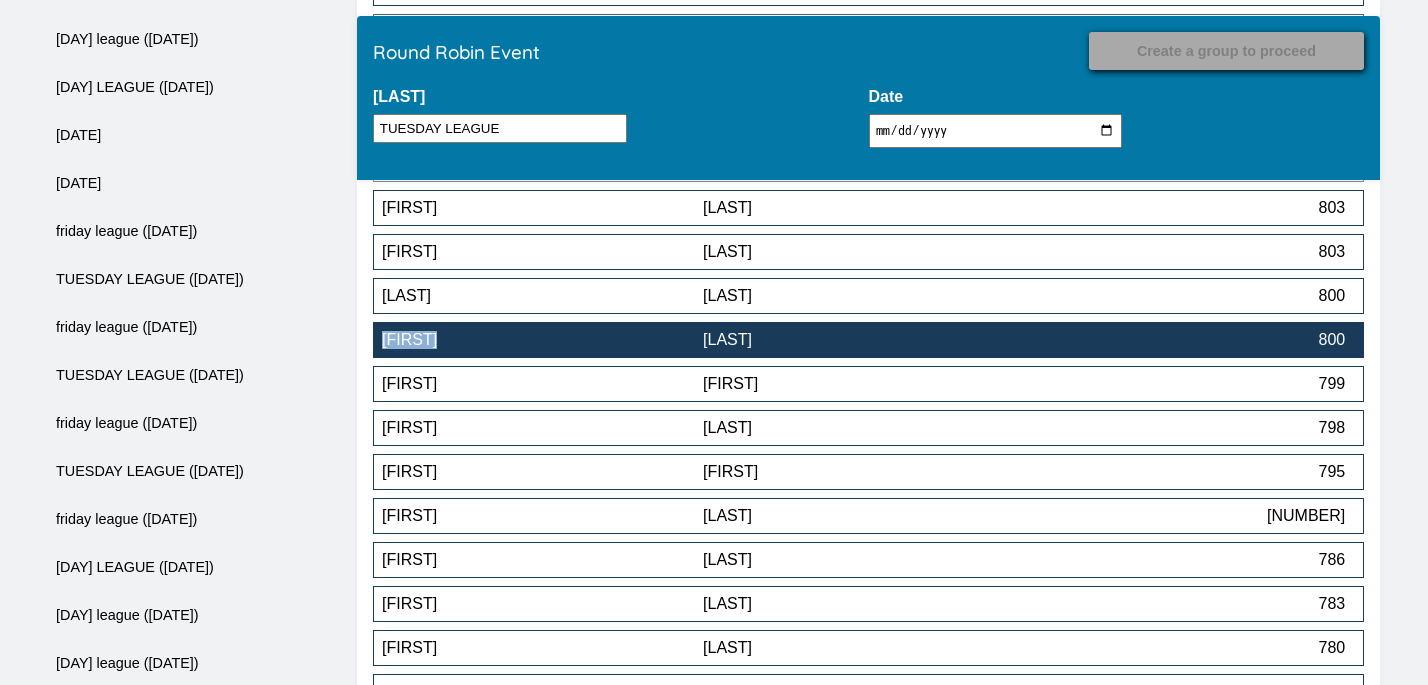 click on "[LAST]" at bounding box center [863, 340] 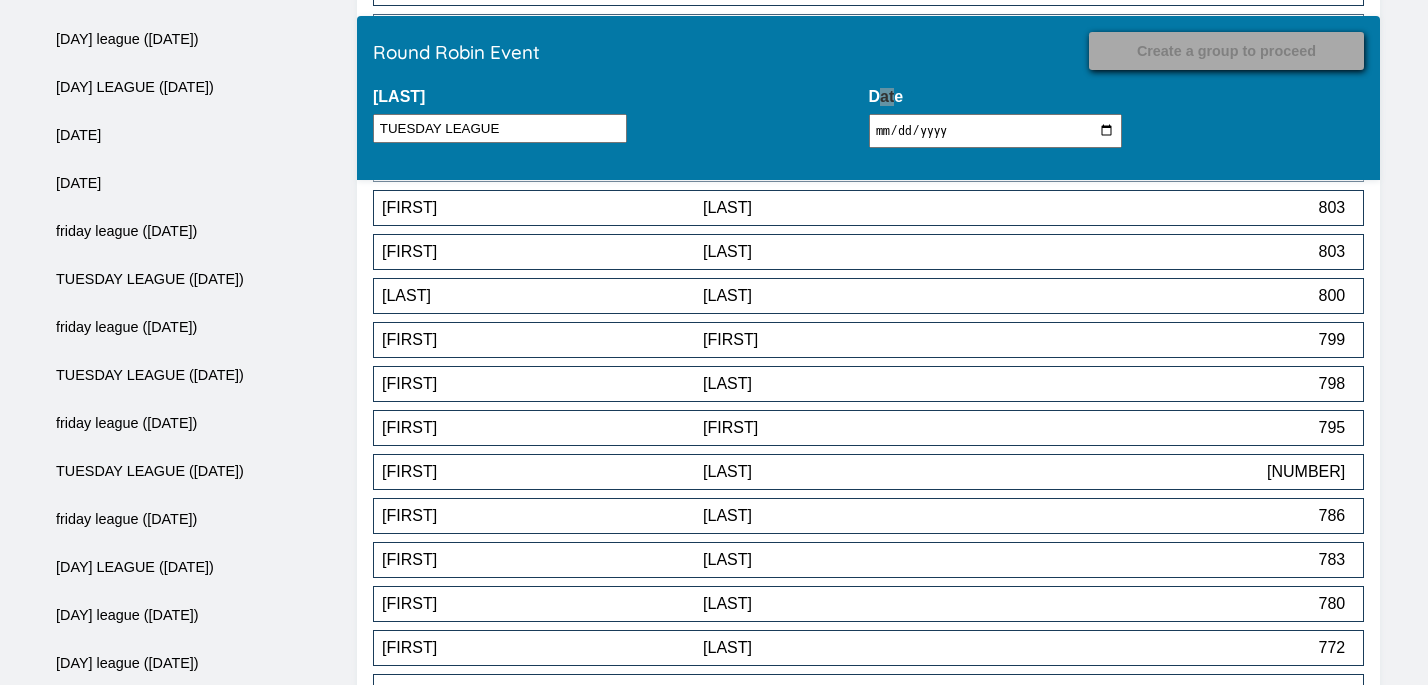 scroll, scrollTop: 14012, scrollLeft: 0, axis: vertical 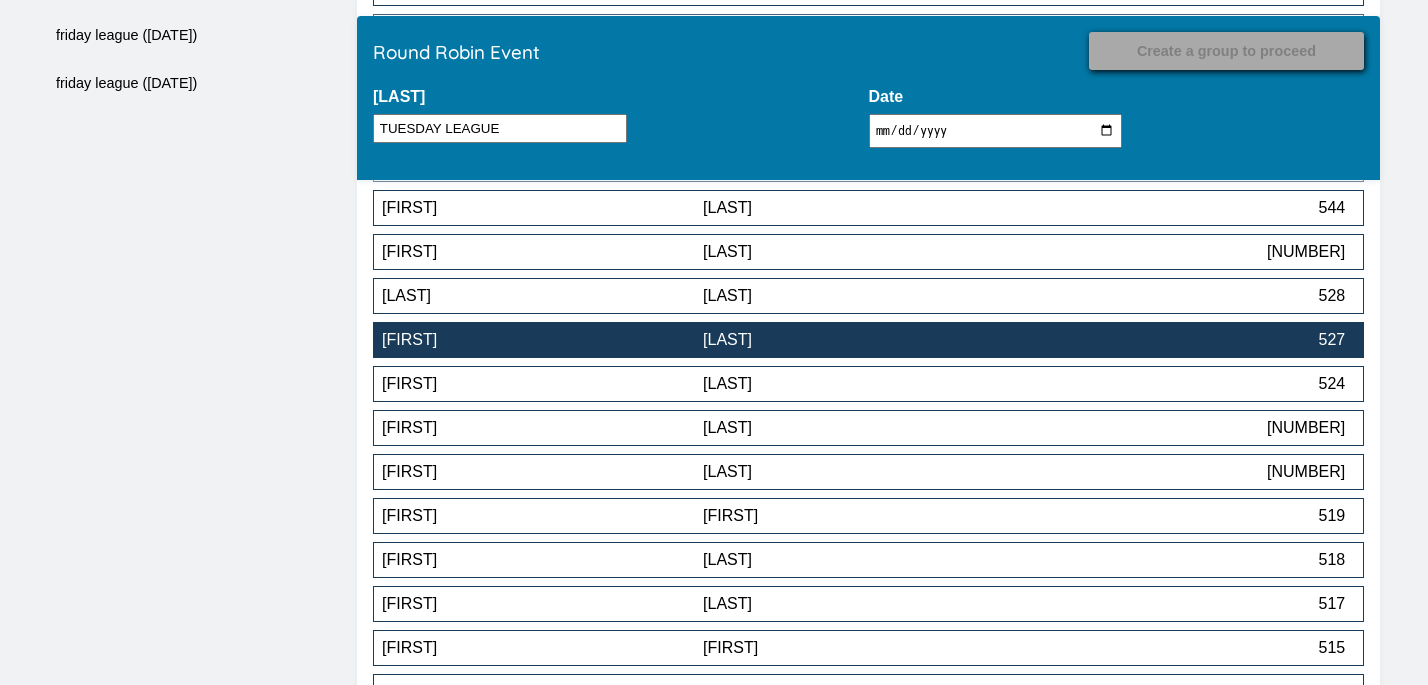 click on "[FIRST] [LAST] [NUMBER]" at bounding box center (868, 340) 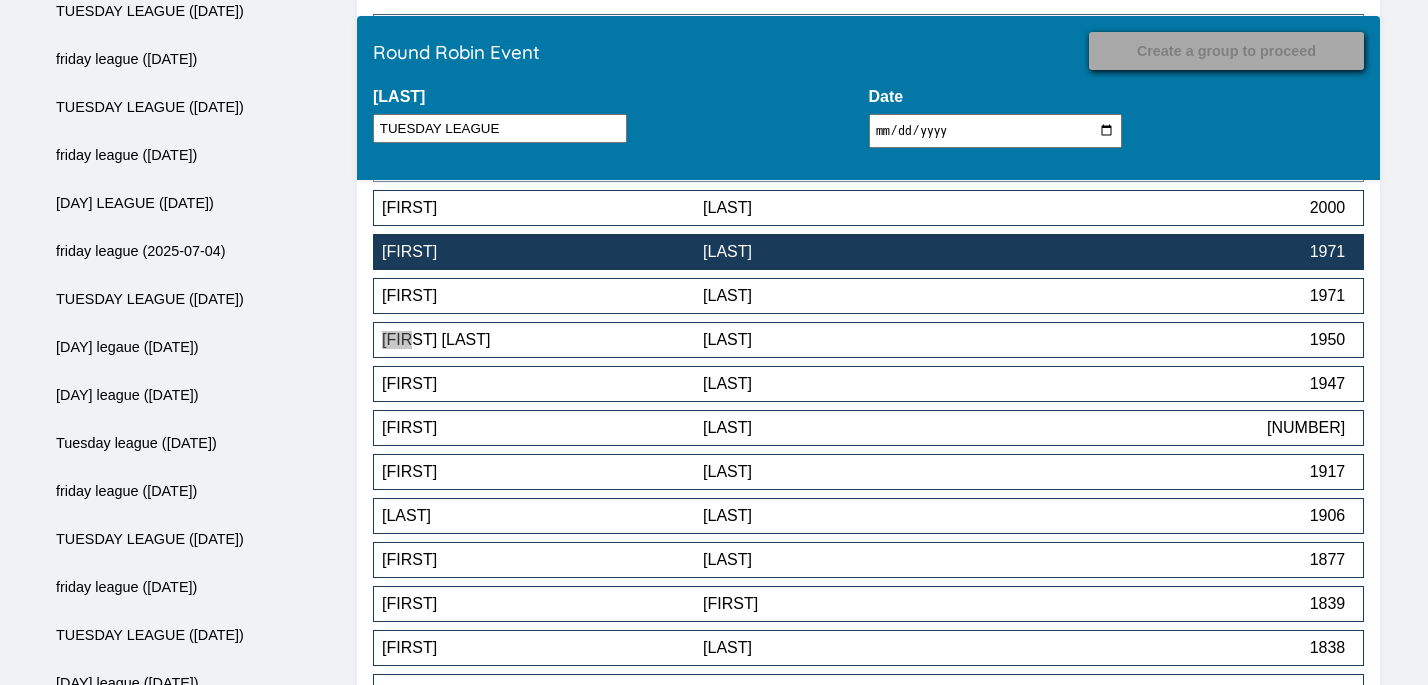 scroll, scrollTop: 15772, scrollLeft: 0, axis: vertical 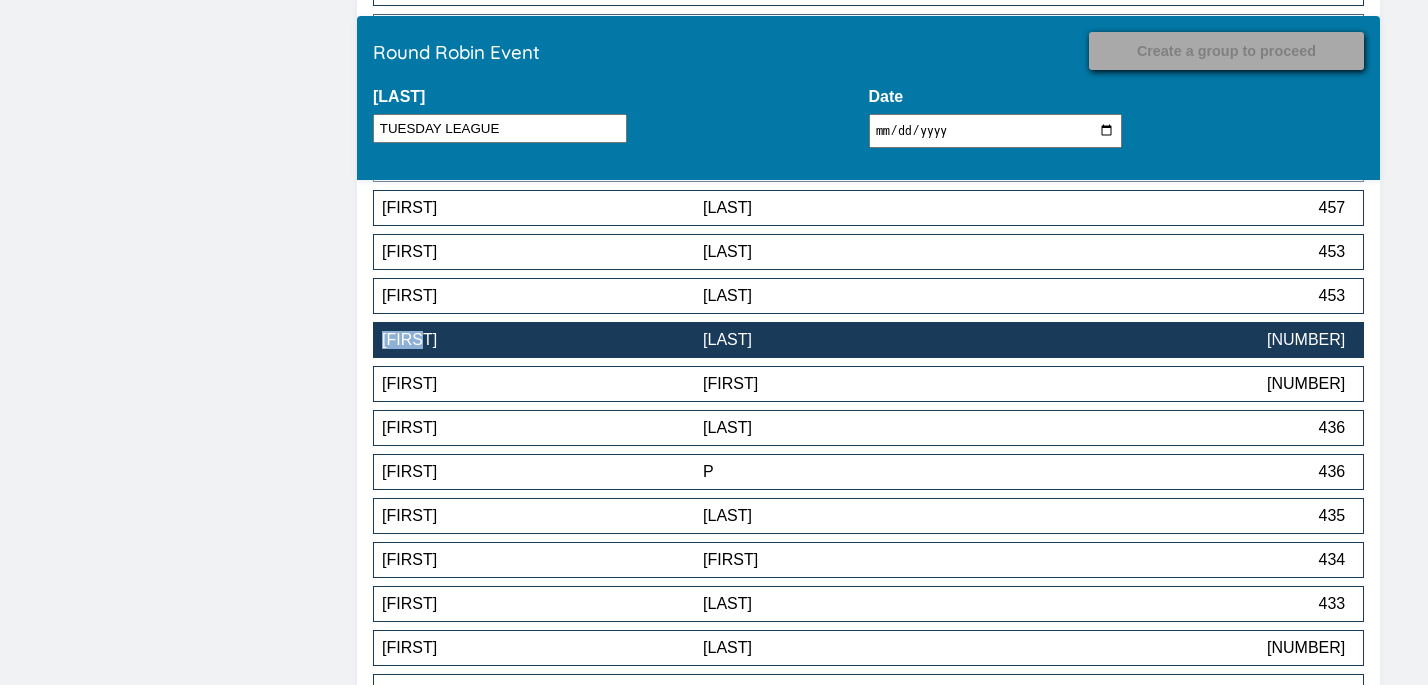 click on "[LAST]" at bounding box center [863, 340] 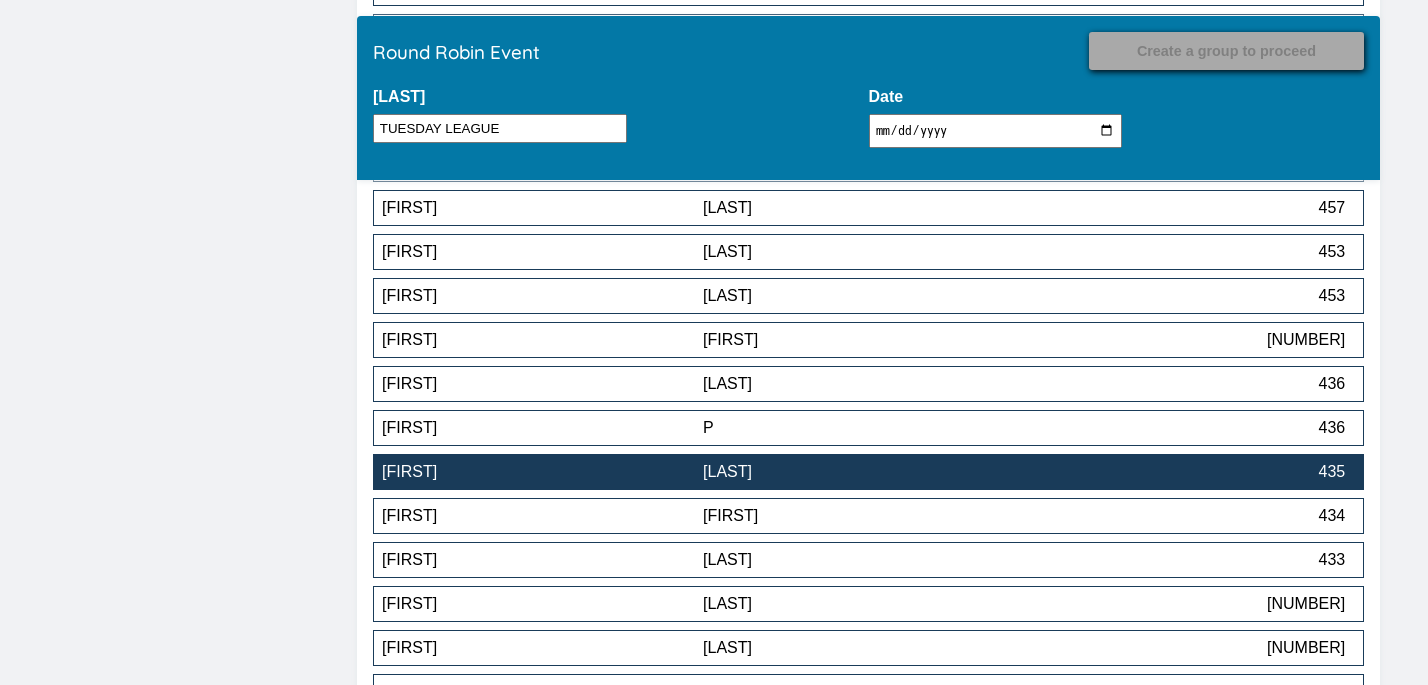 click on "[LAST]" at bounding box center (863, 472) 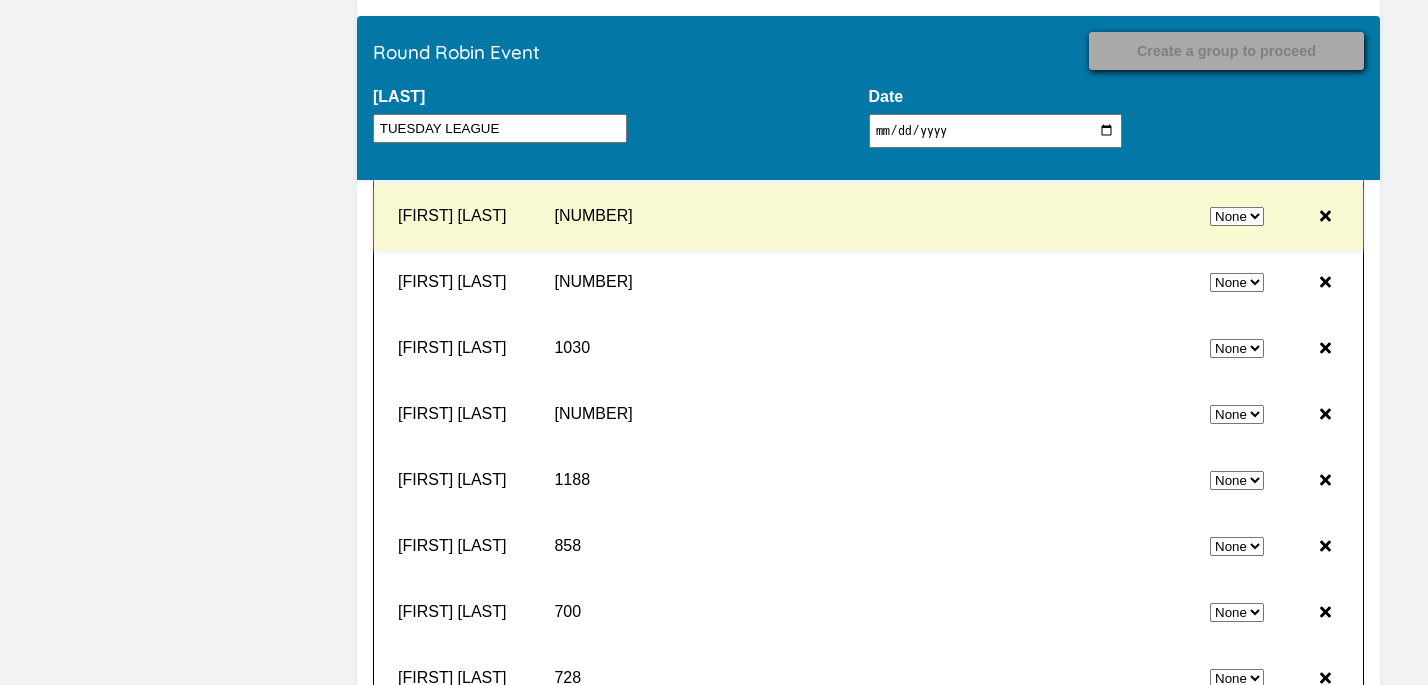 scroll, scrollTop: 19070, scrollLeft: 0, axis: vertical 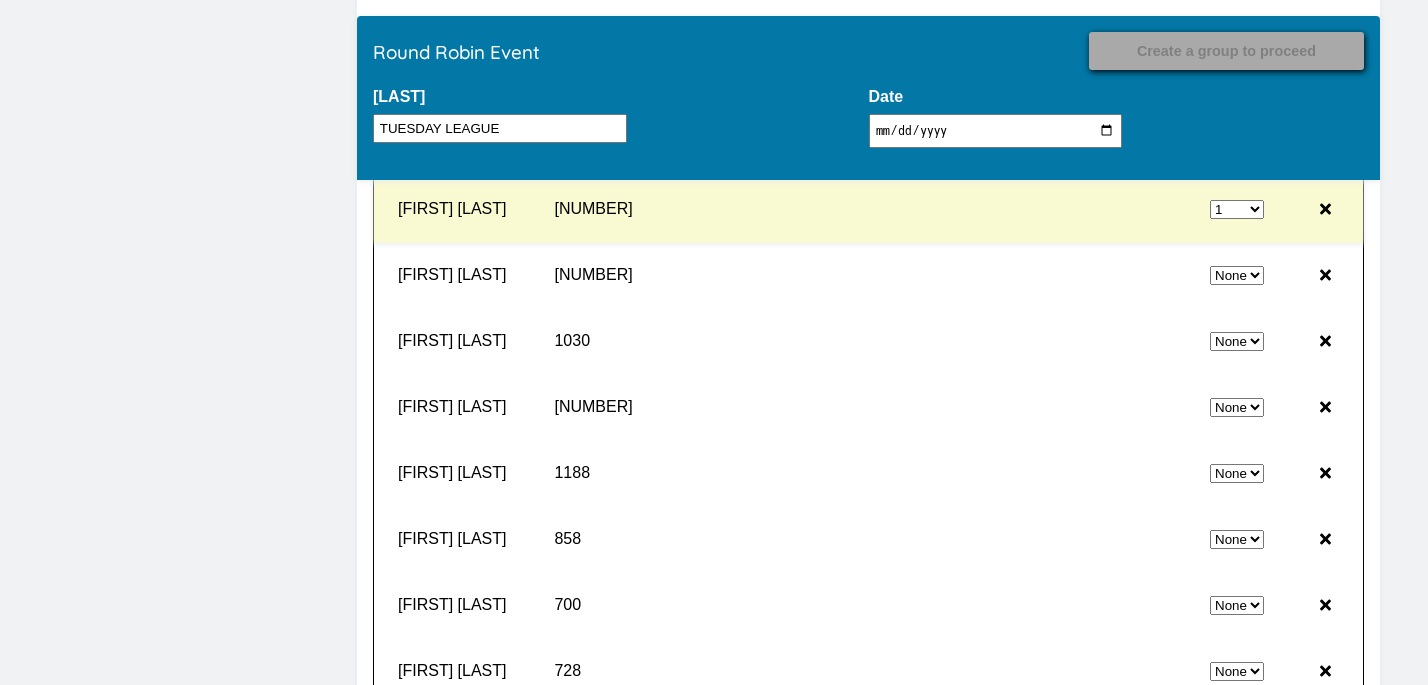 select on "0" 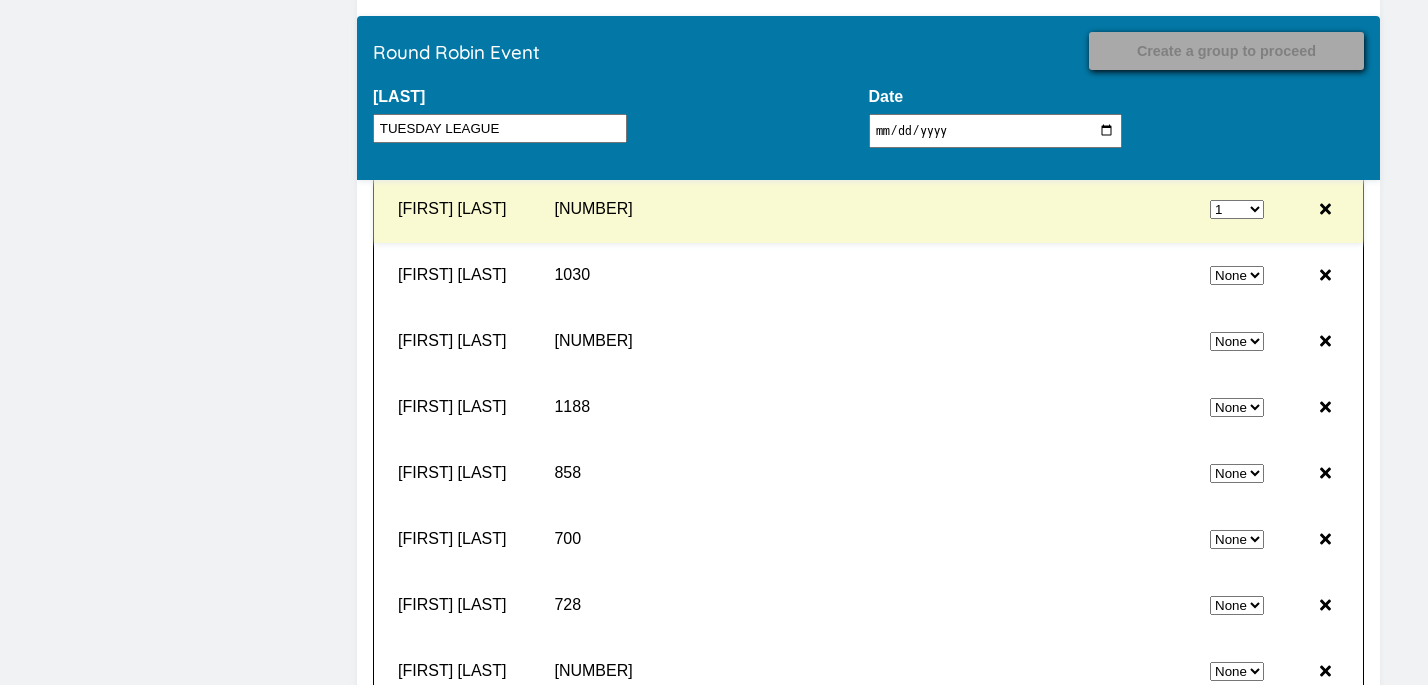 select on "0" 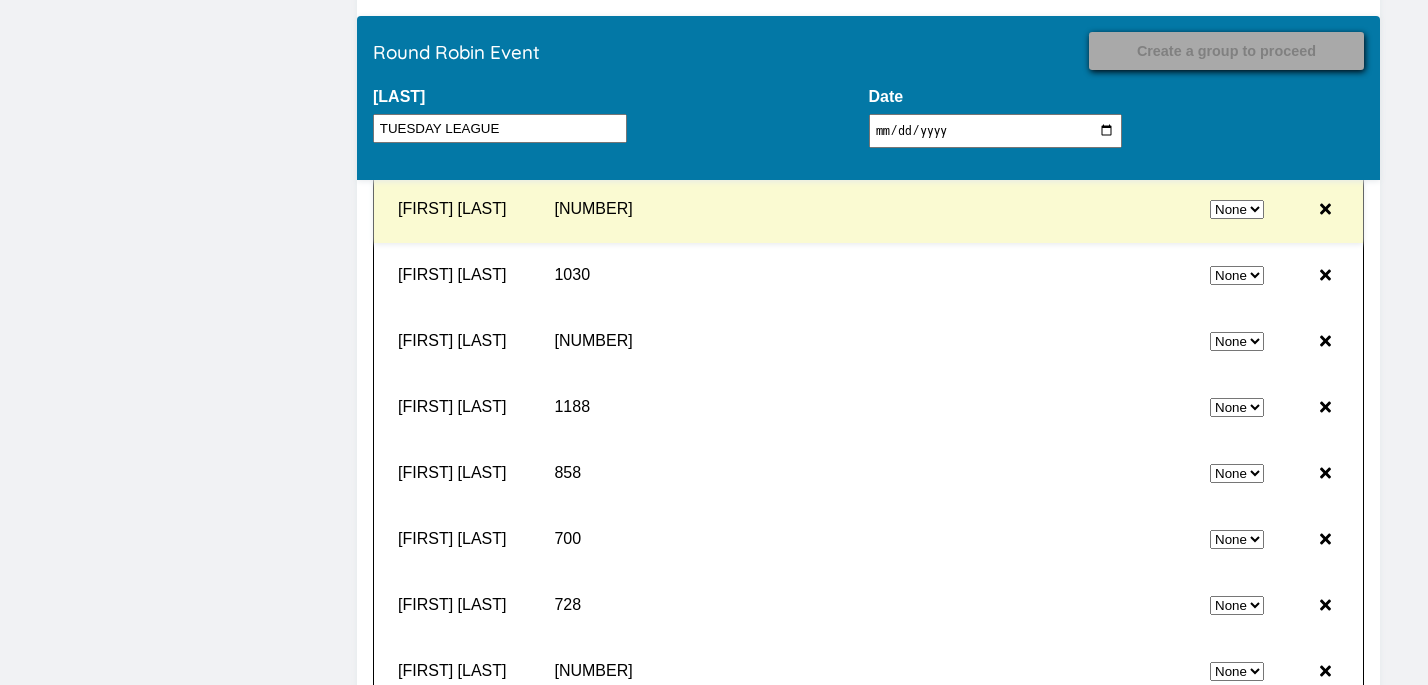 select on "1" 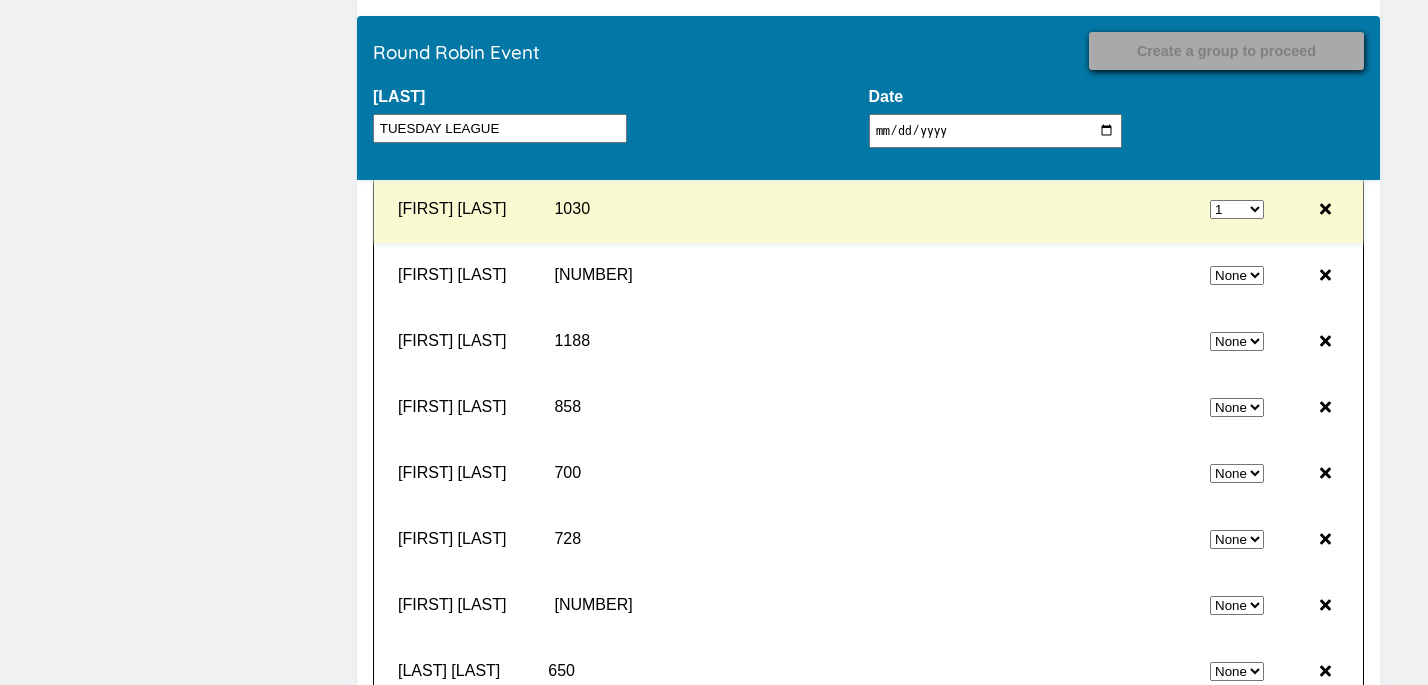 select on "0" 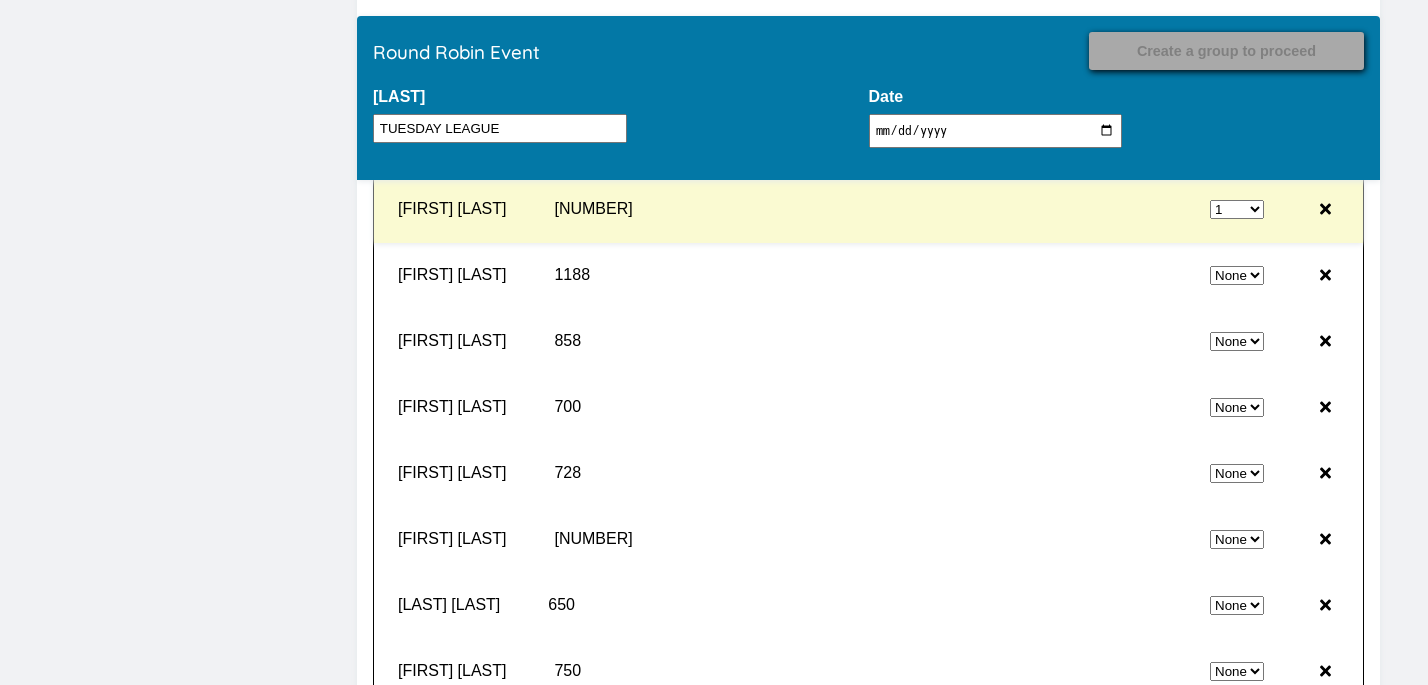 select on "0" 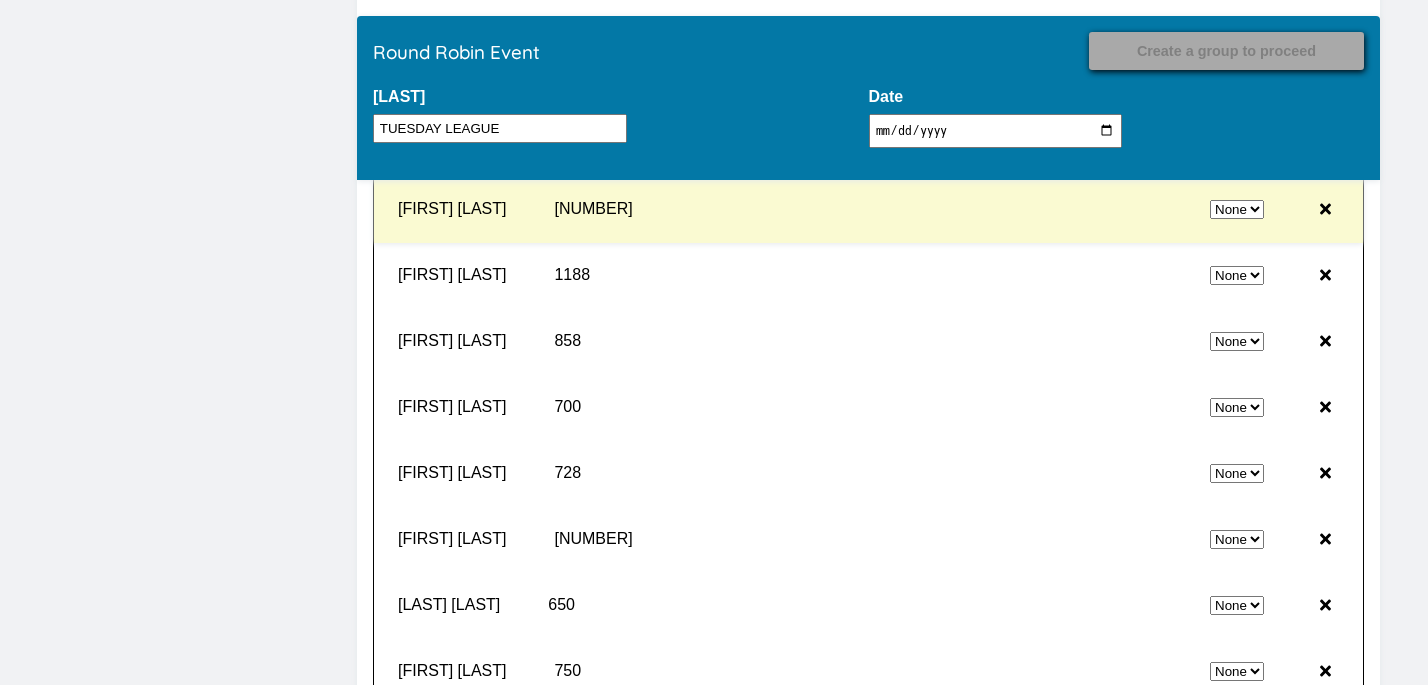 select on "1" 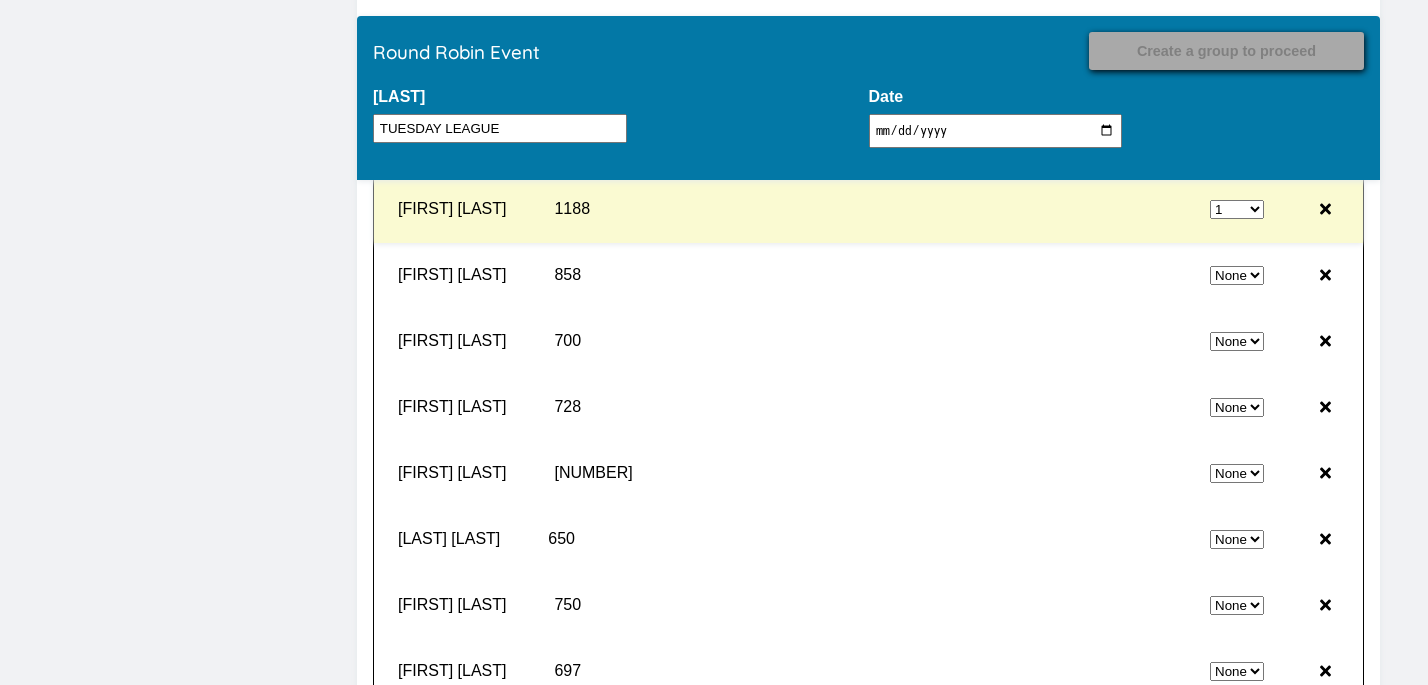 select on "0" 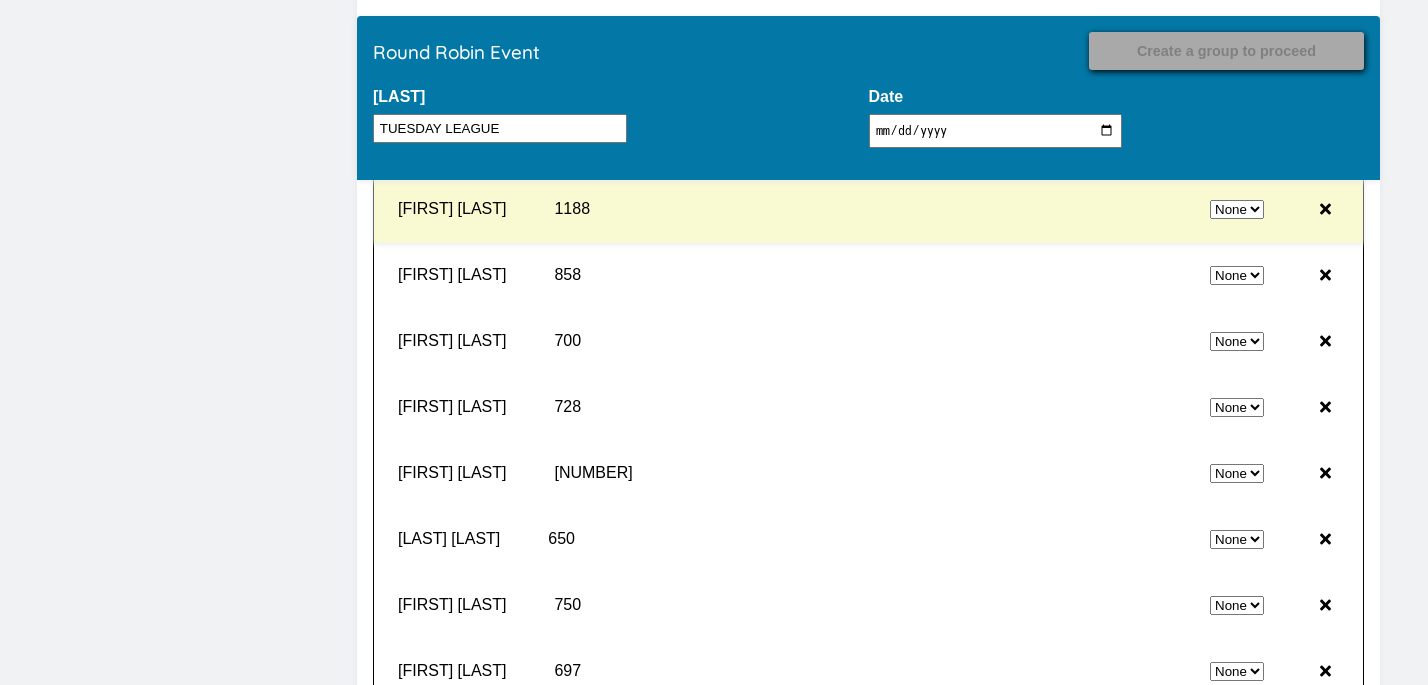 select on "1" 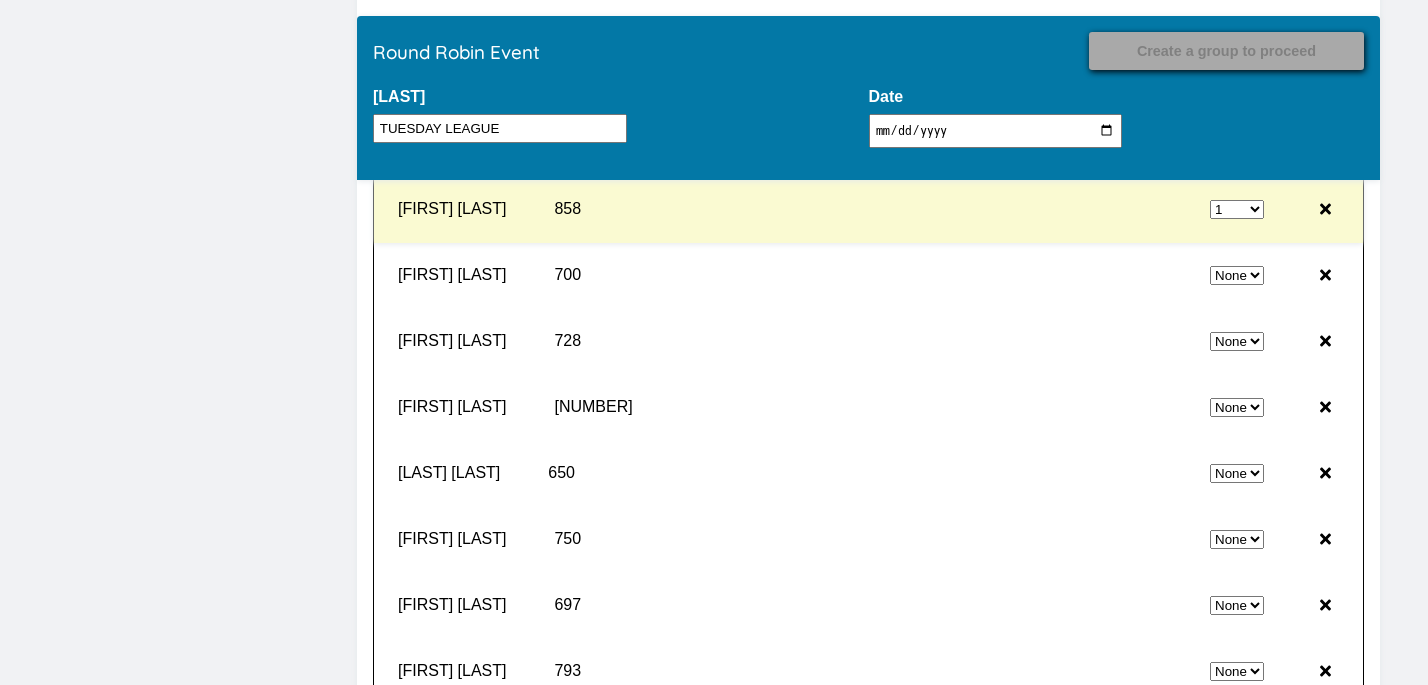select on "0" 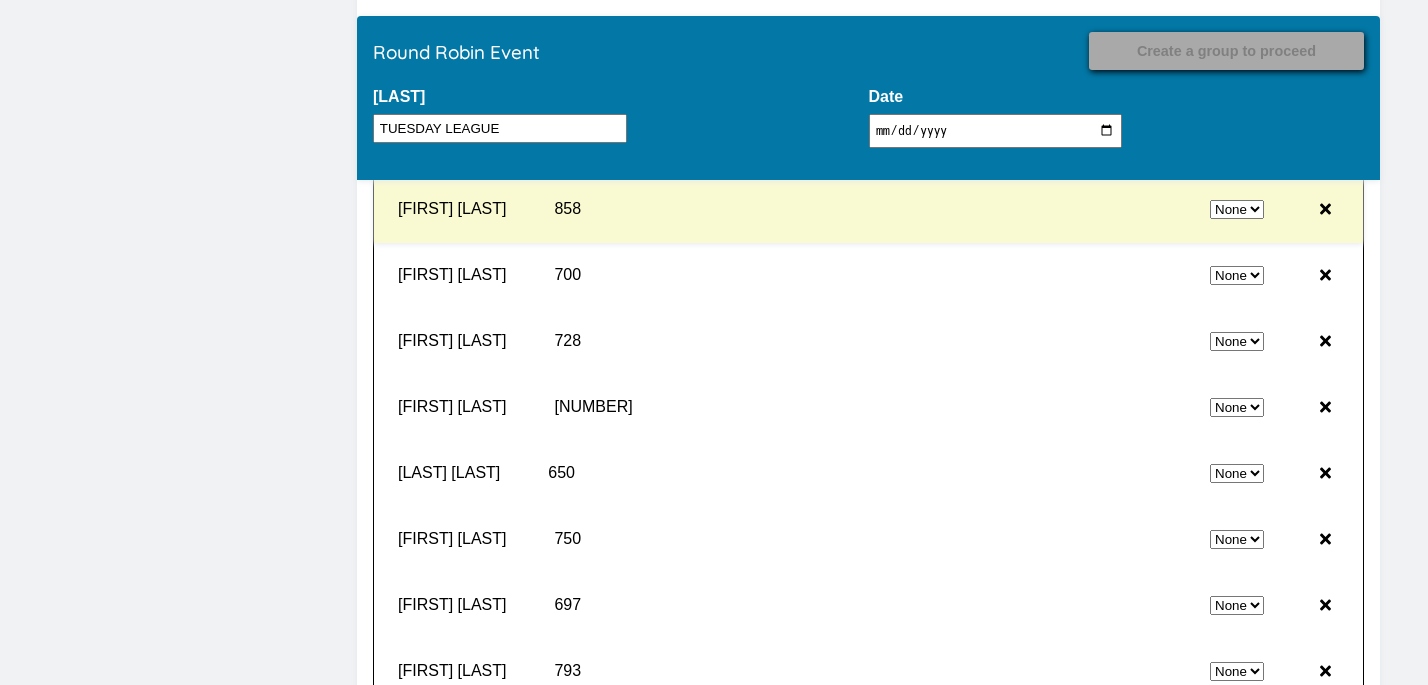 select on "1" 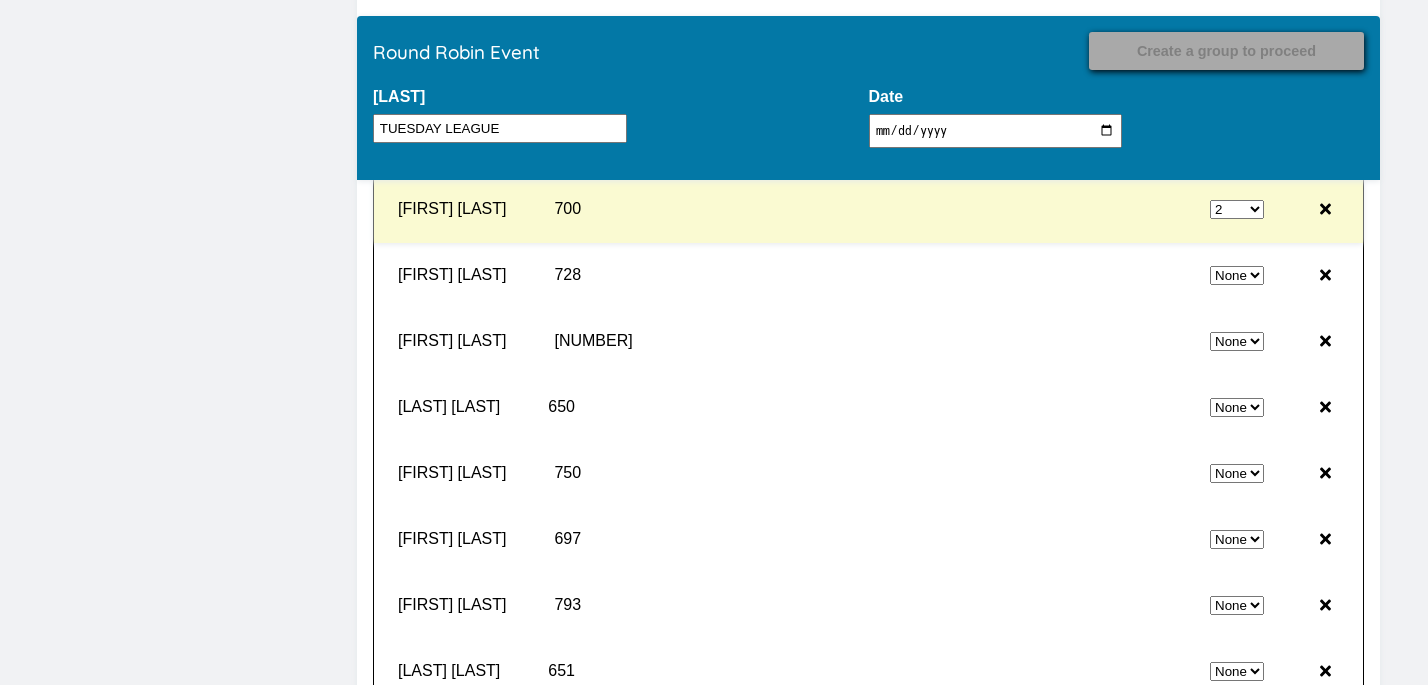 select on "0" 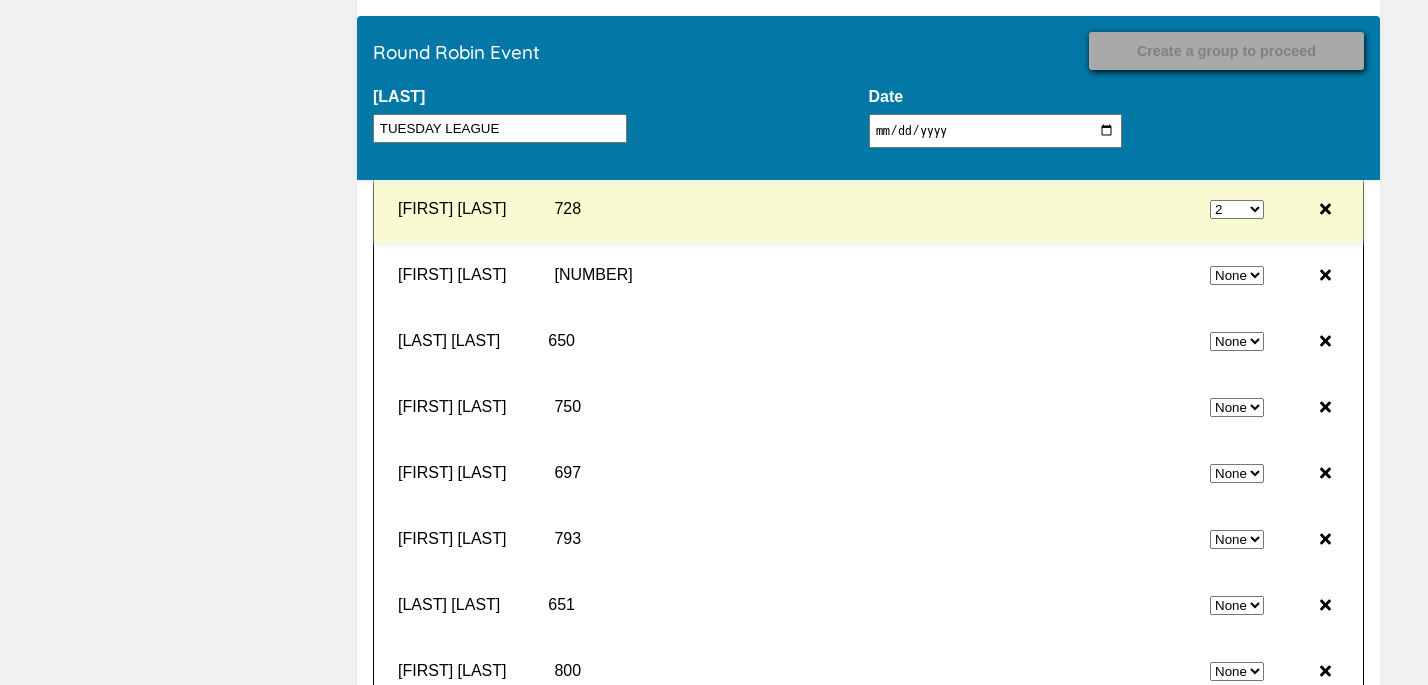 select on "0" 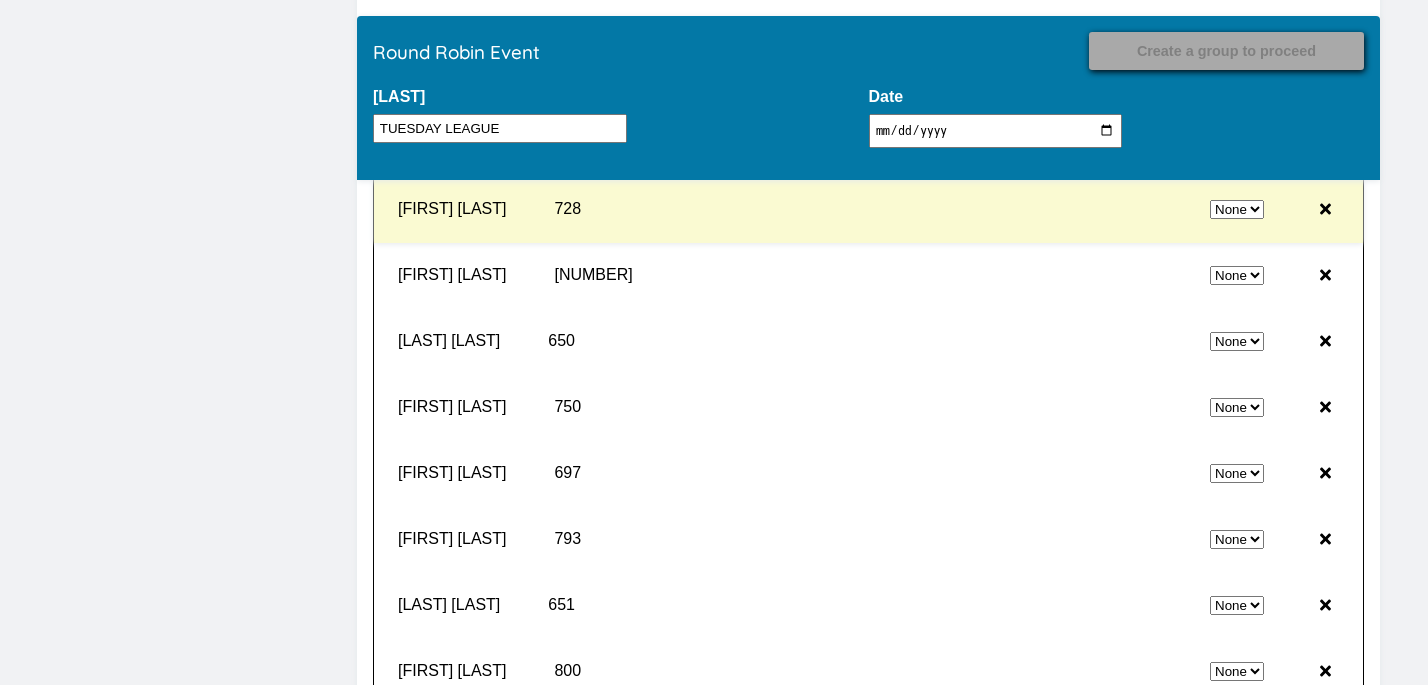 select on "2" 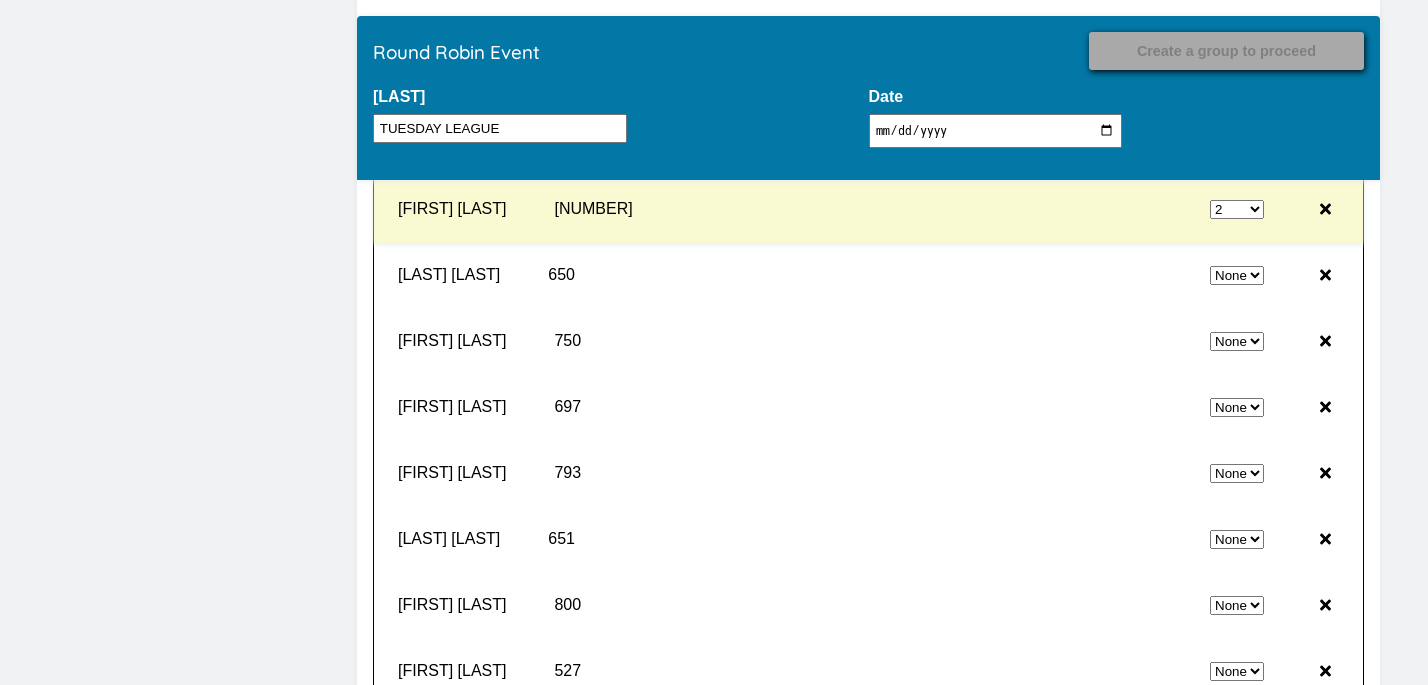 select on "0" 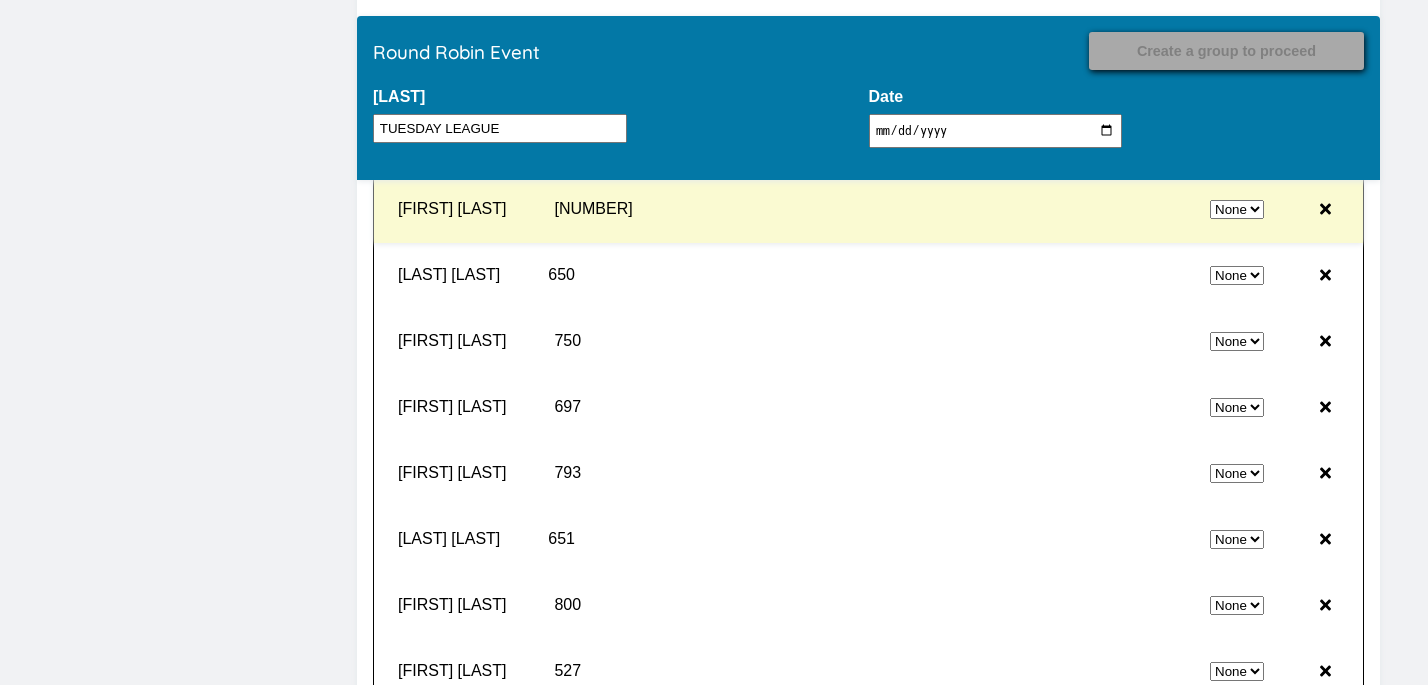 select on "2" 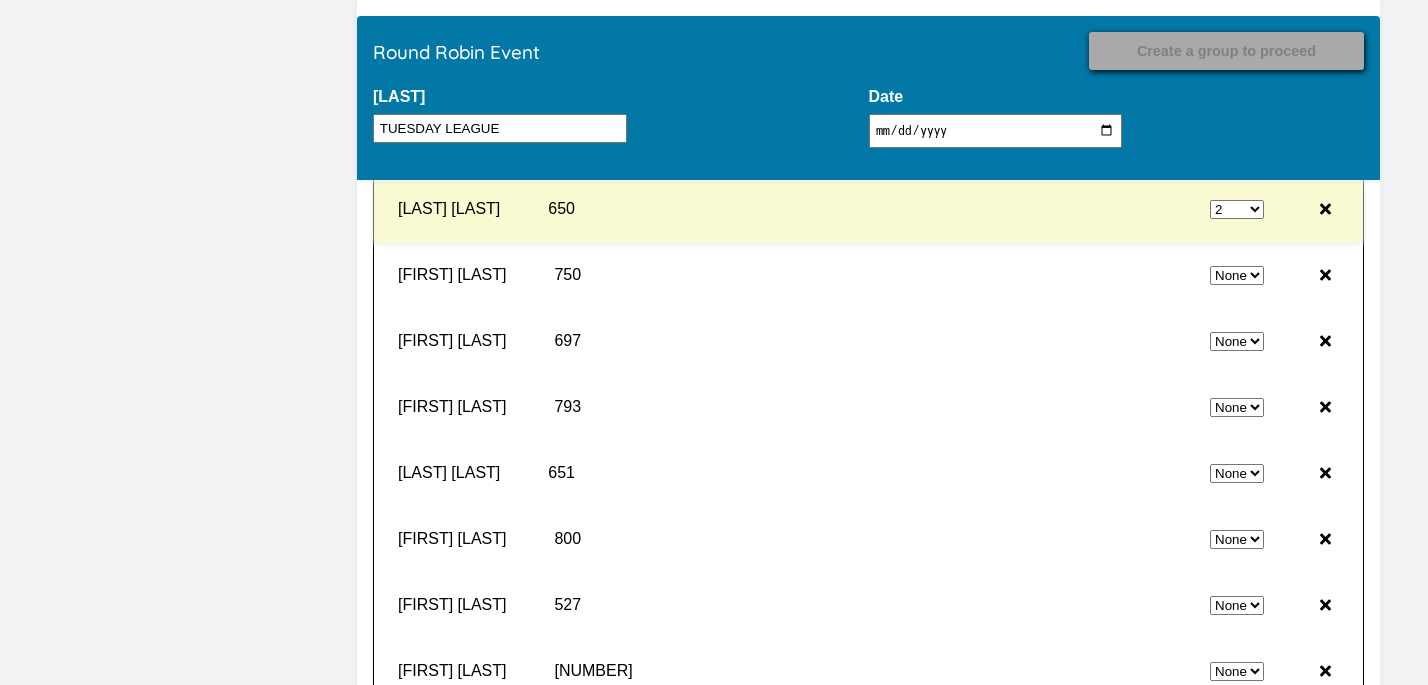 select on "0" 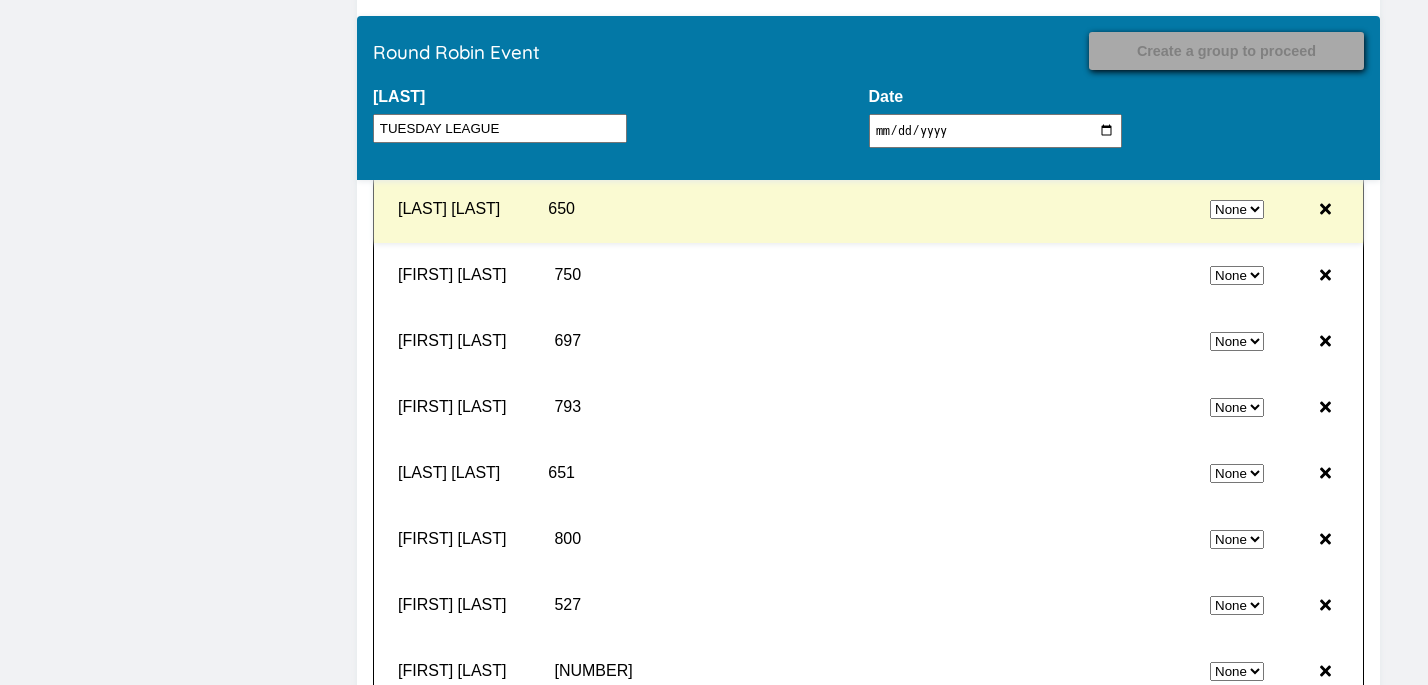 select on "2" 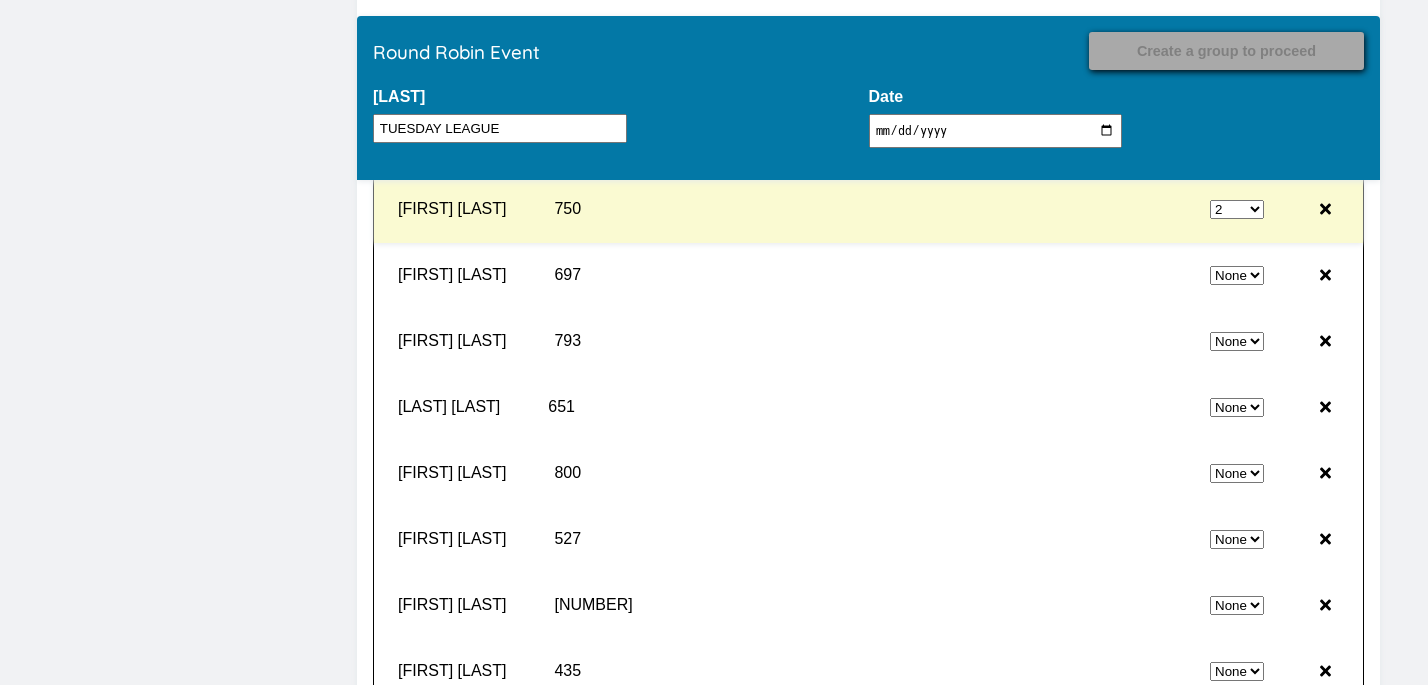 select on "0" 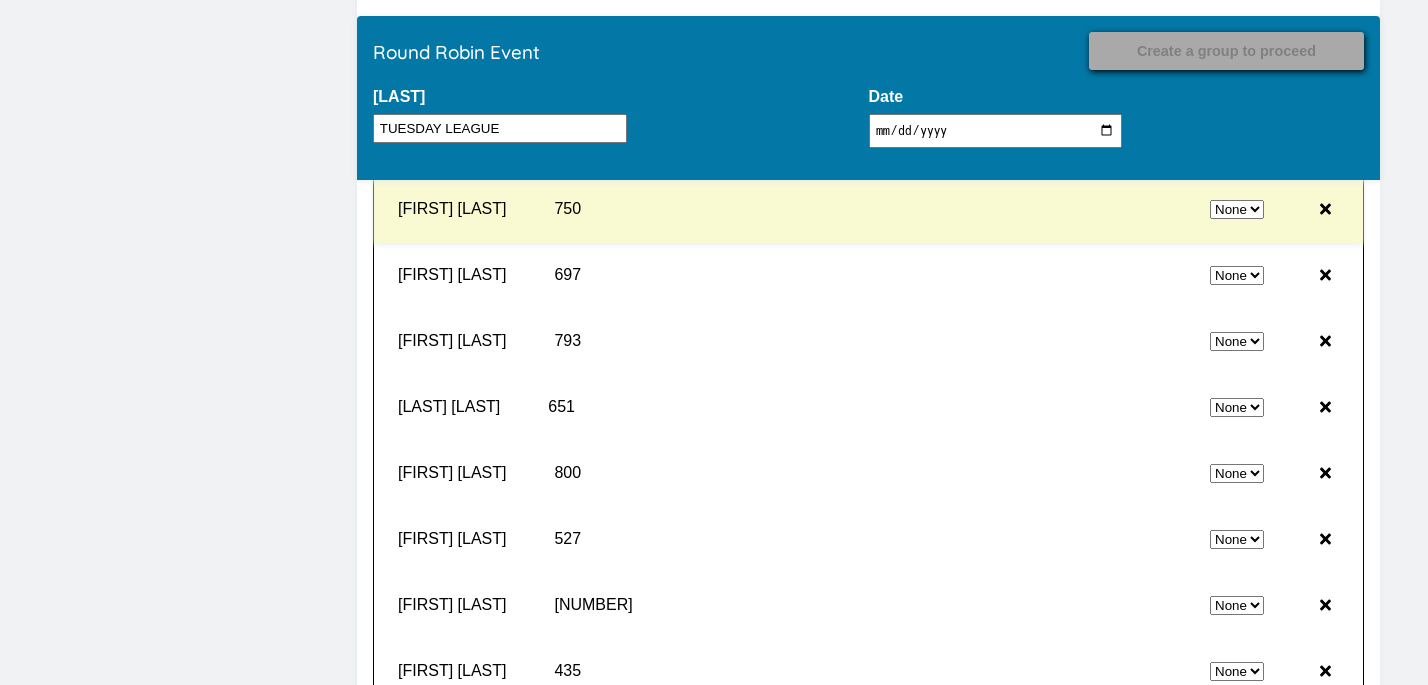 select on "2" 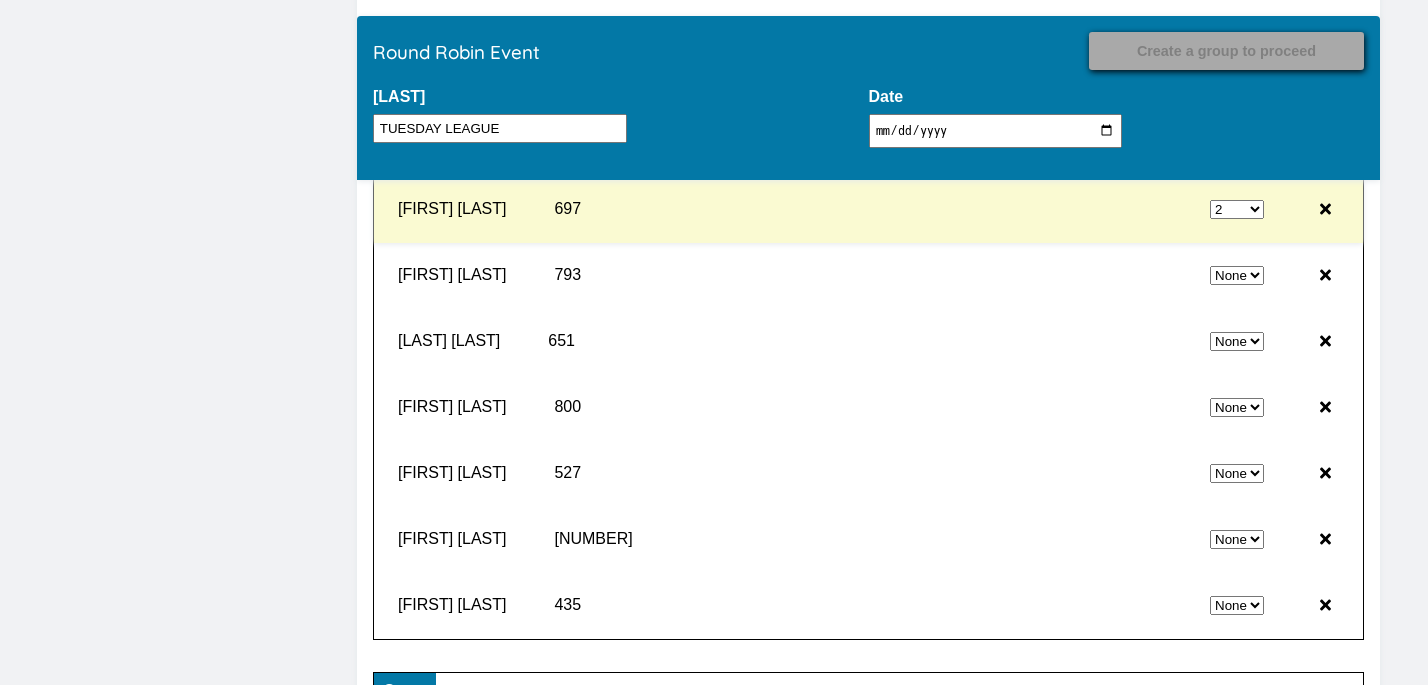 select on "0" 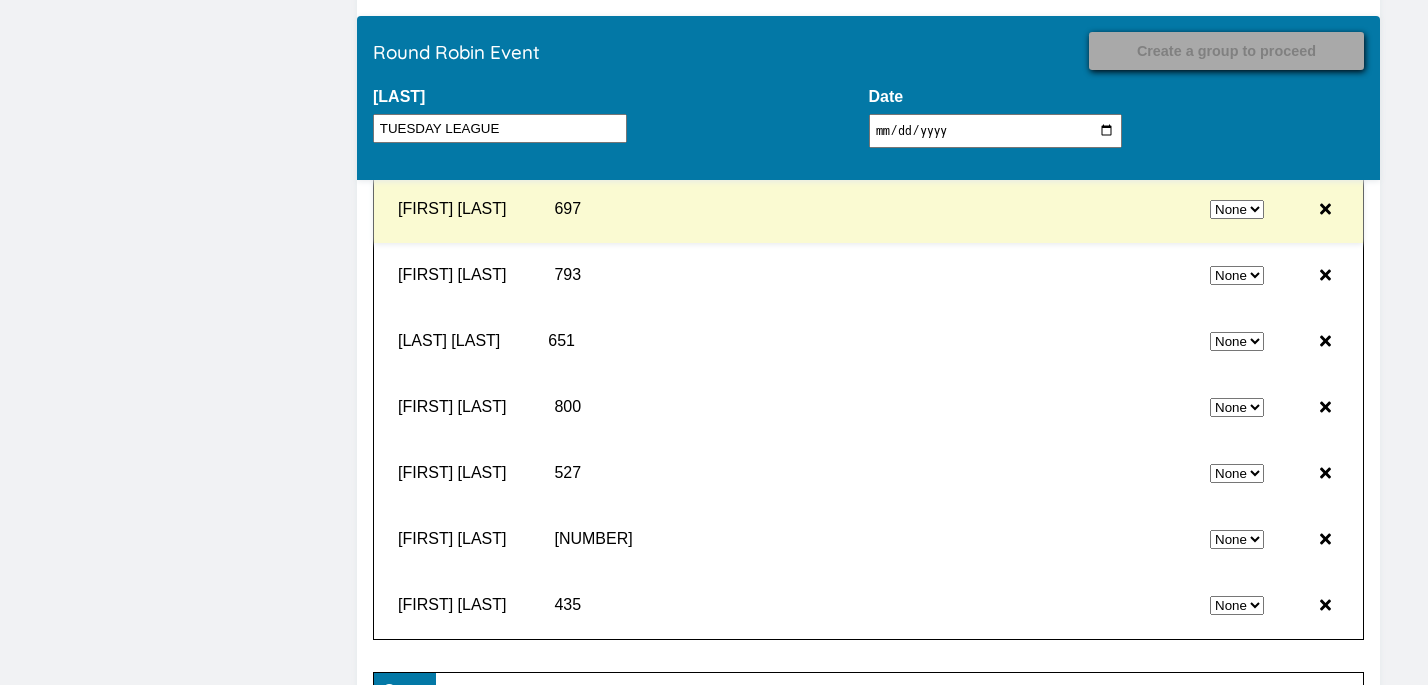 select on "2" 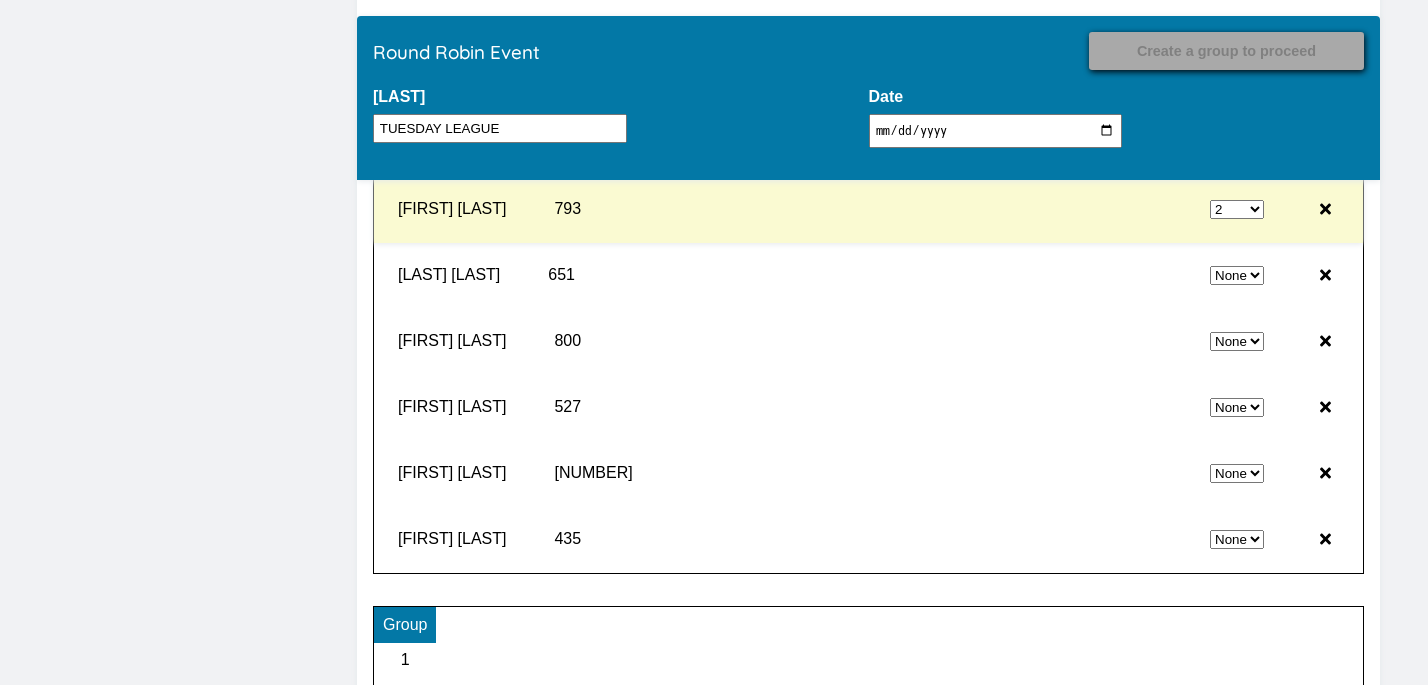 select on "0" 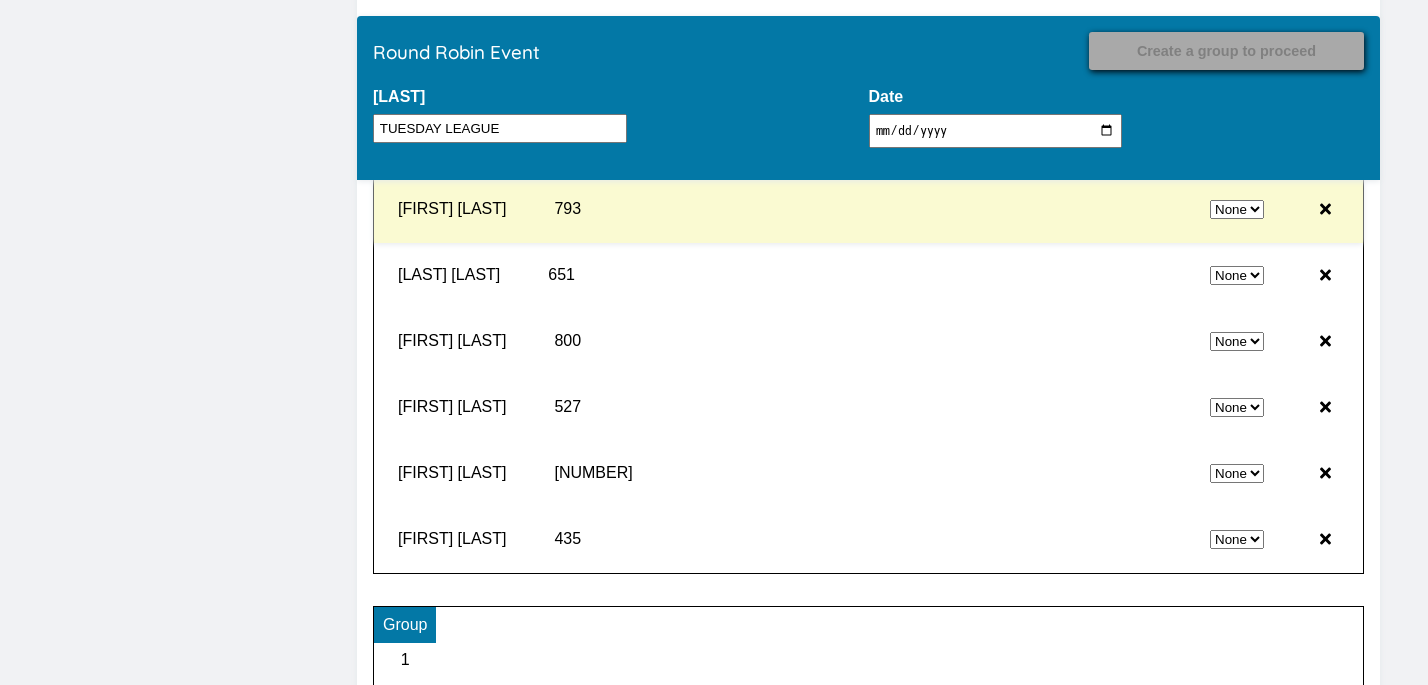 select on "2" 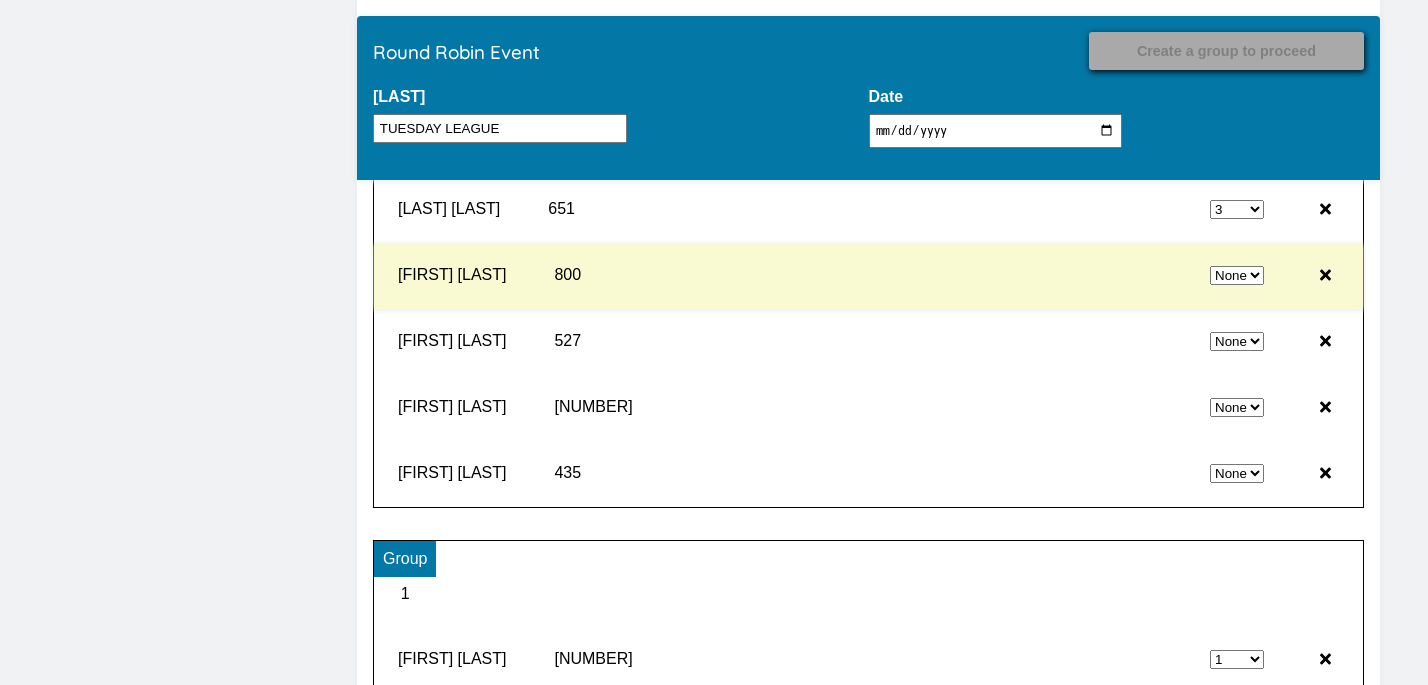 select on "0" 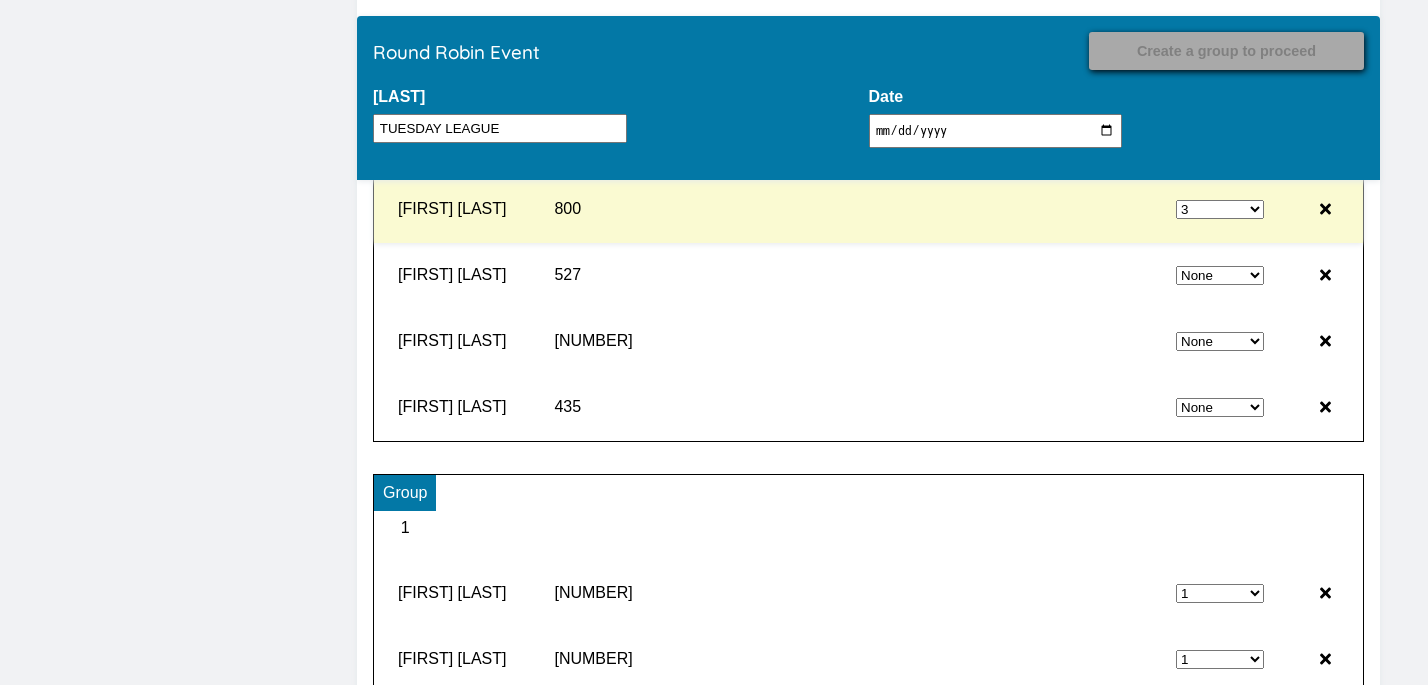 select on "0" 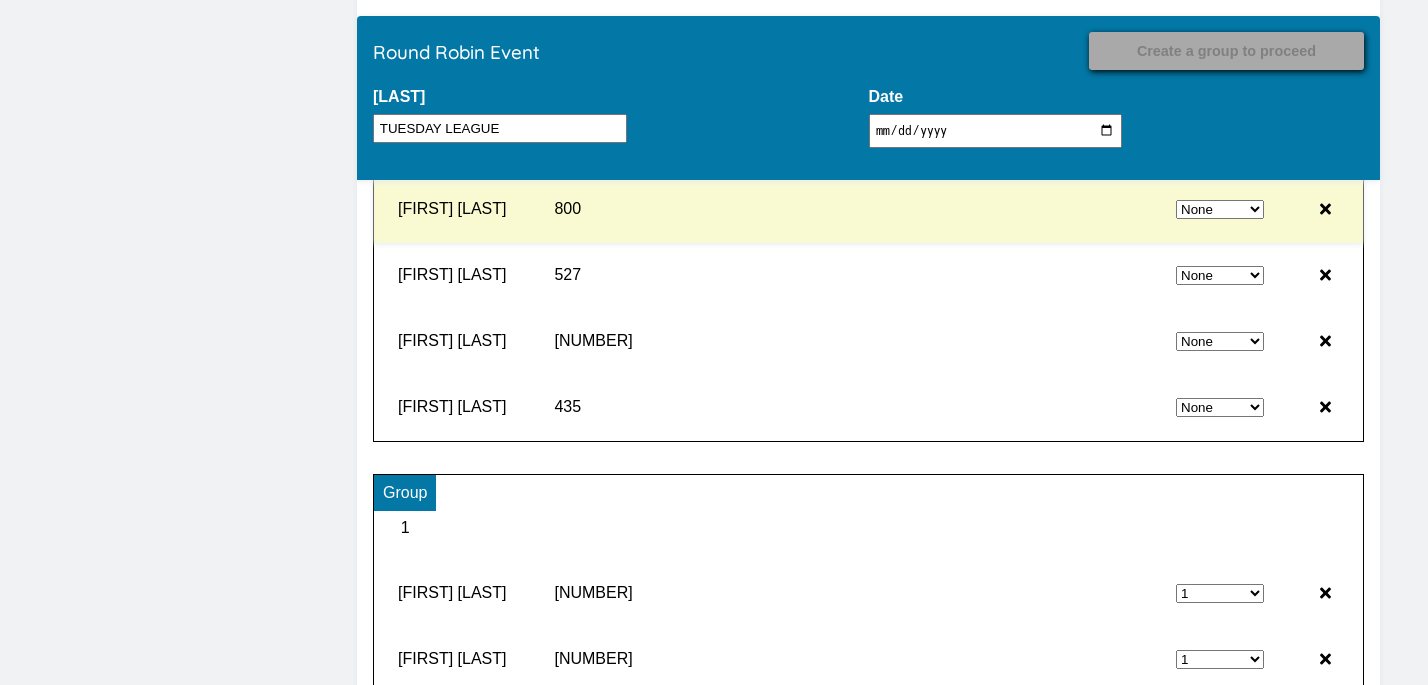 select on "3" 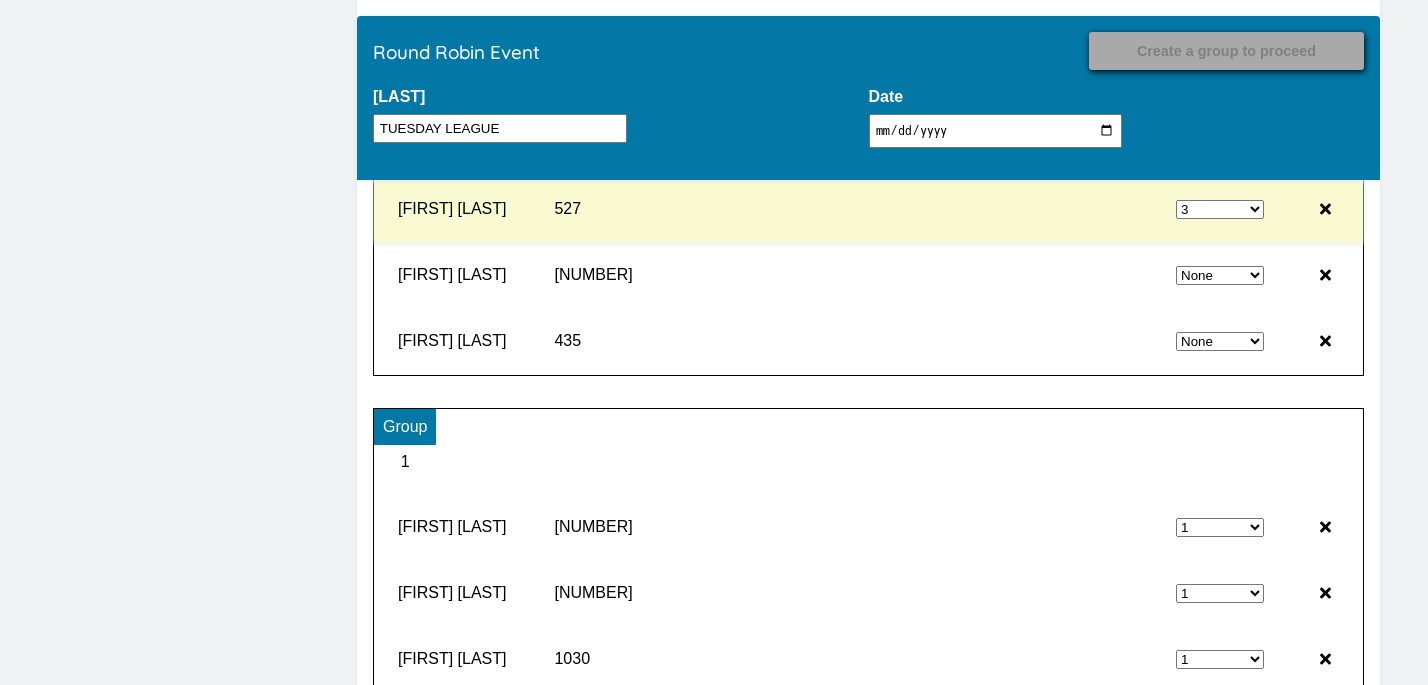select on "0" 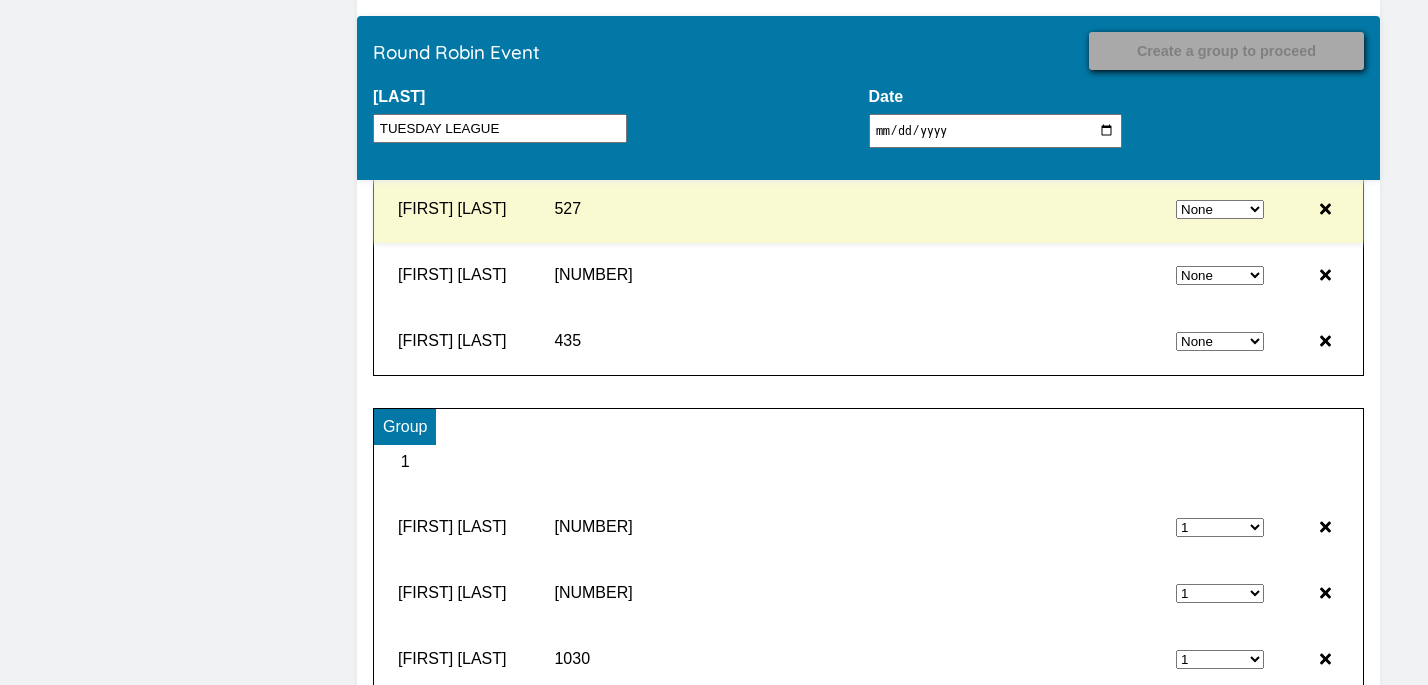 select on "3" 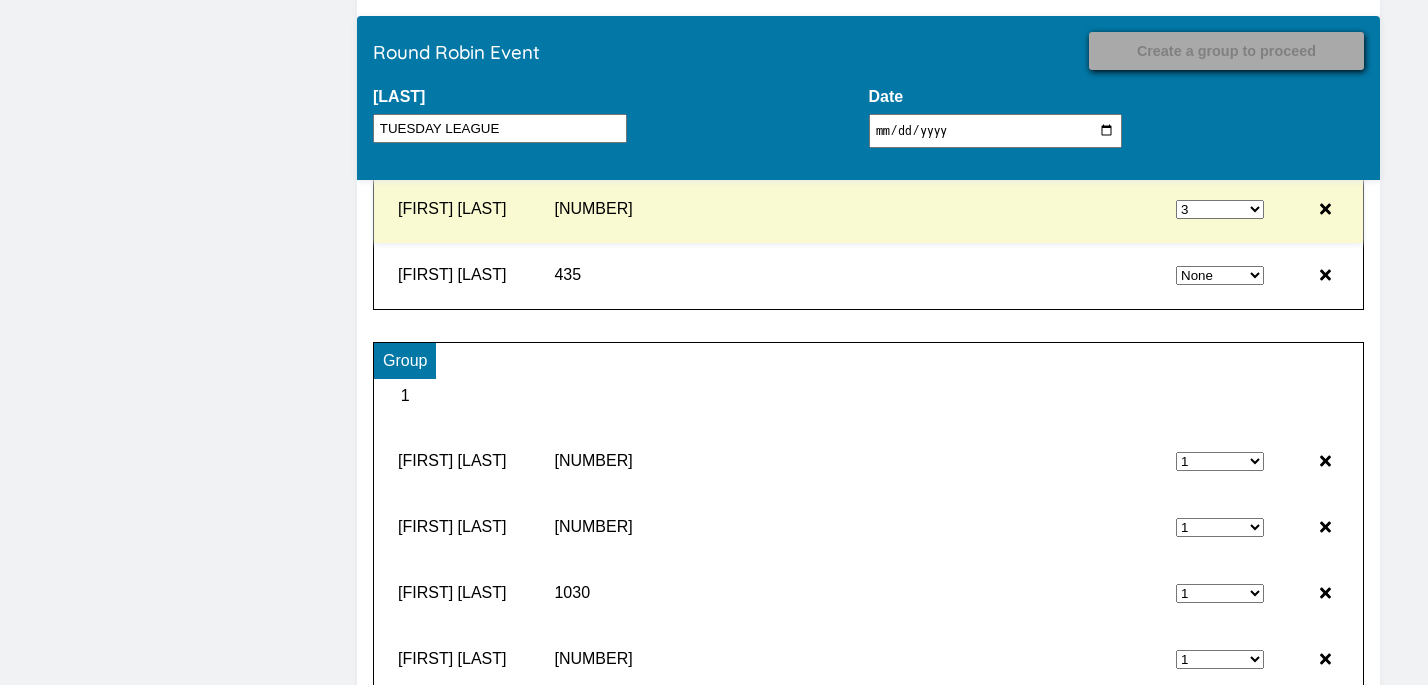 select on "0" 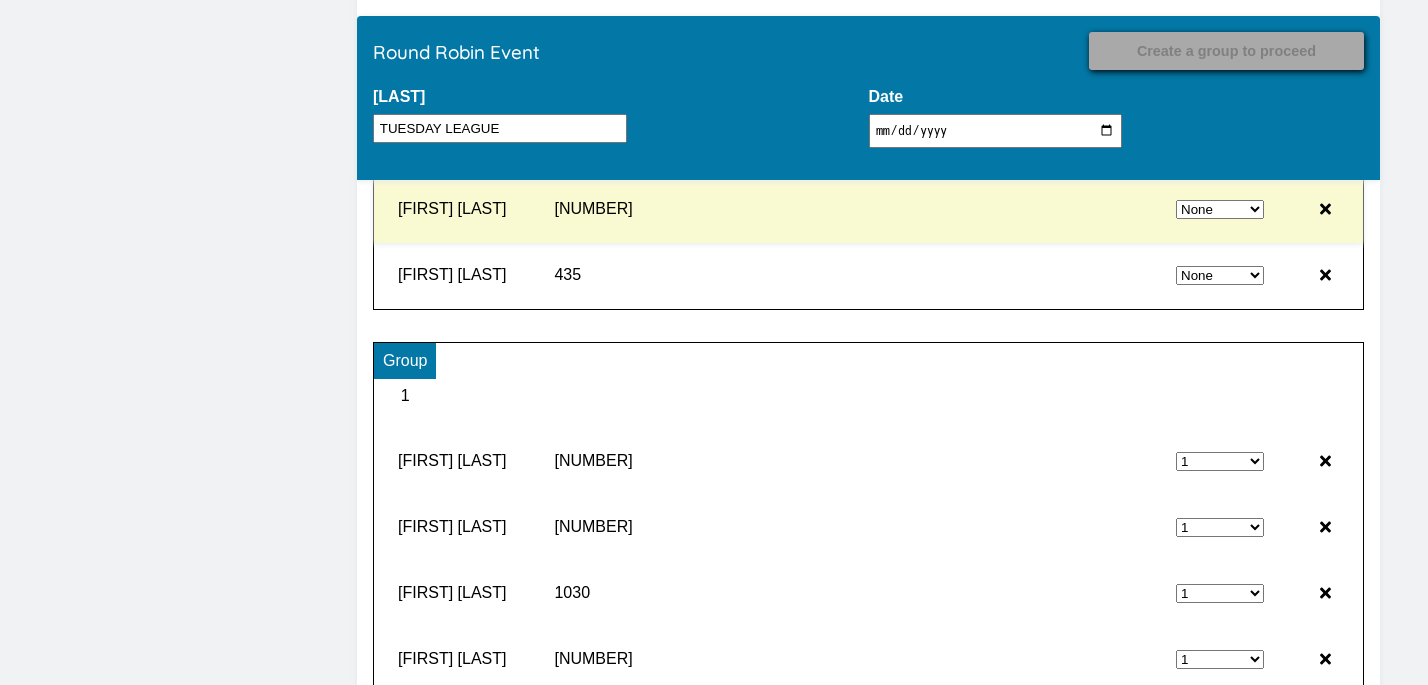 select on "3" 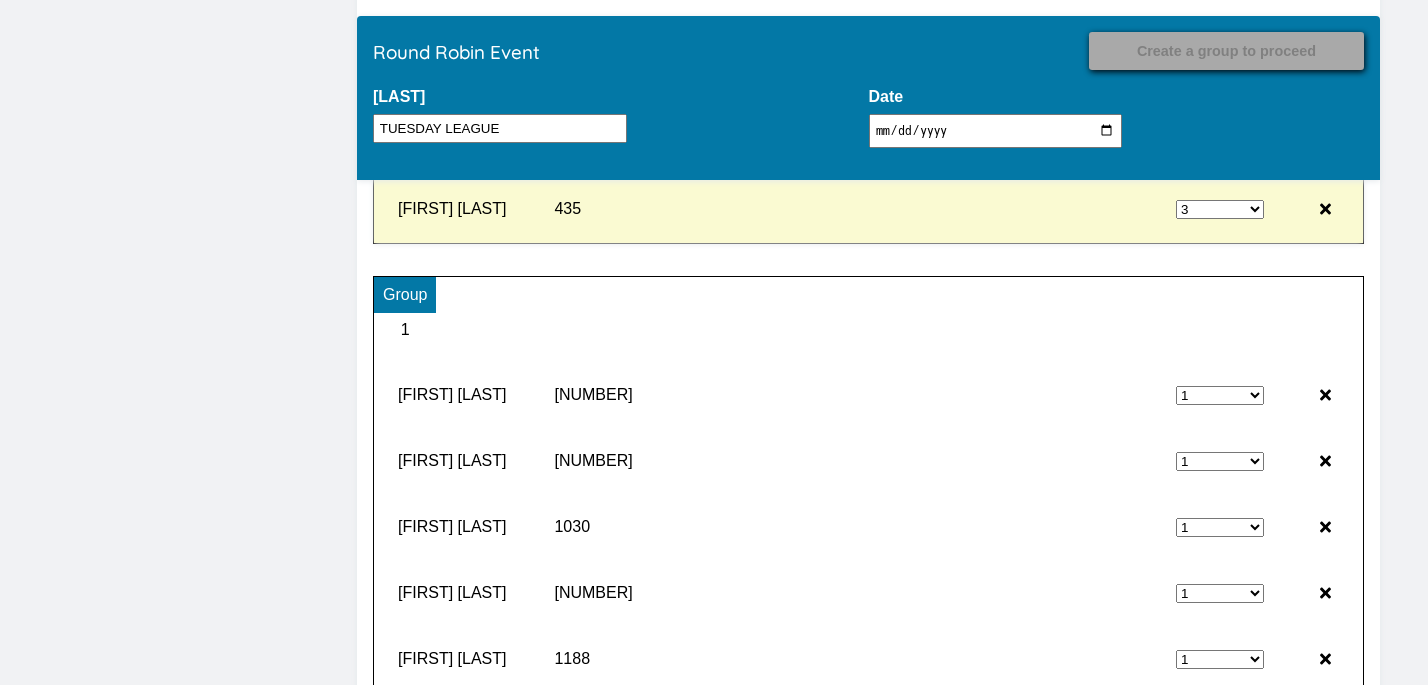 type on "Record Results" 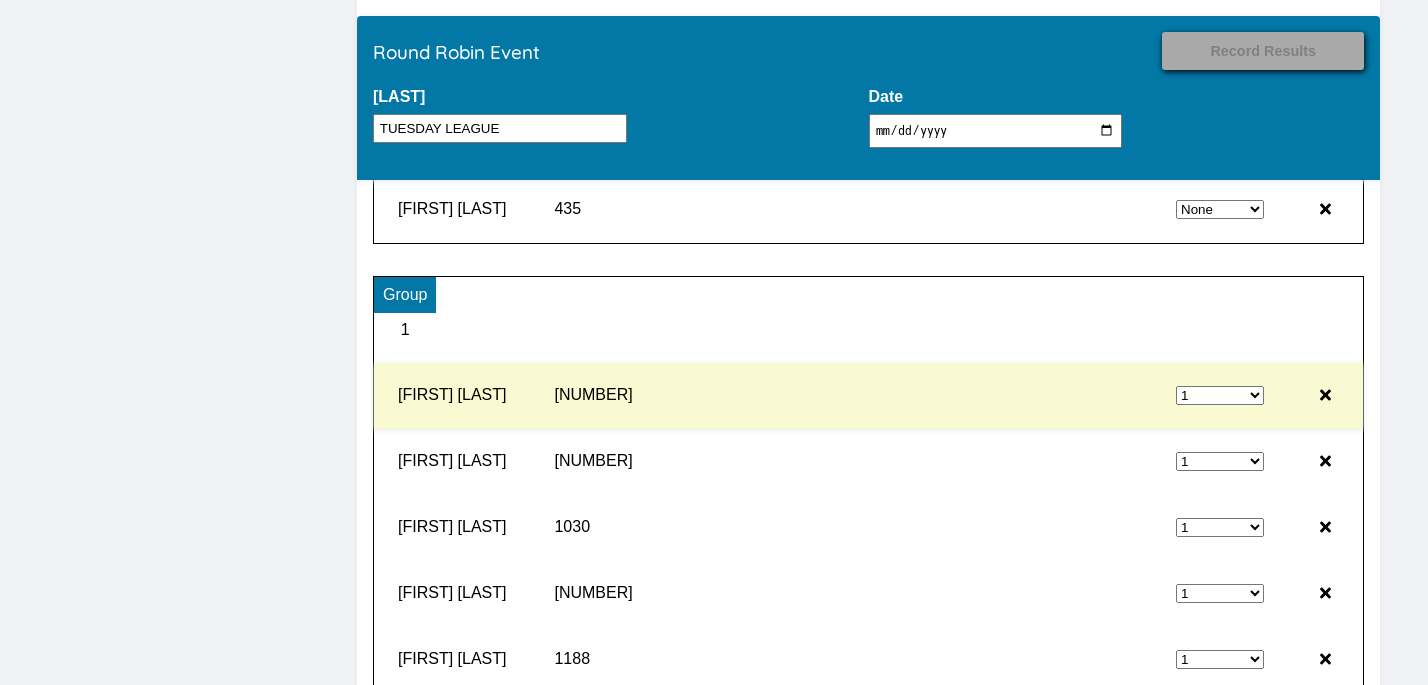 select on "3" 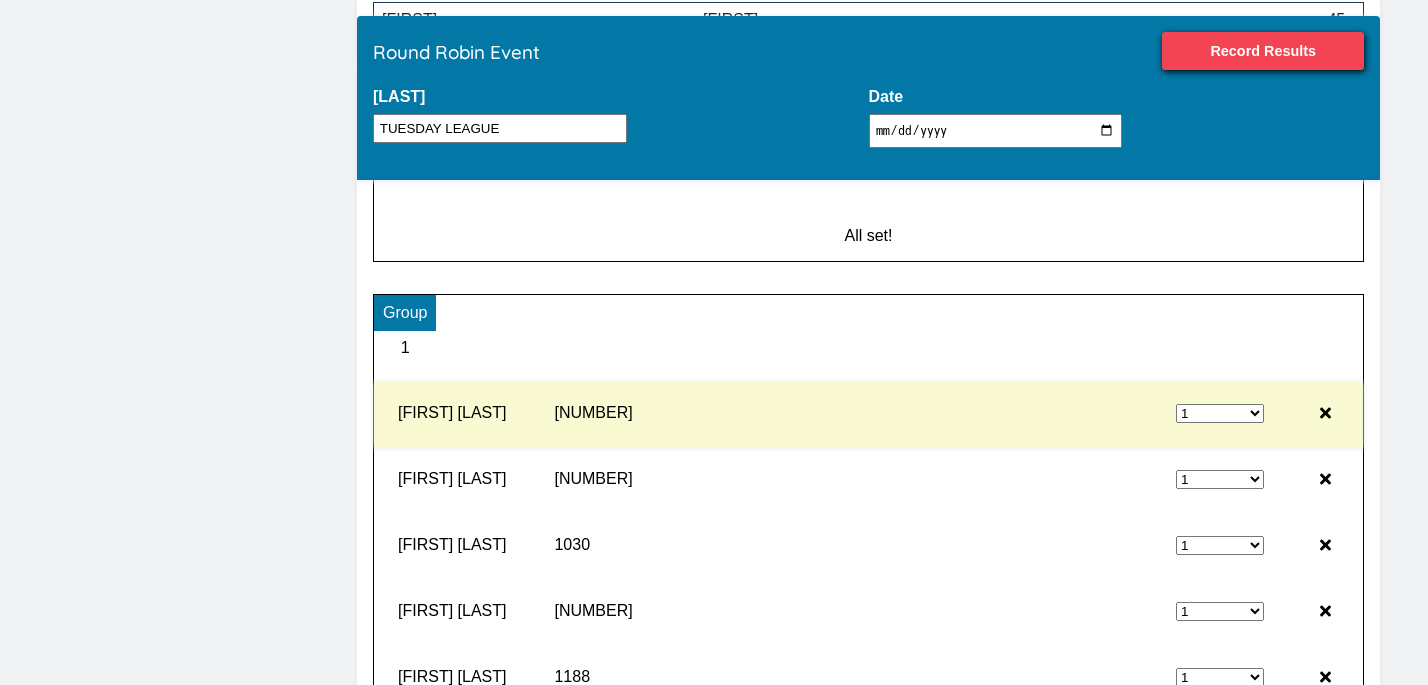 scroll, scrollTop: 18941, scrollLeft: 0, axis: vertical 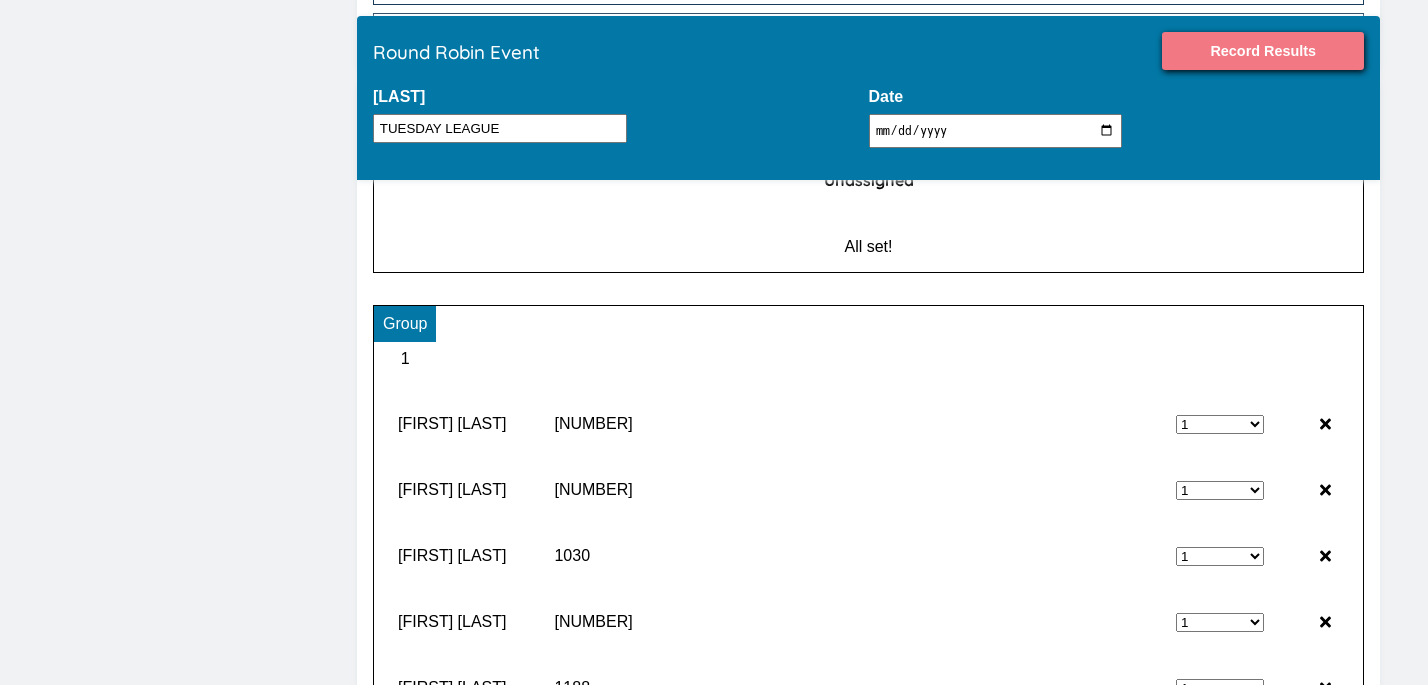 click on "Record Results" at bounding box center [1263, 51] 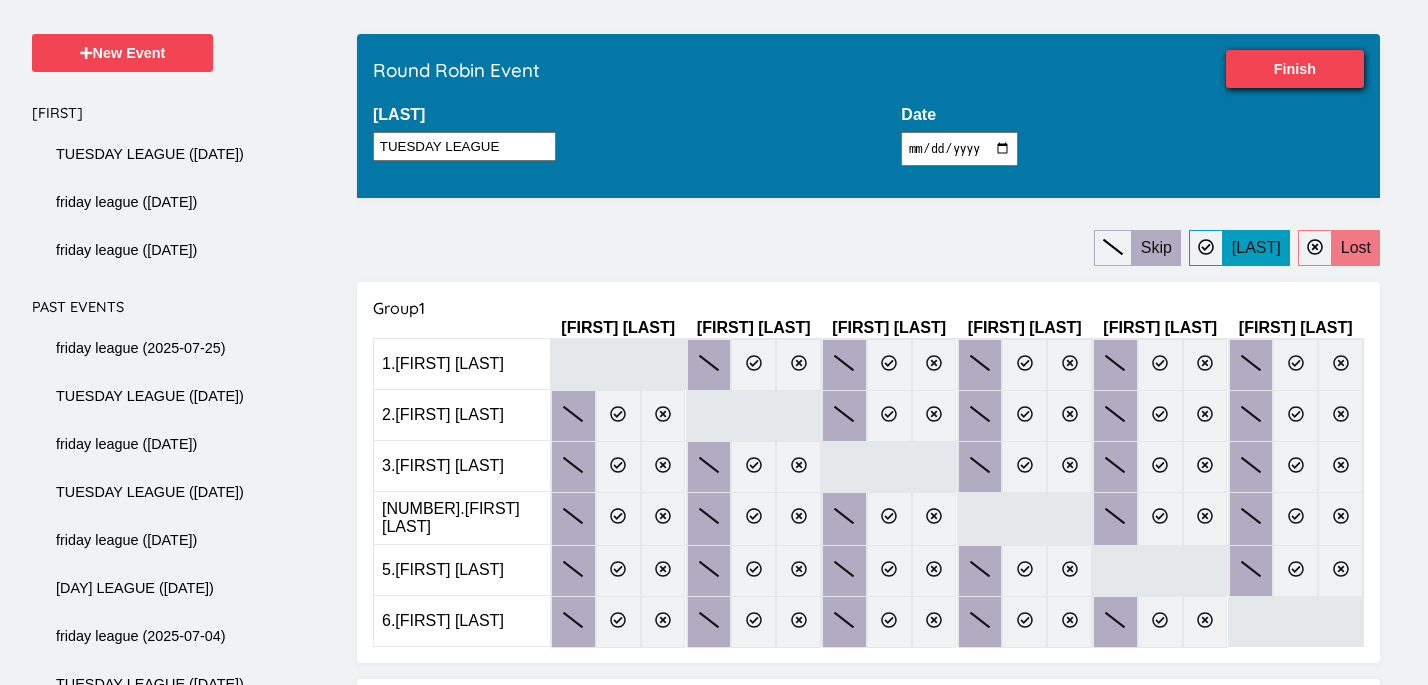 scroll, scrollTop: 214, scrollLeft: 0, axis: vertical 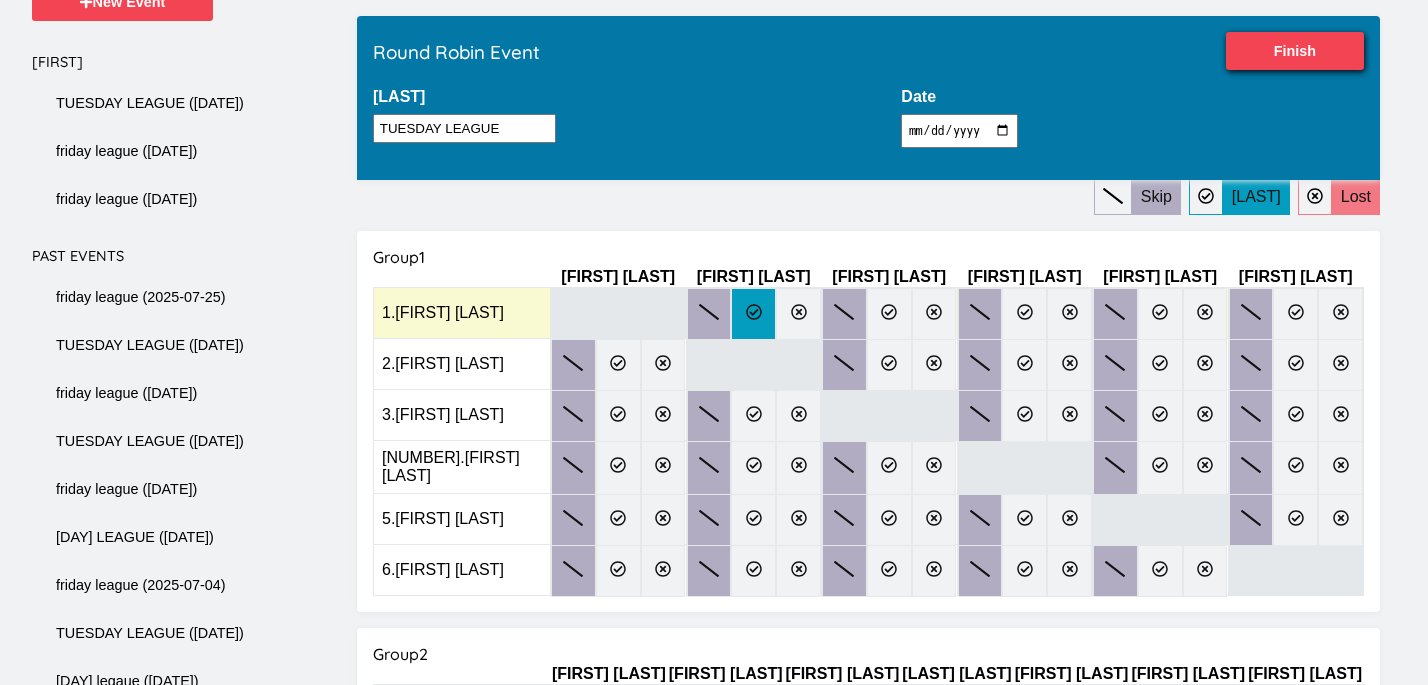 click at bounding box center (753, 314) 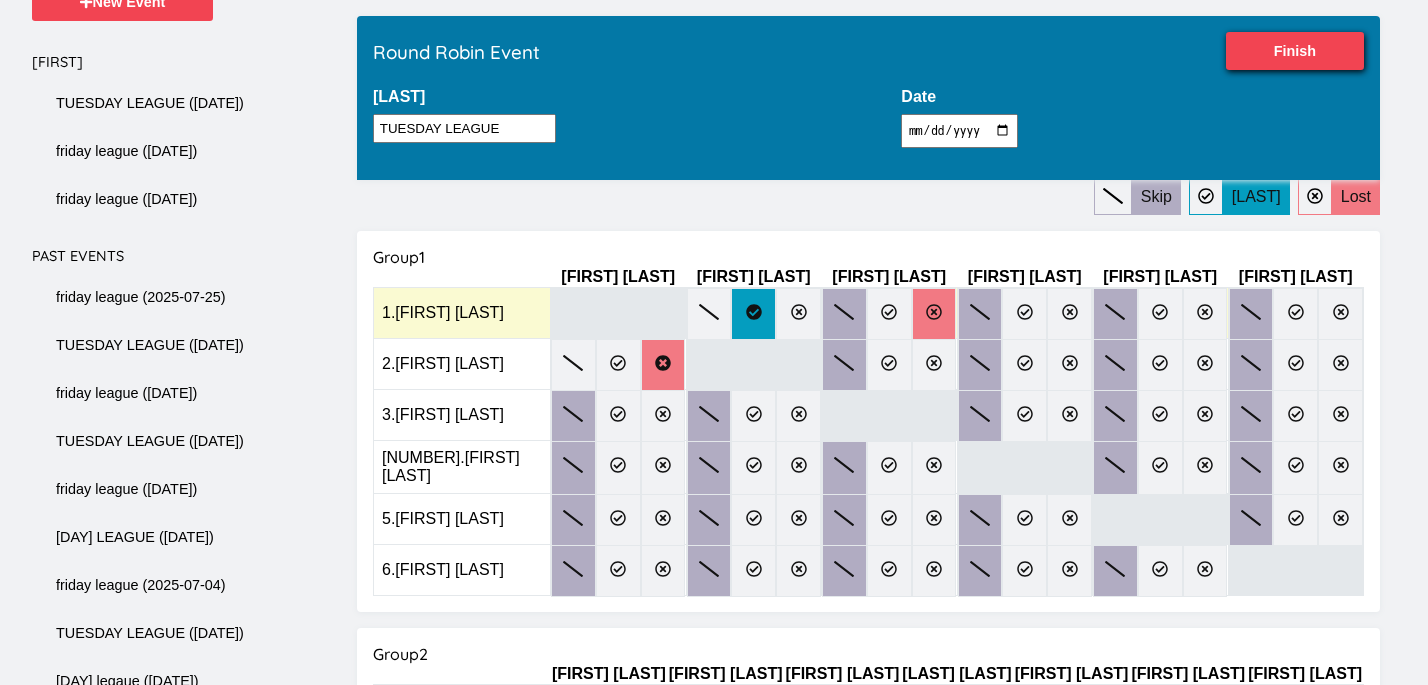 click at bounding box center [934, 314] 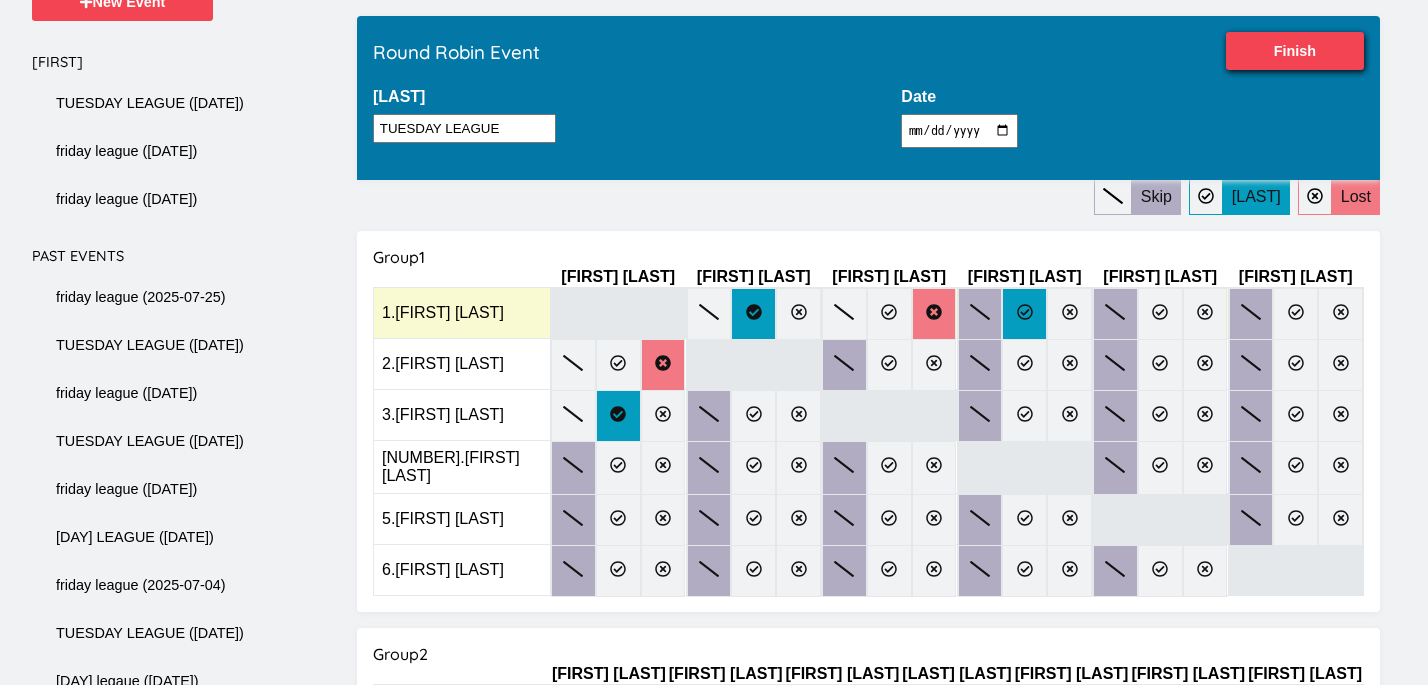 click 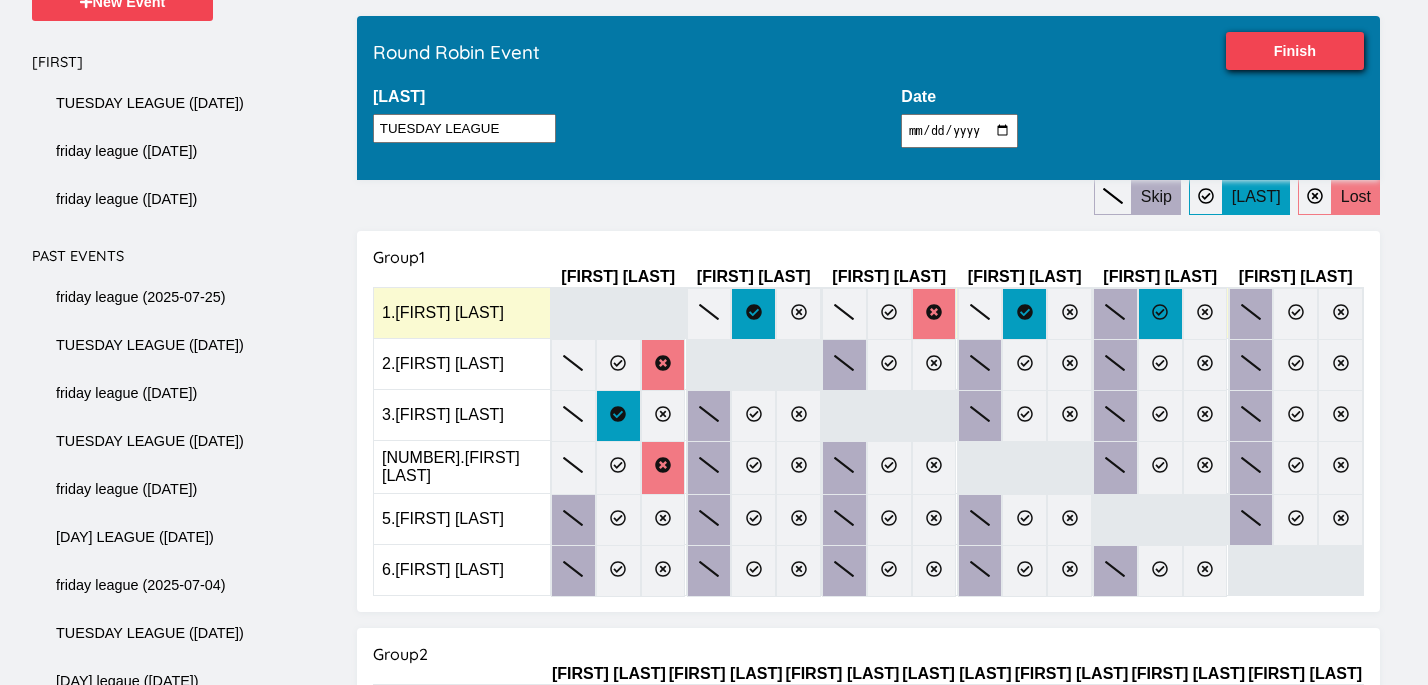 click at bounding box center [1160, 314] 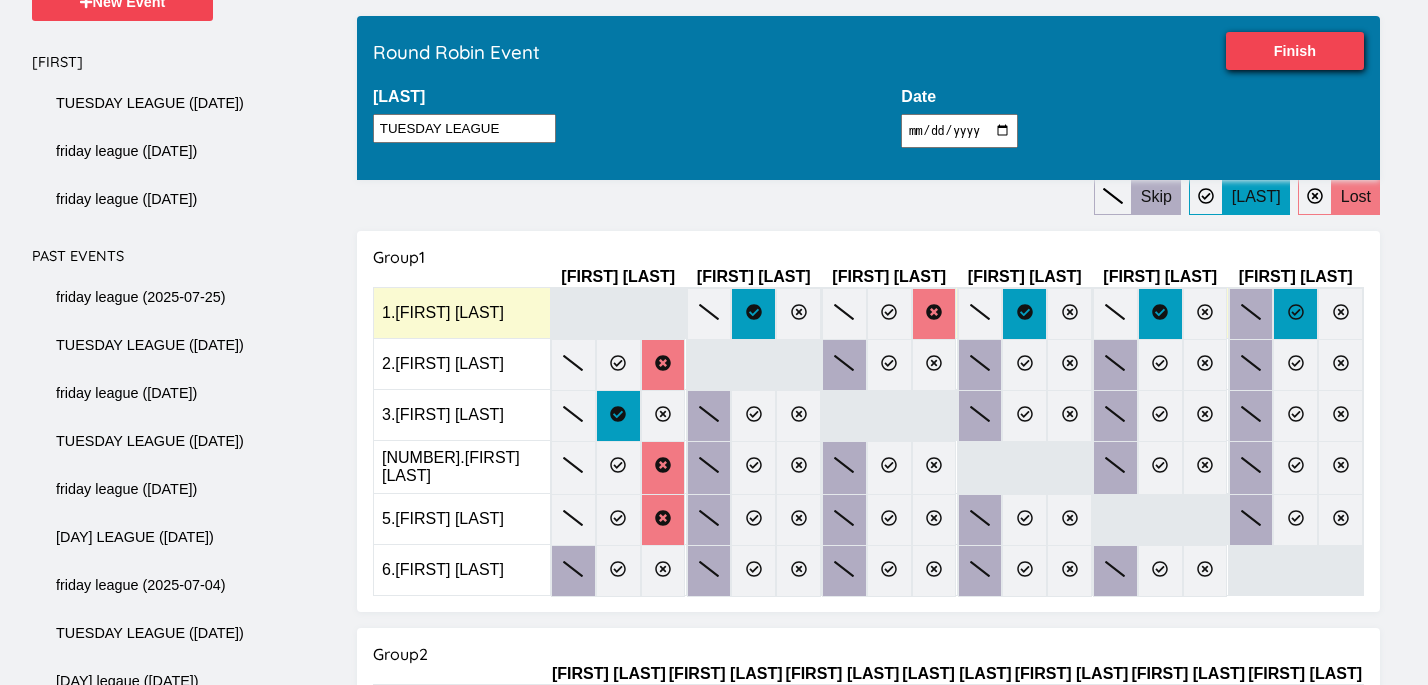 click at bounding box center (1295, 314) 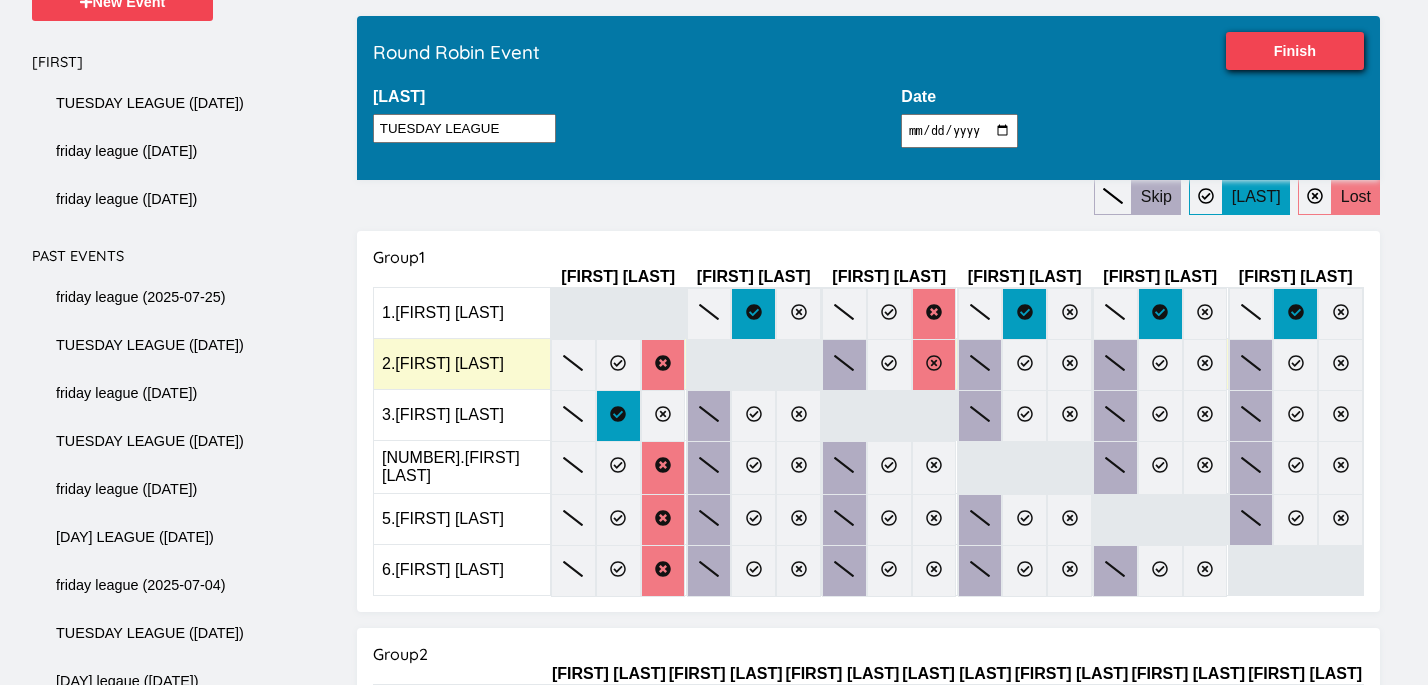 click at bounding box center (934, 365) 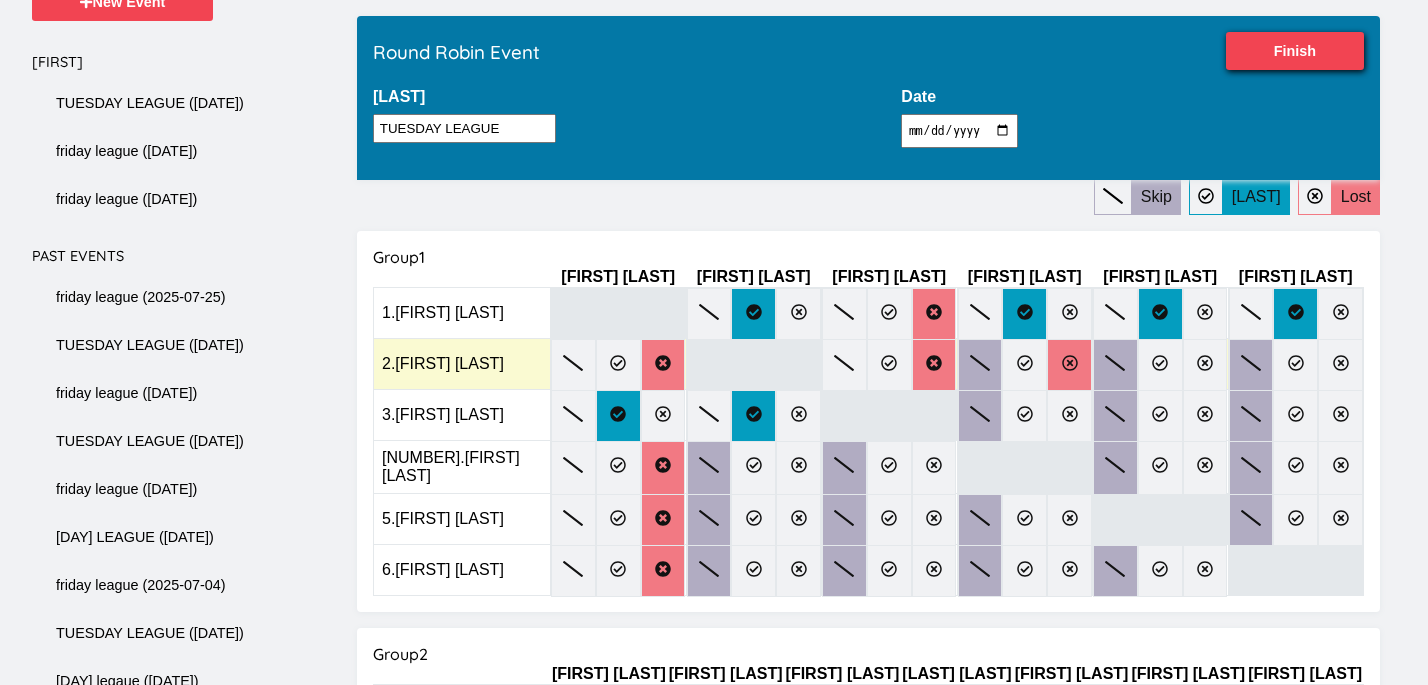 click 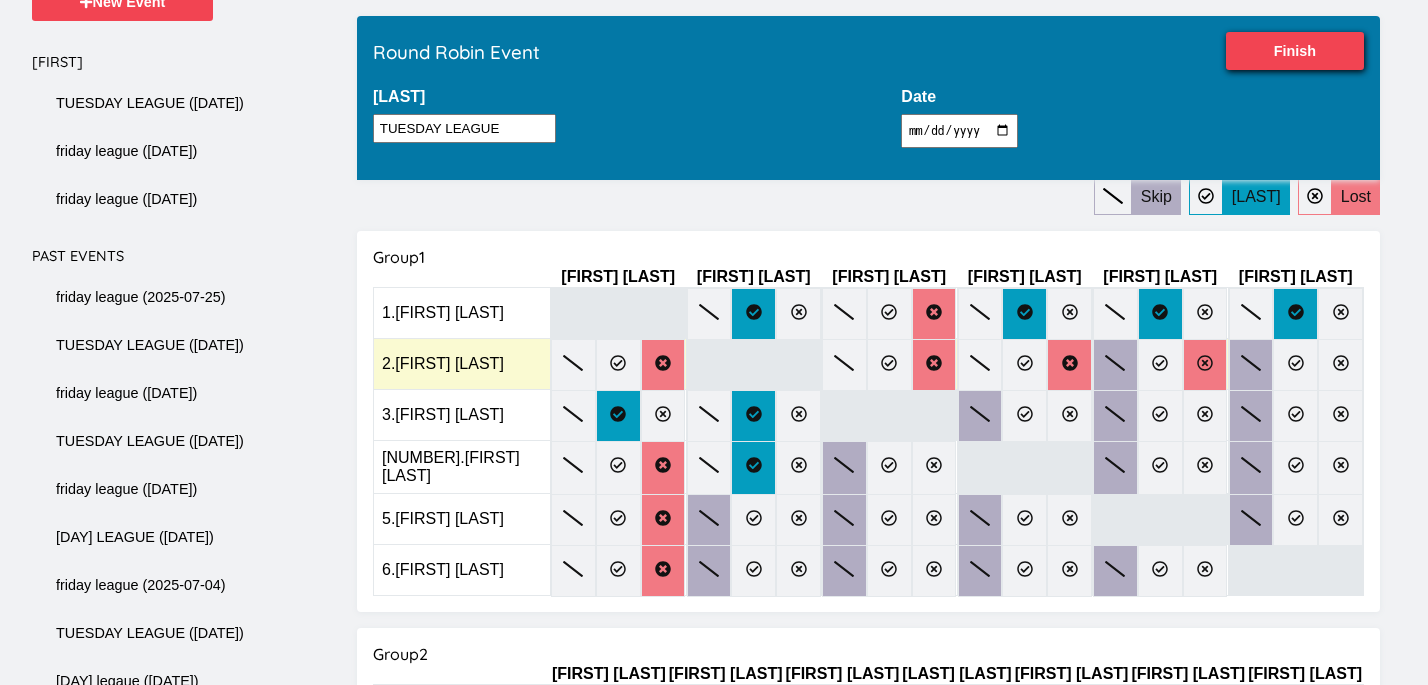 click at bounding box center (1205, 365) 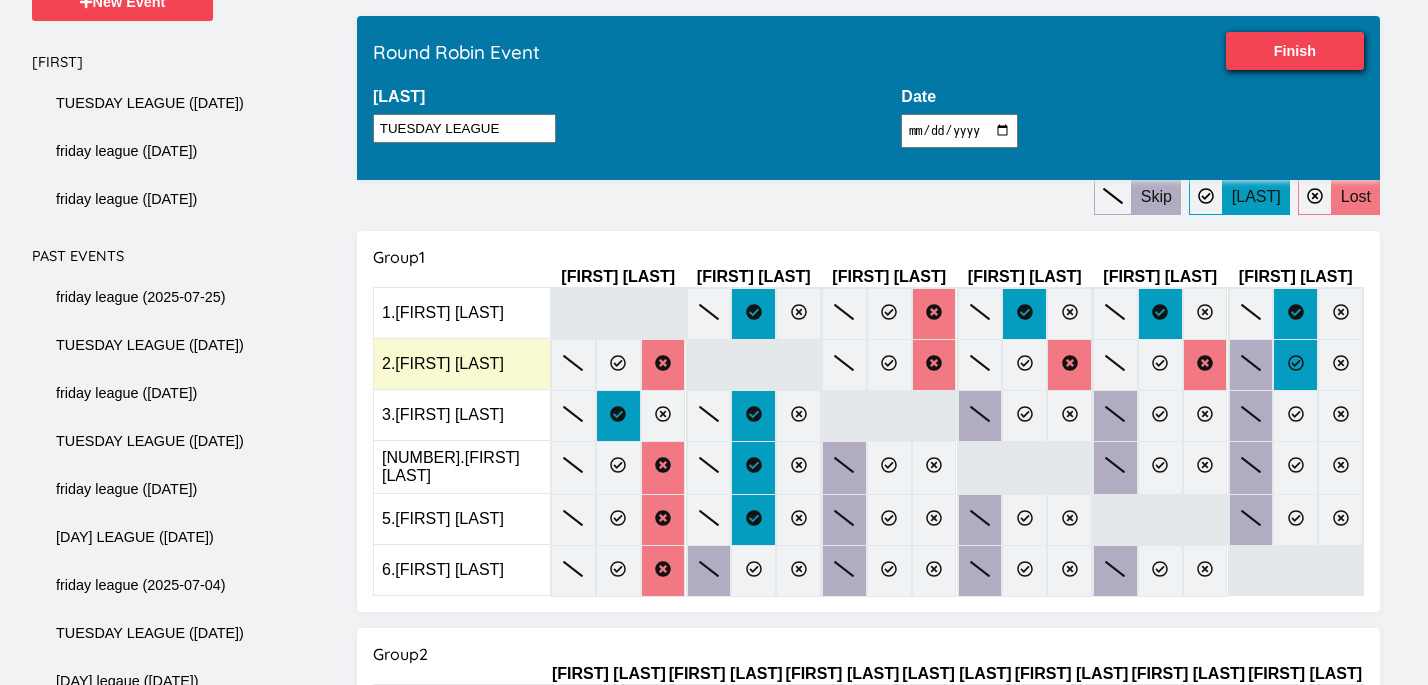 click at bounding box center (1295, 365) 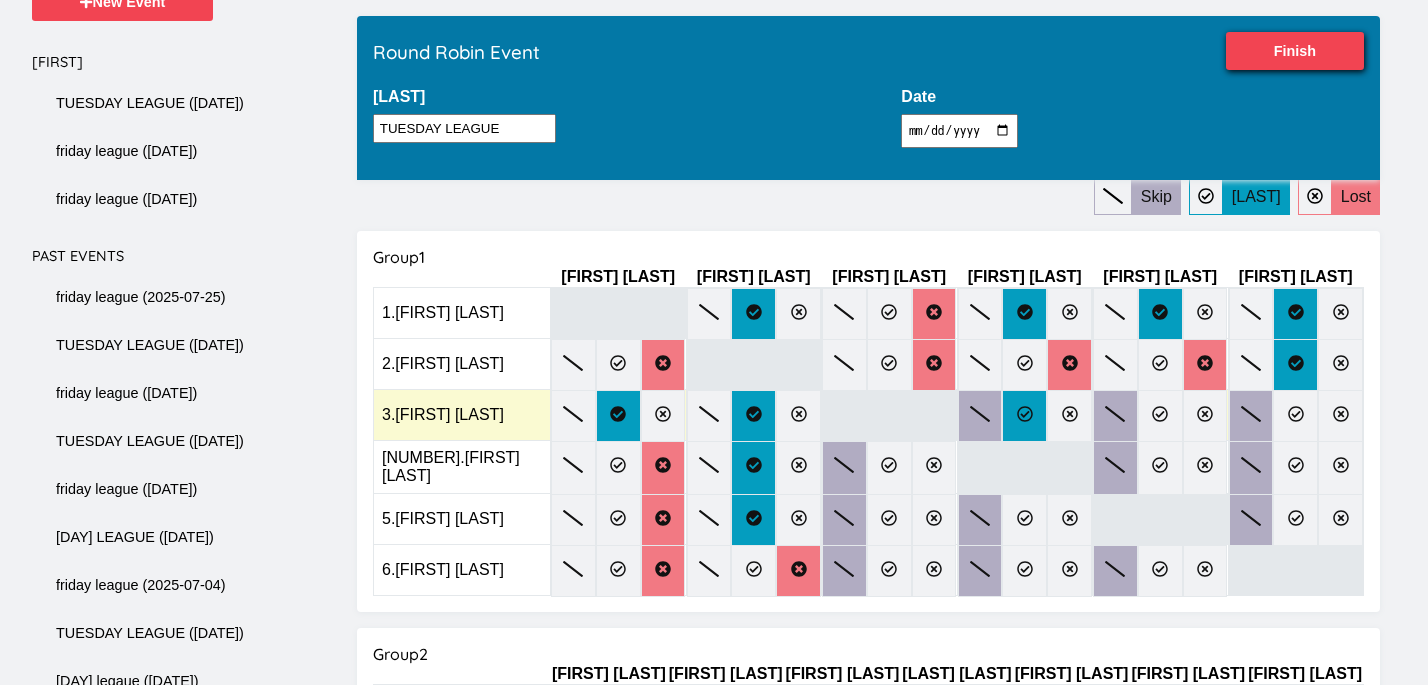 click at bounding box center (1024, 416) 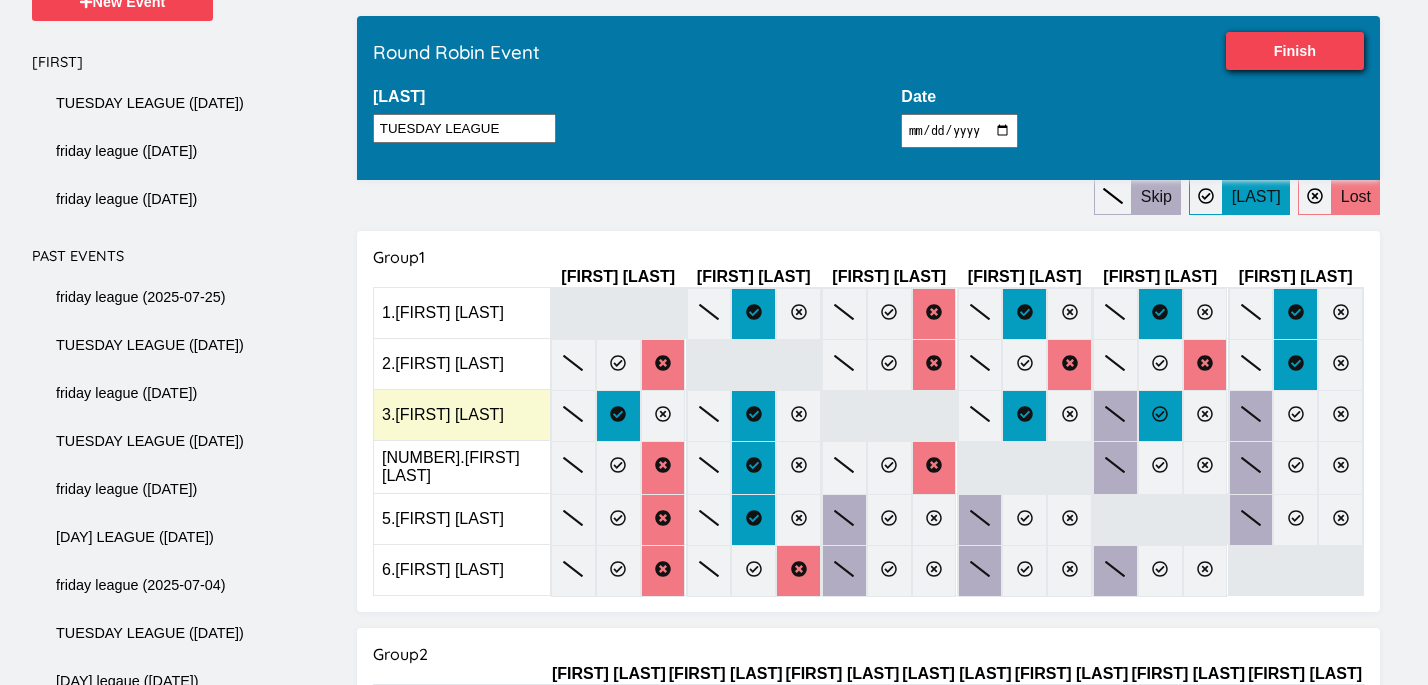 click at bounding box center [1160, 416] 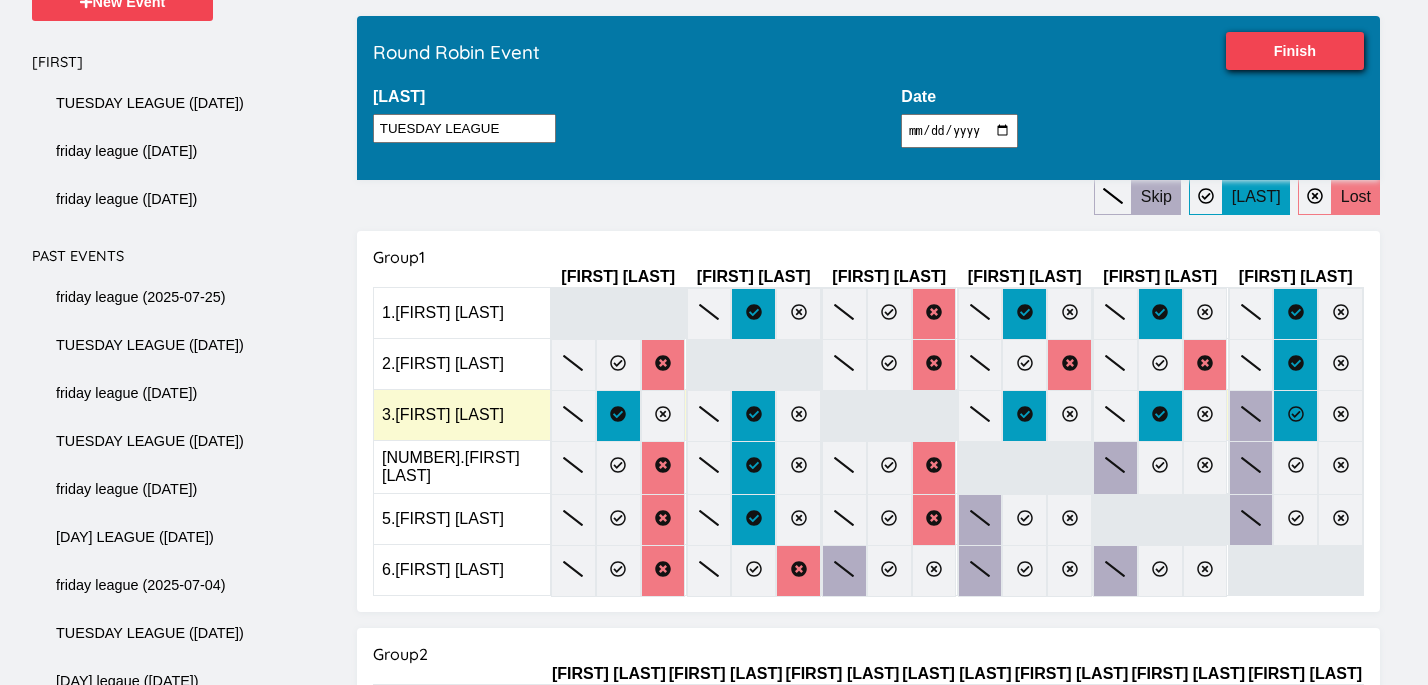 click at bounding box center (1295, 416) 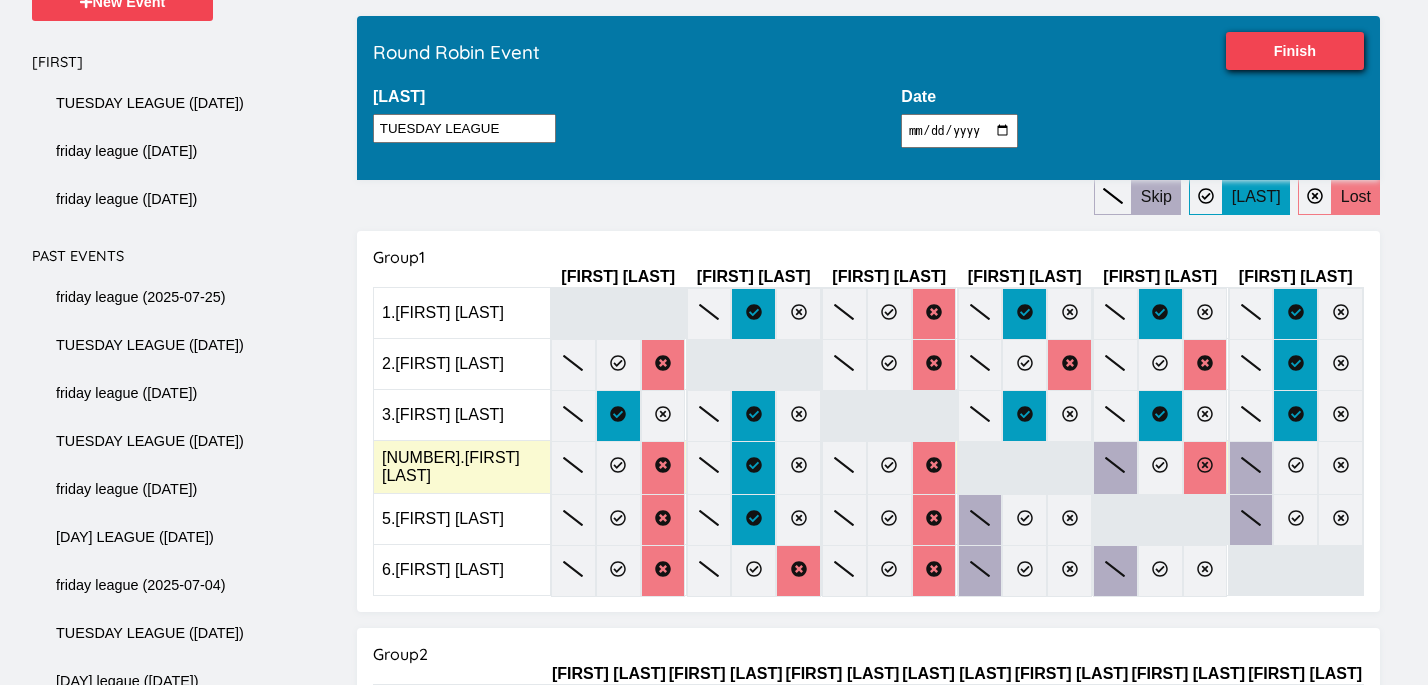 click 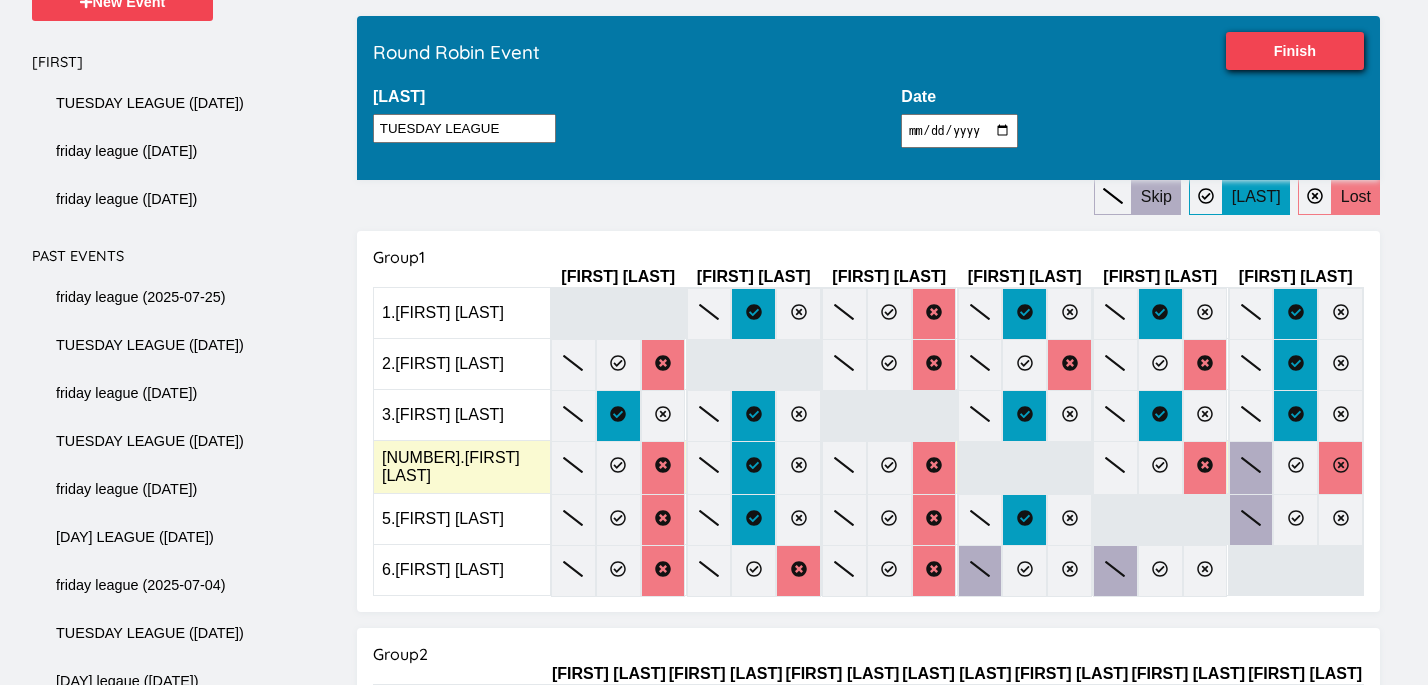 click 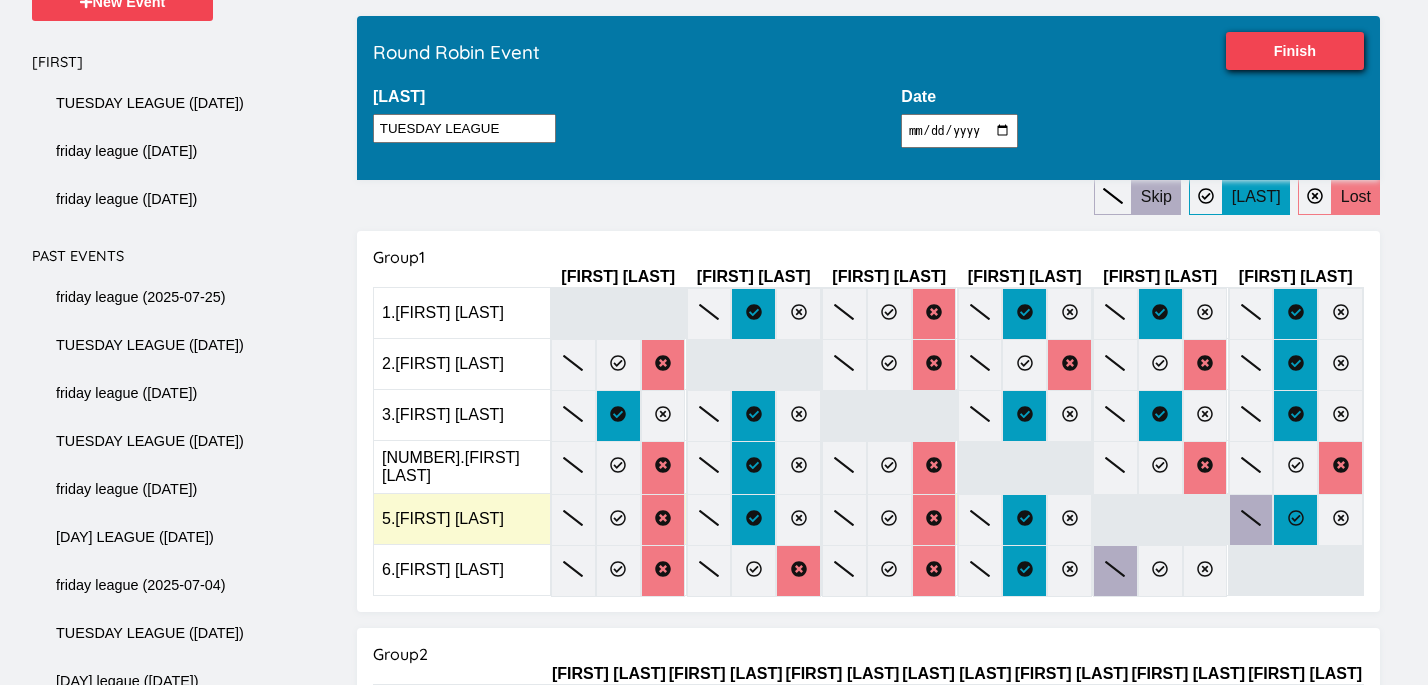 click 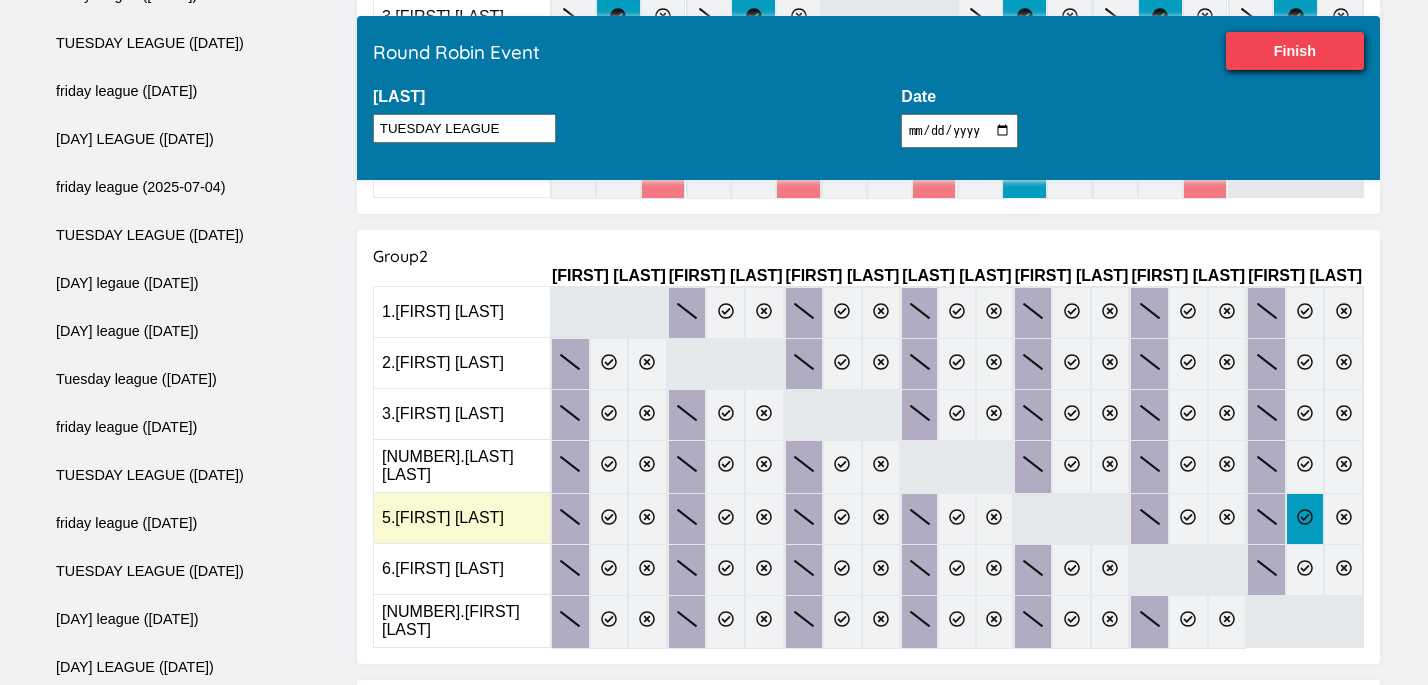 scroll, scrollTop: 615, scrollLeft: 0, axis: vertical 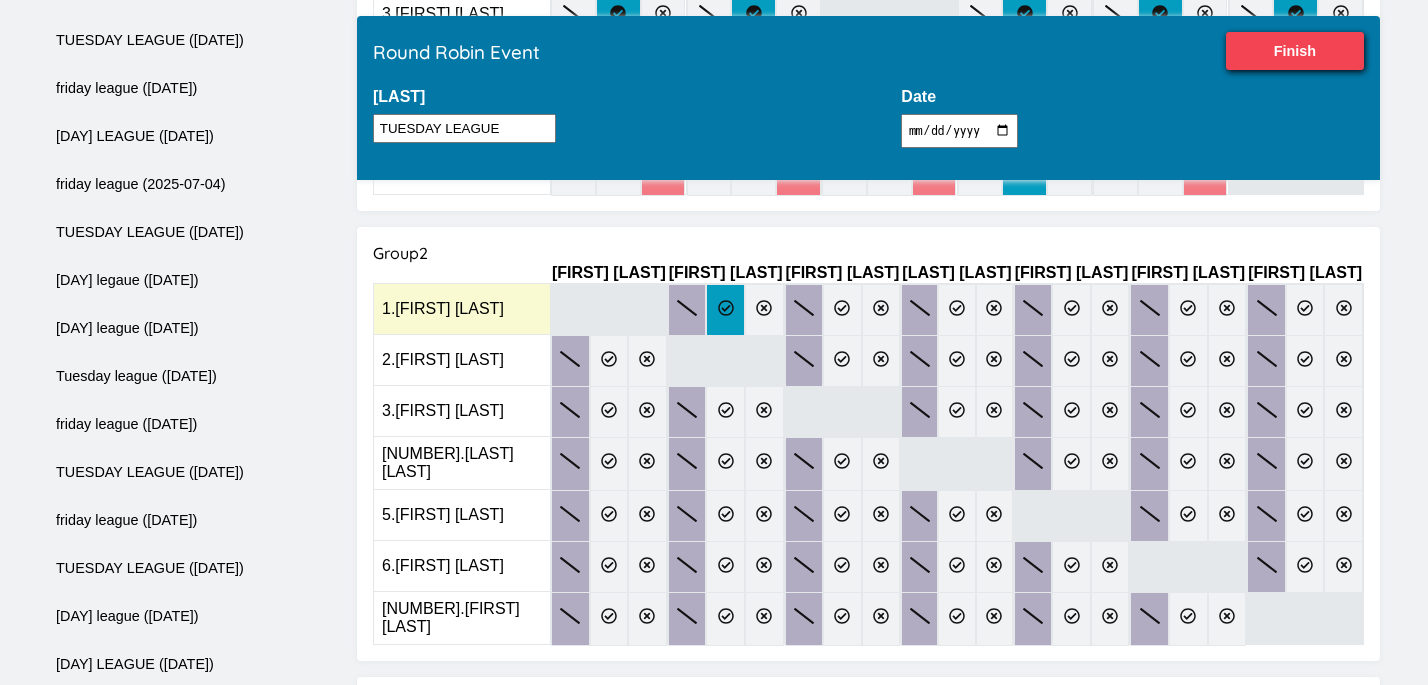 click at bounding box center (725, 310) 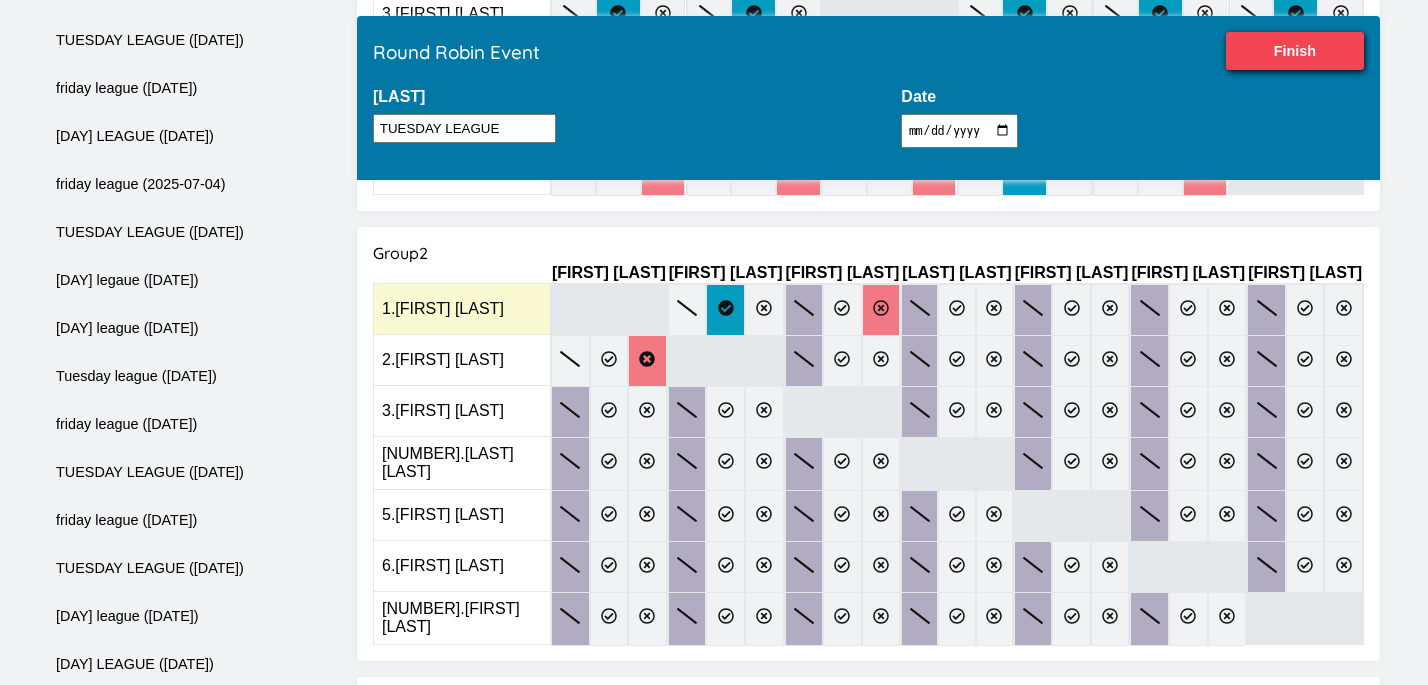 click at bounding box center (881, 310) 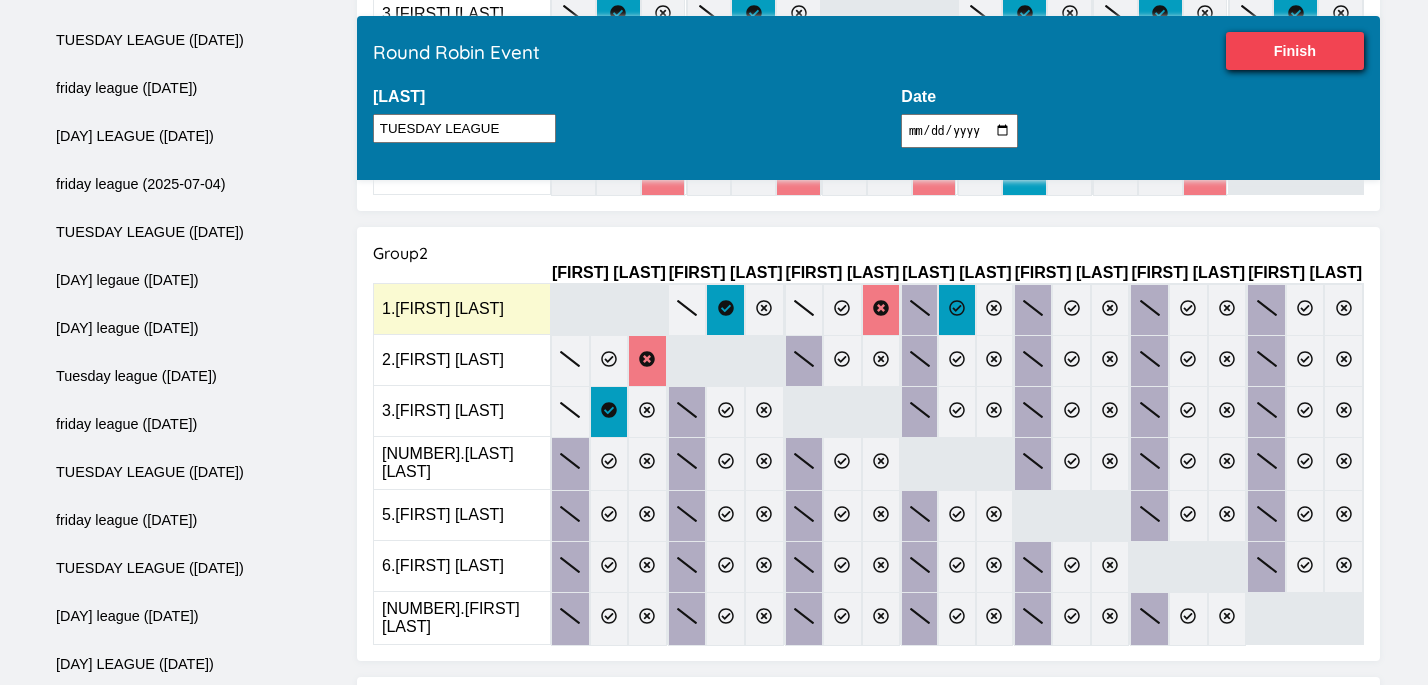 click 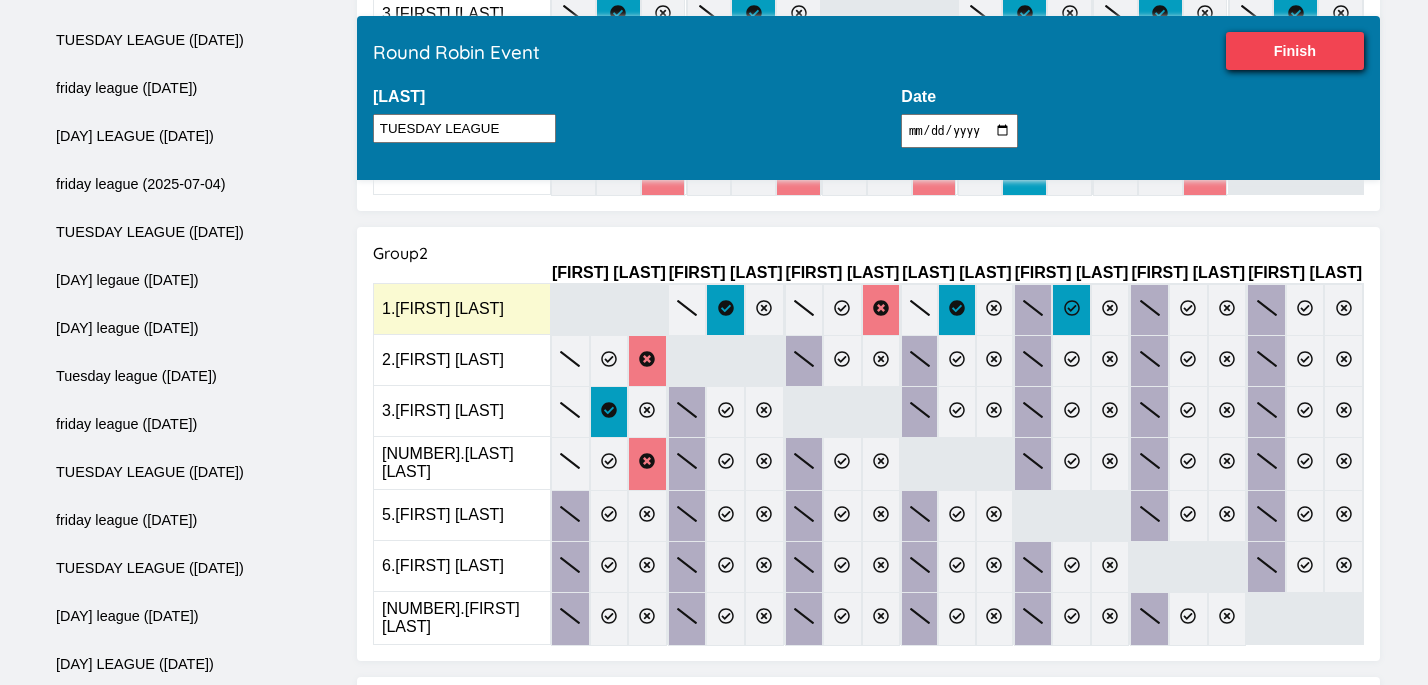 click at bounding box center (1072, 309) 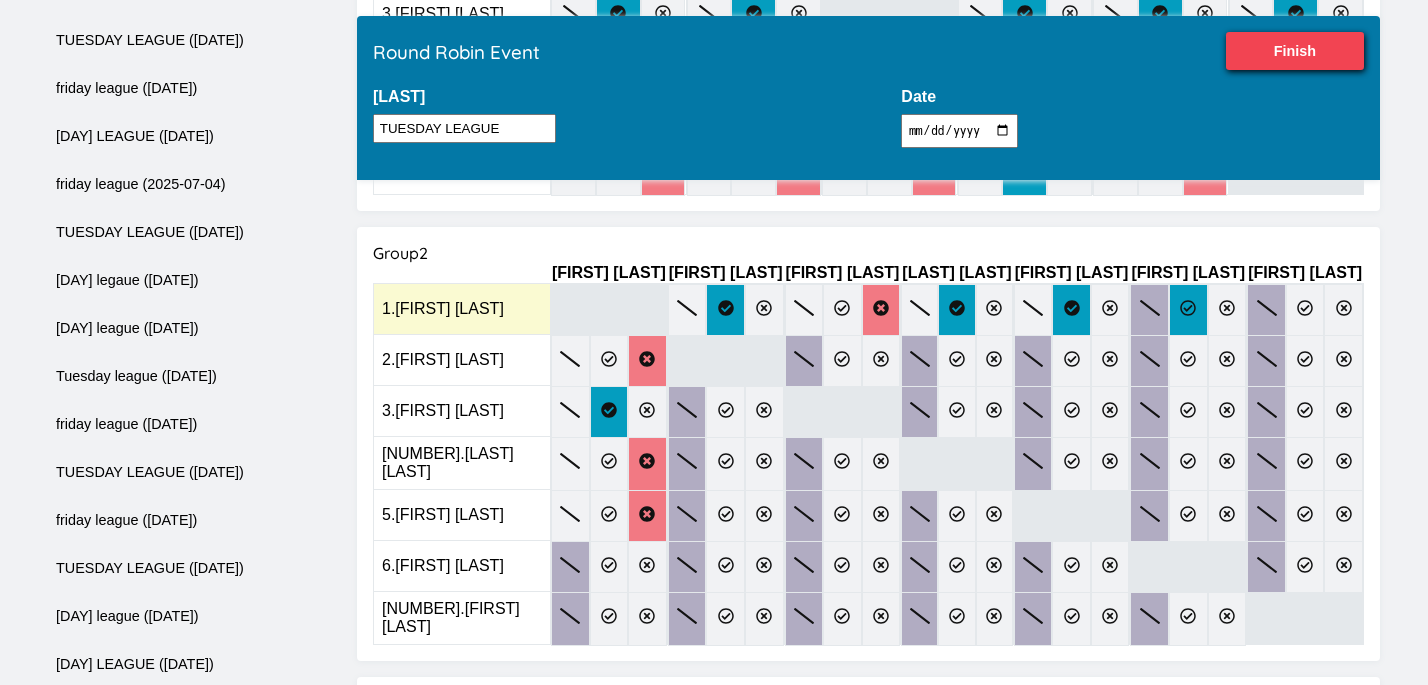 click 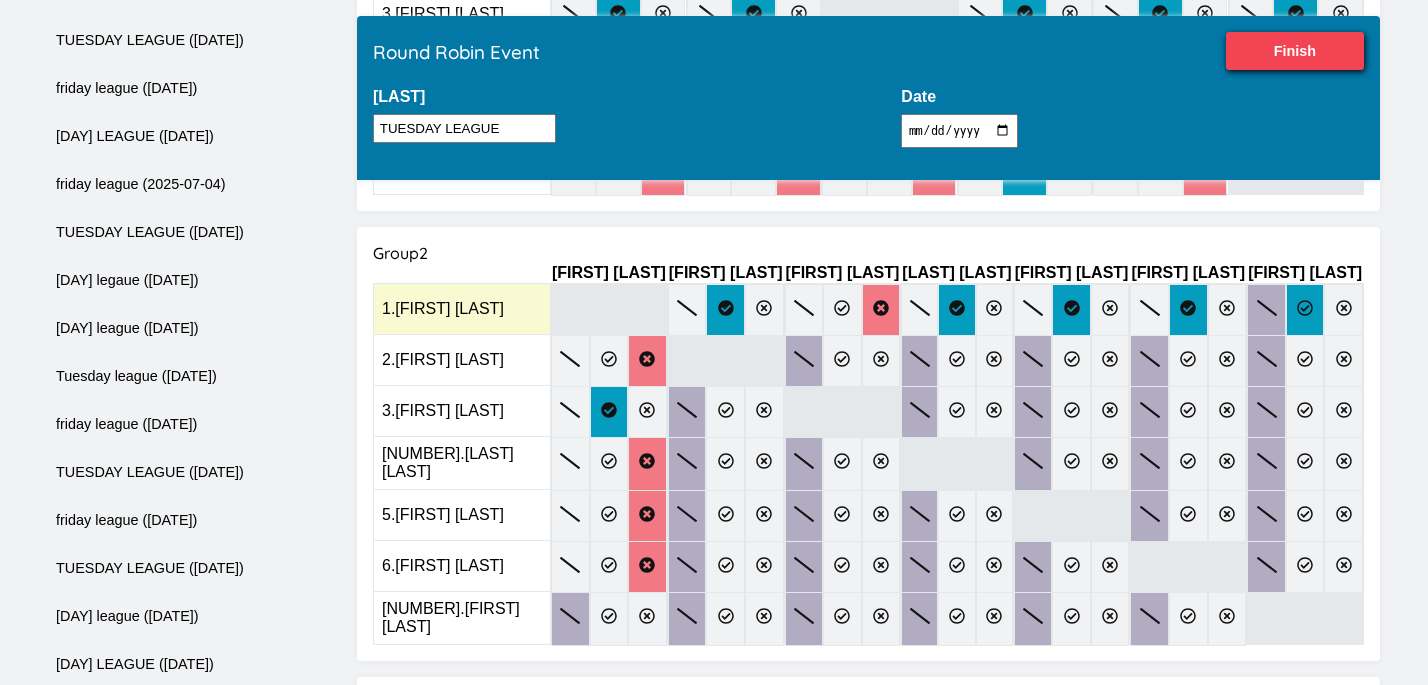 click at bounding box center (1305, 310) 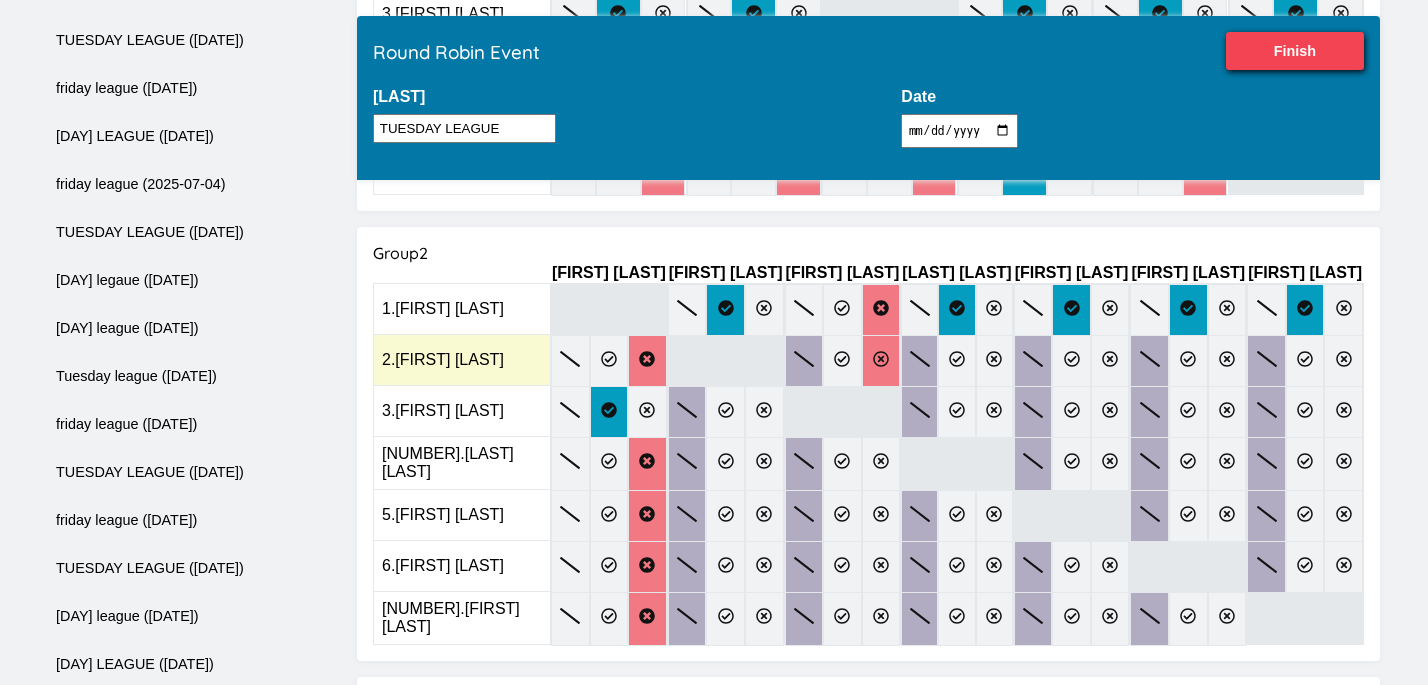 click 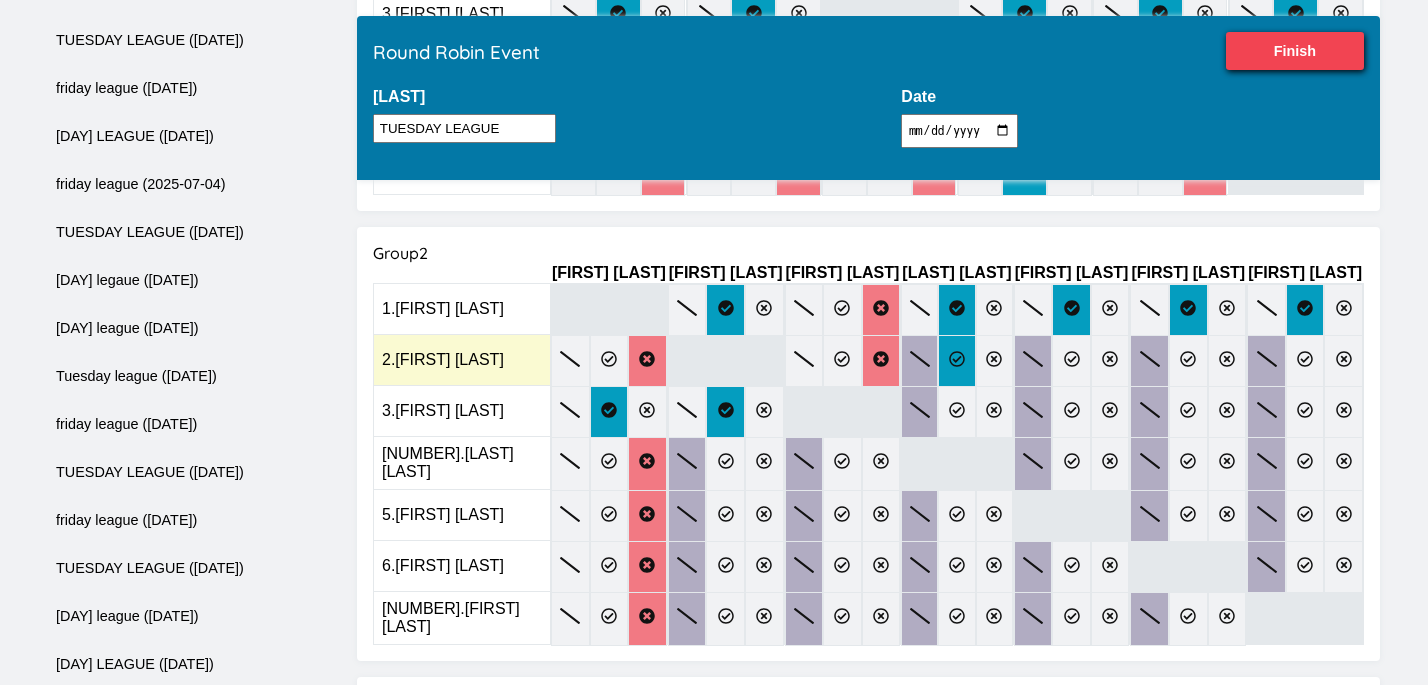 click at bounding box center [956, 361] 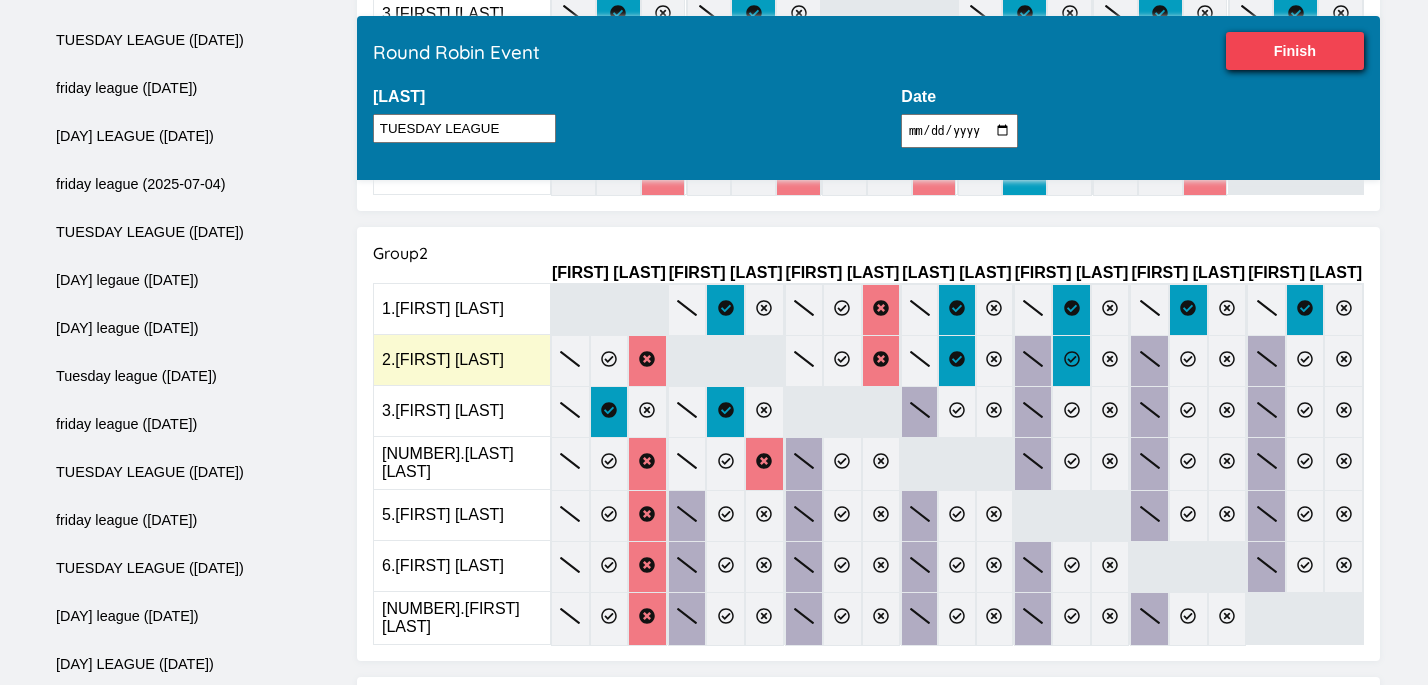 click at bounding box center [1071, 361] 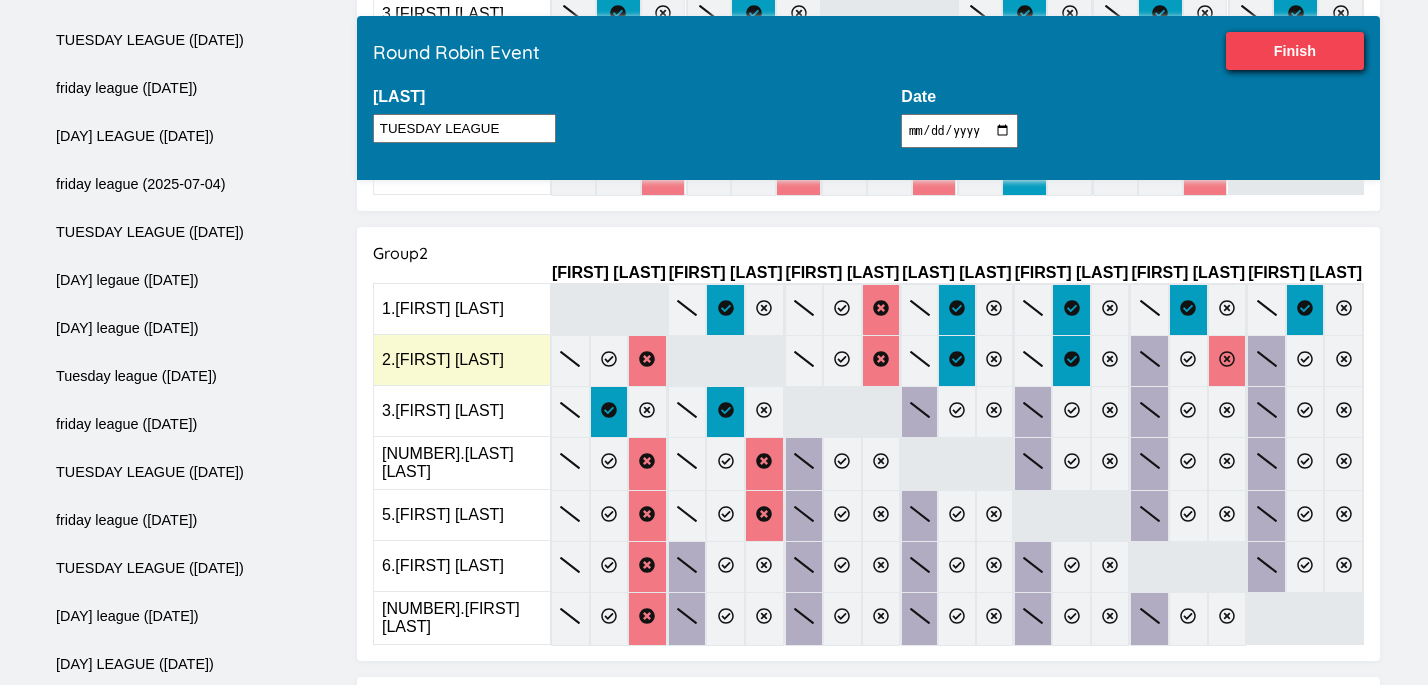 click 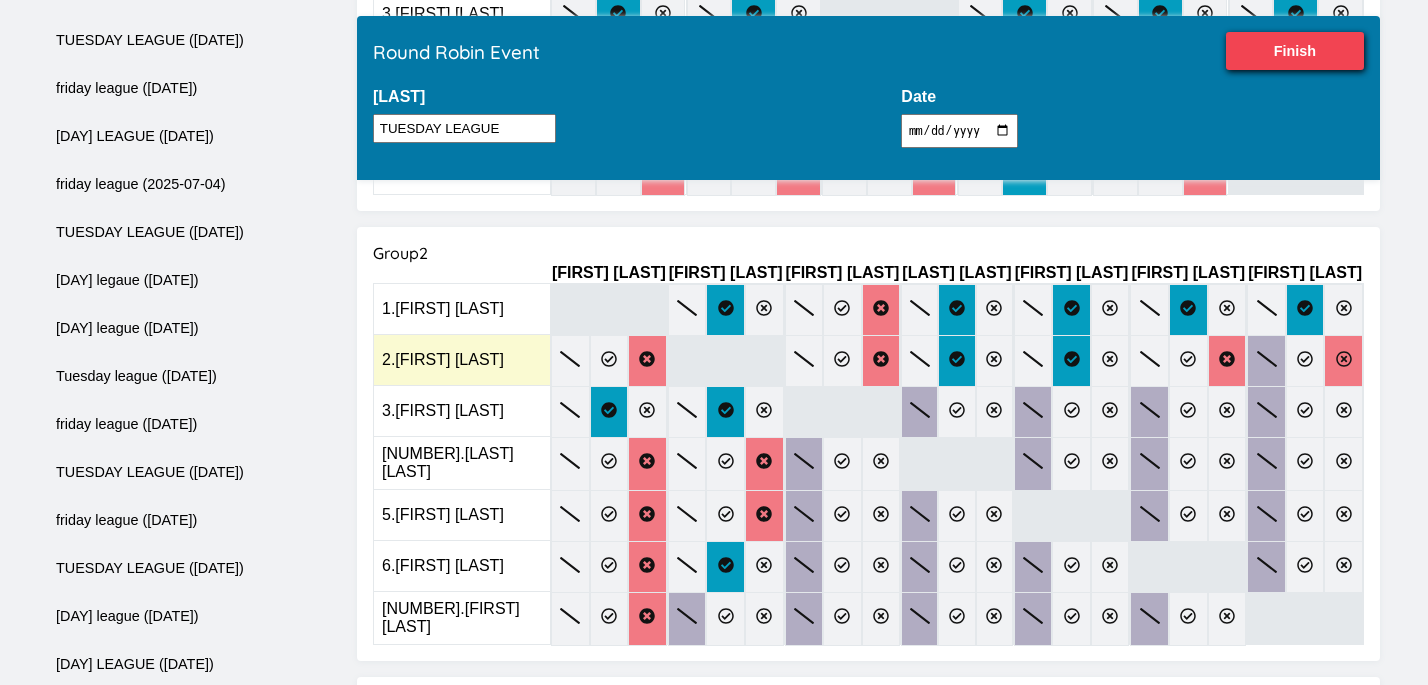 click 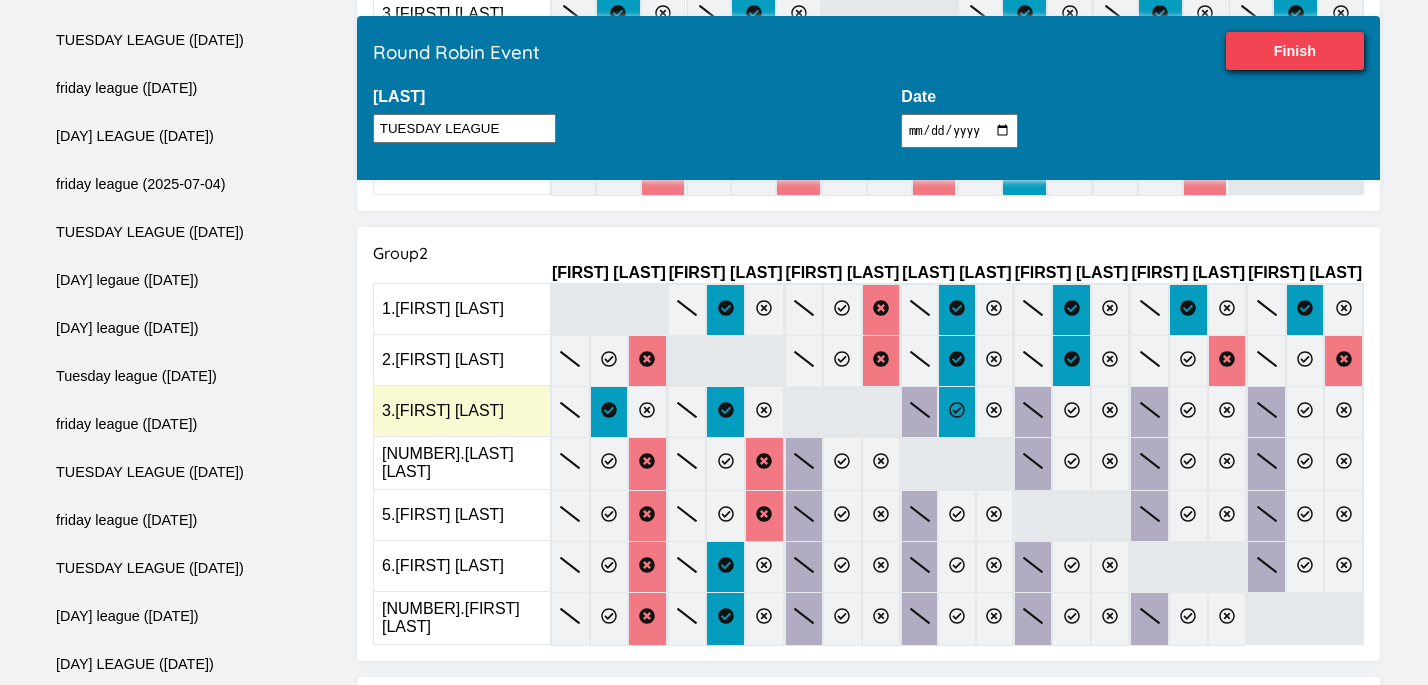 click 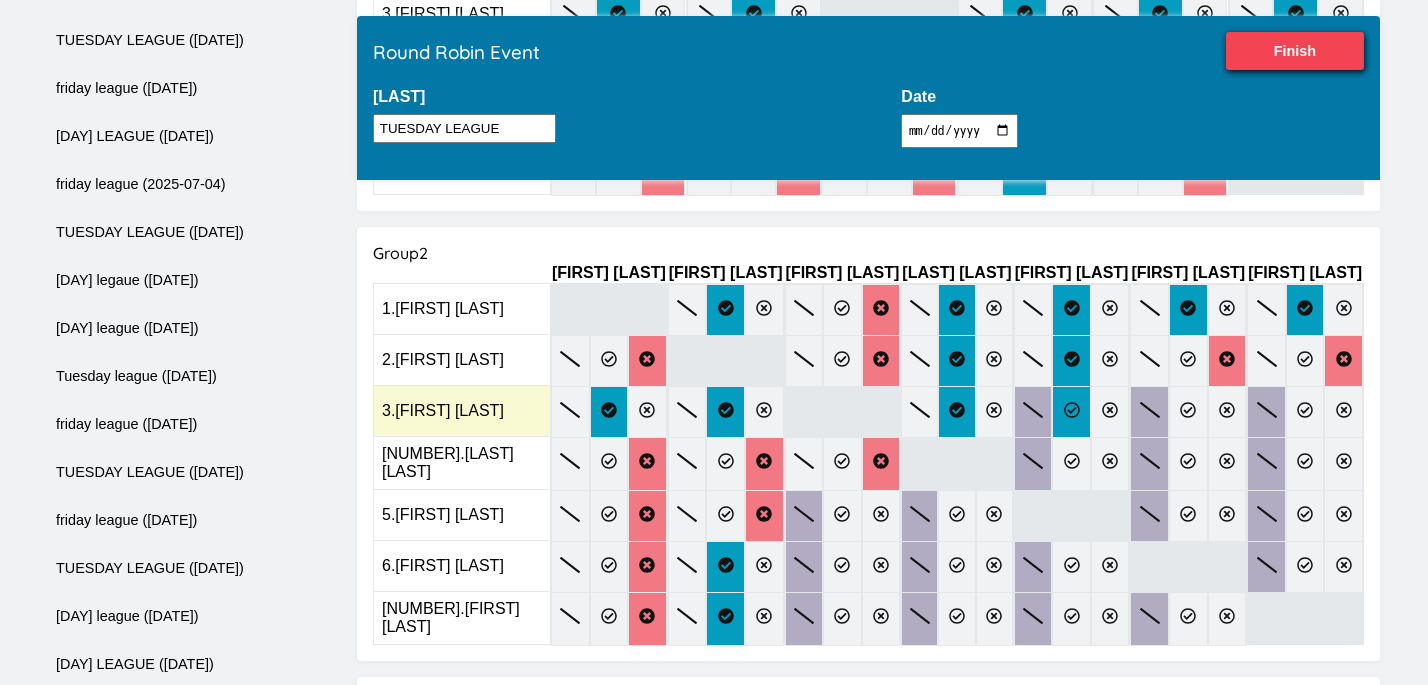 click at bounding box center [1071, 412] 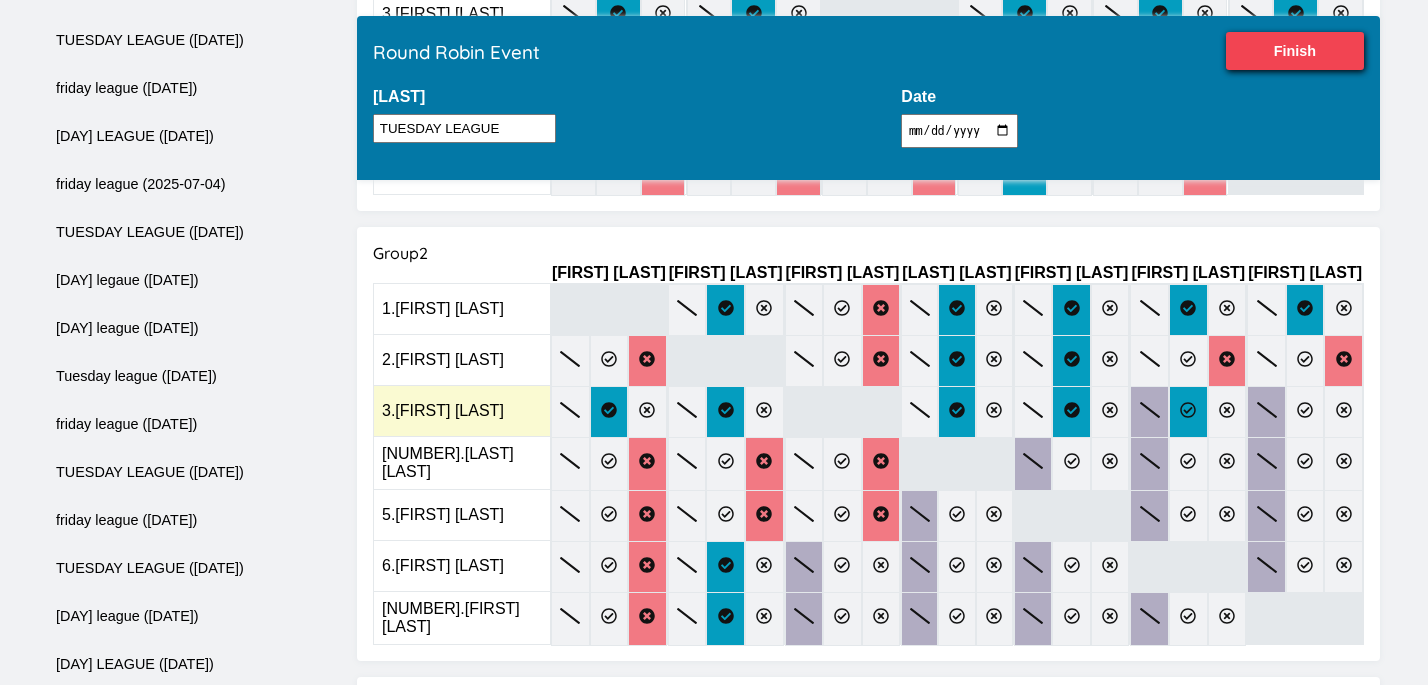 click at bounding box center [1188, 412] 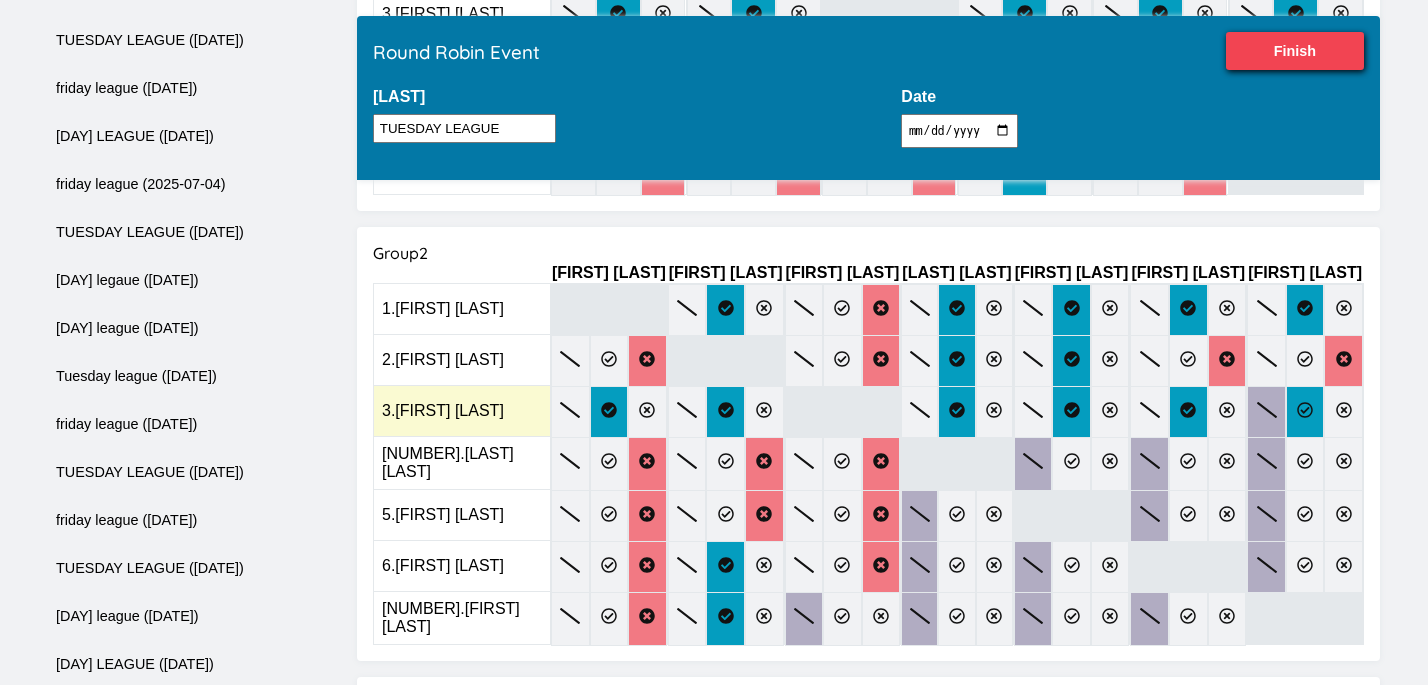 click at bounding box center (1305, 412) 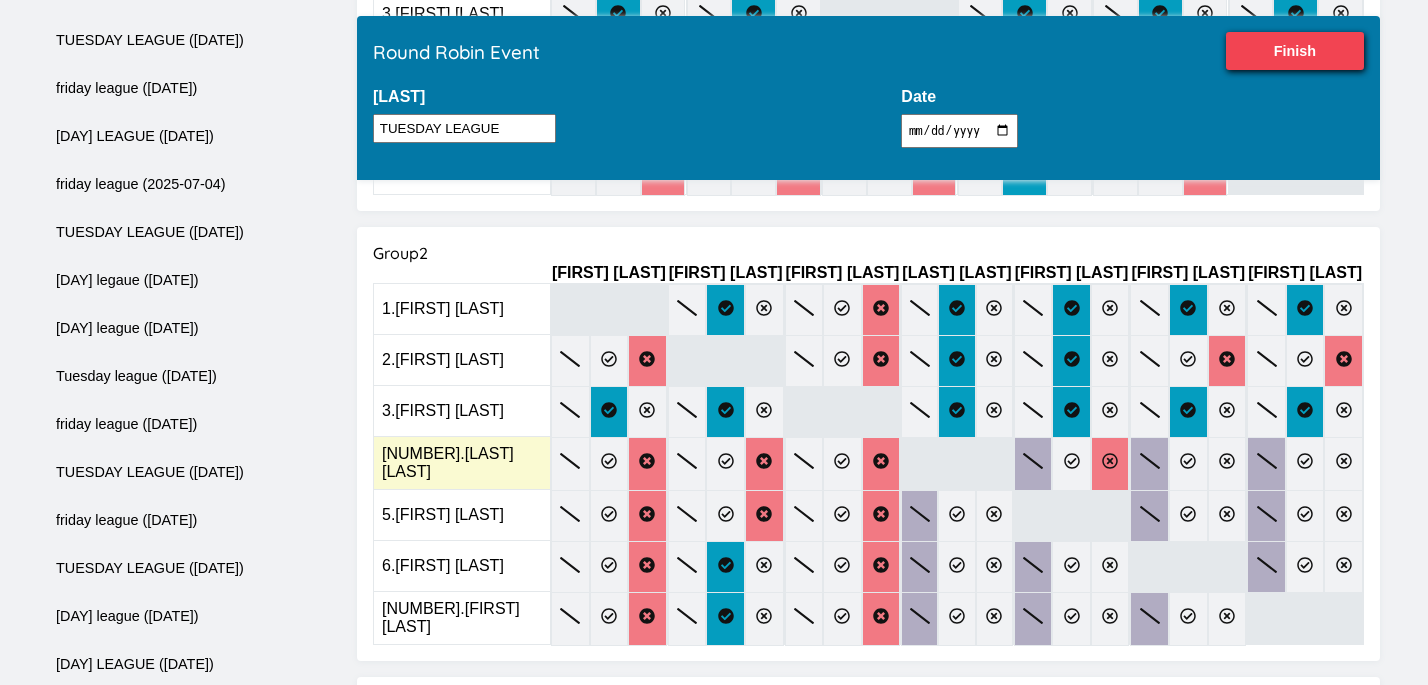 click 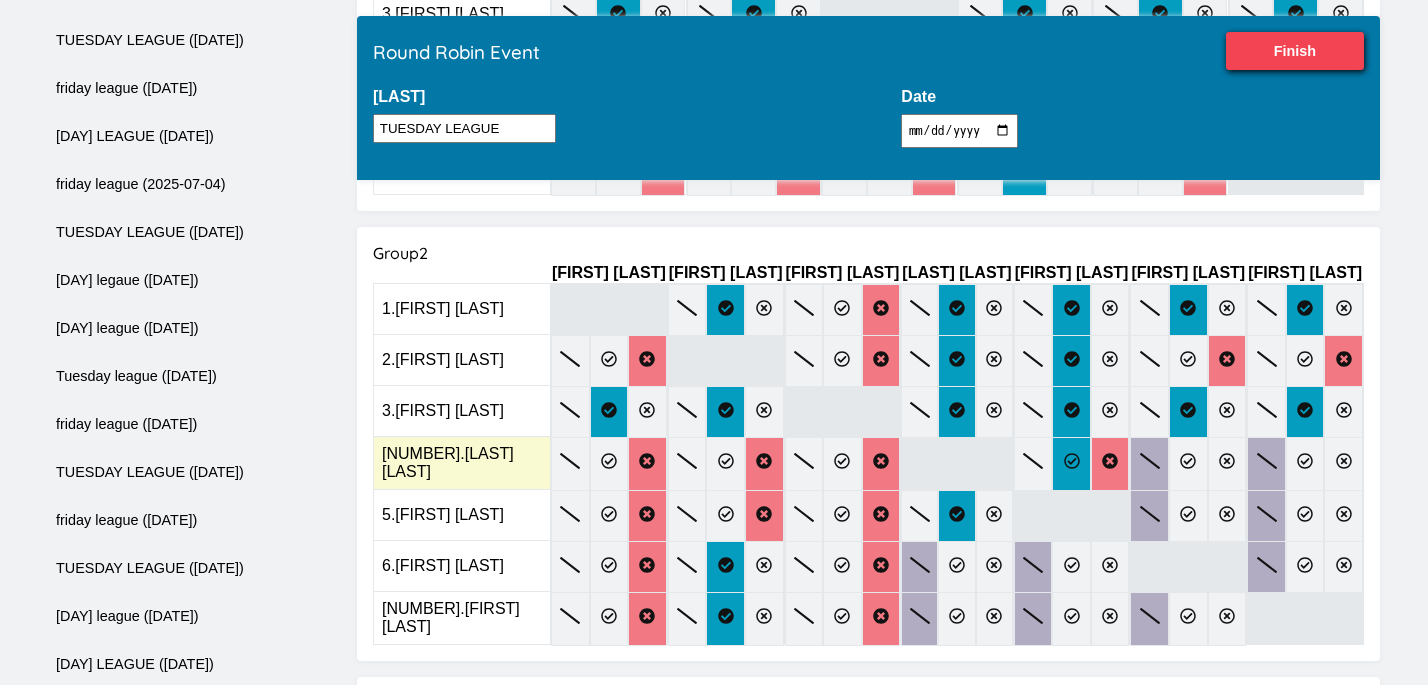 click 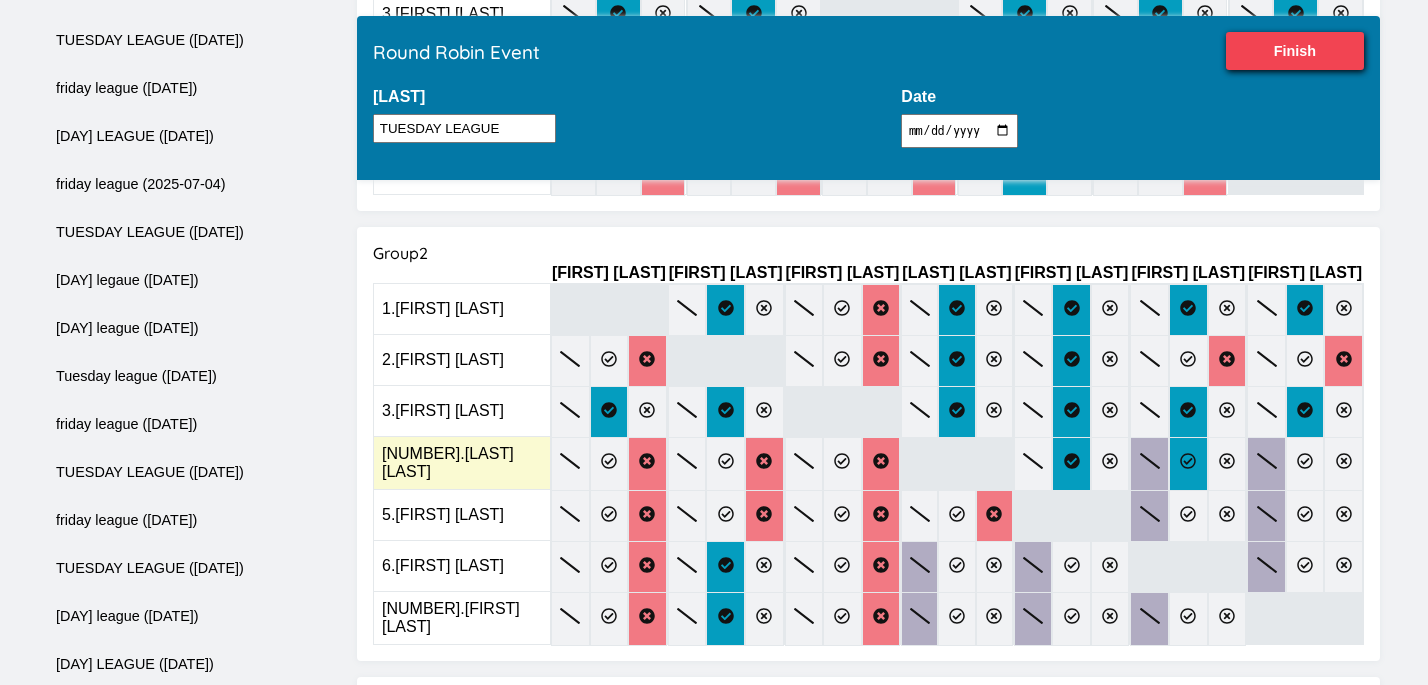 click 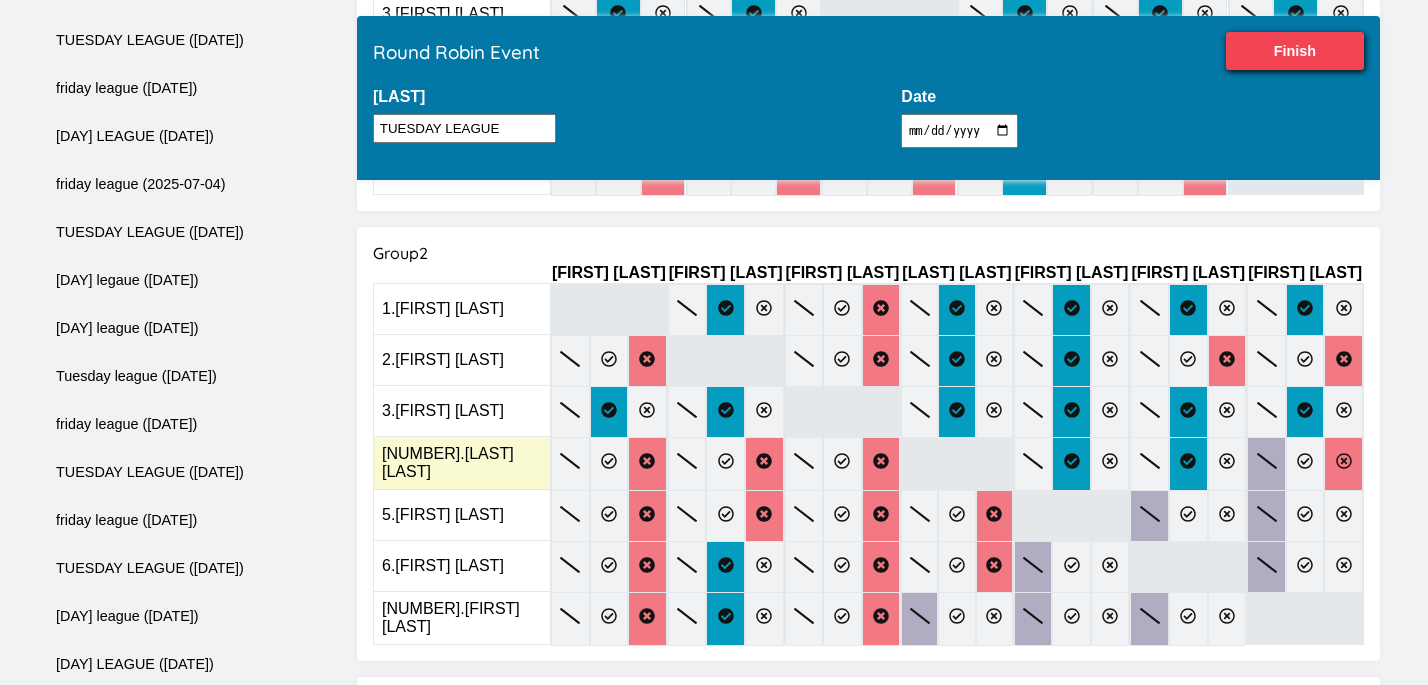 click at bounding box center (1343, 464) 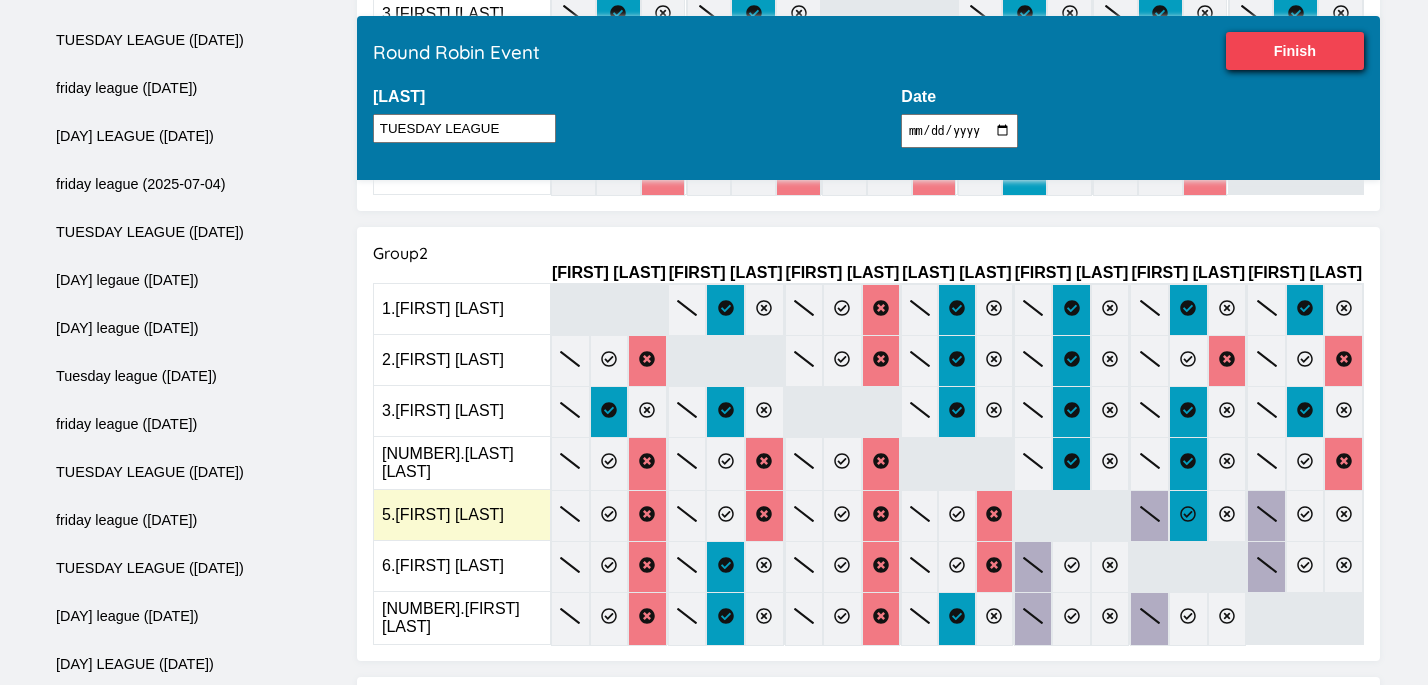 click 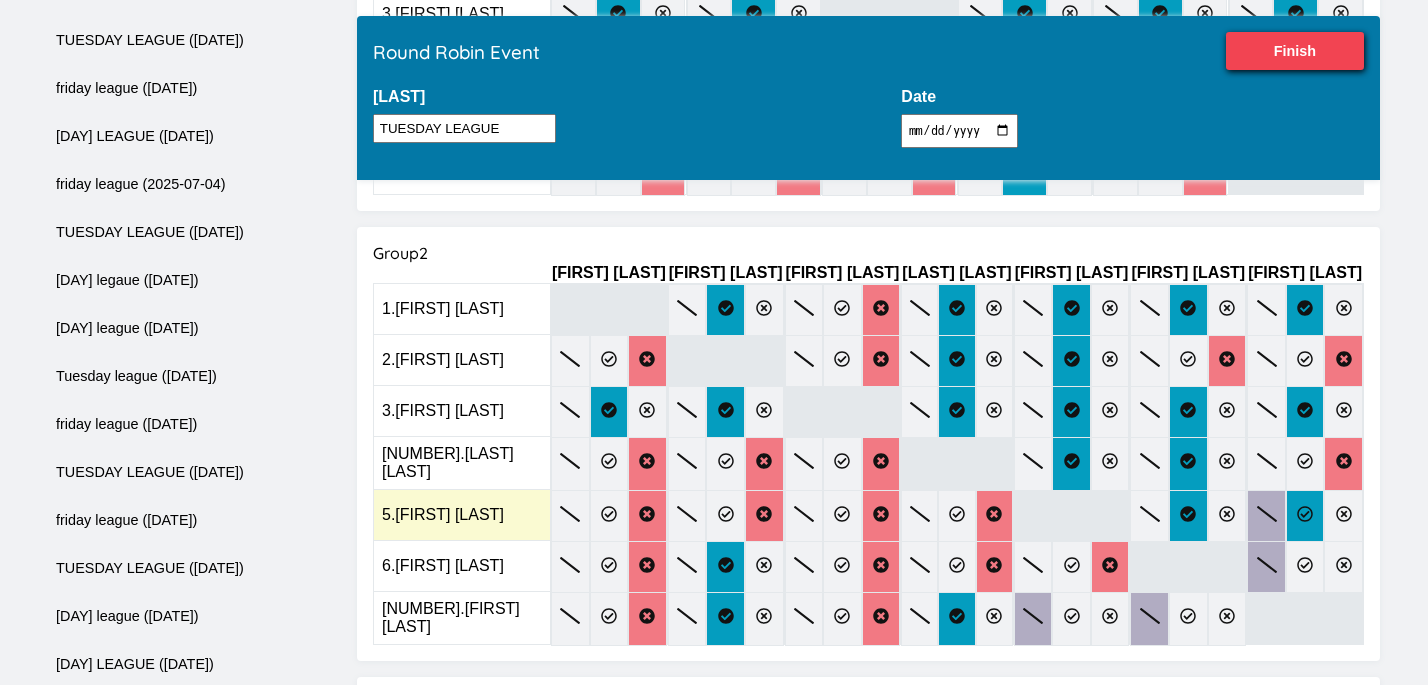 click at bounding box center [1305, 516] 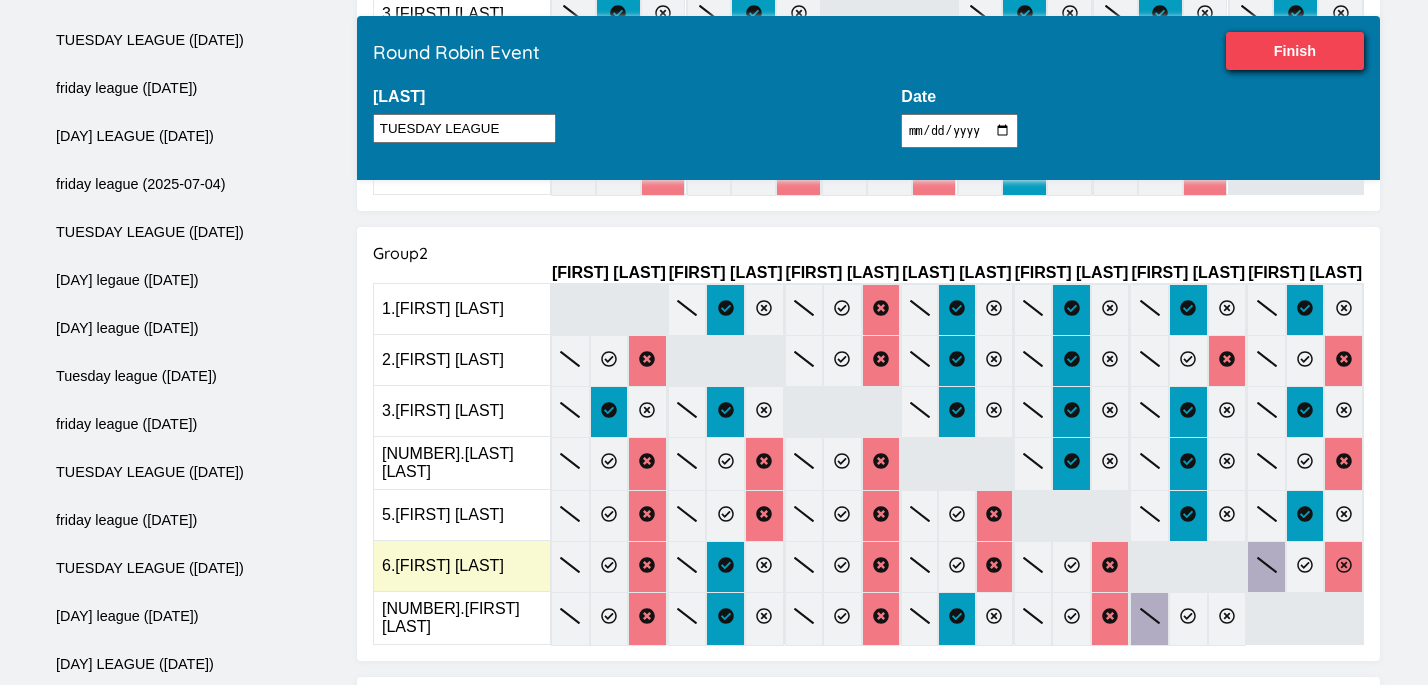 click at bounding box center [1343, 567] 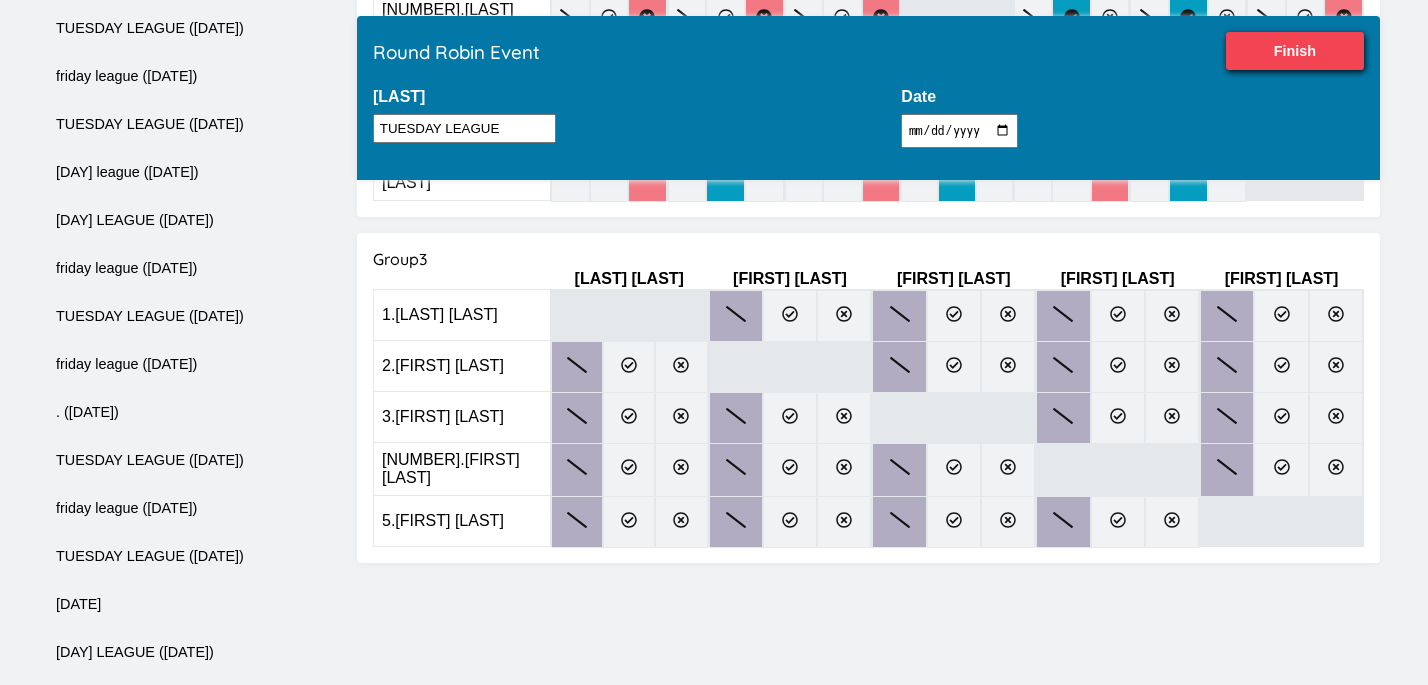 scroll, scrollTop: 1083, scrollLeft: 0, axis: vertical 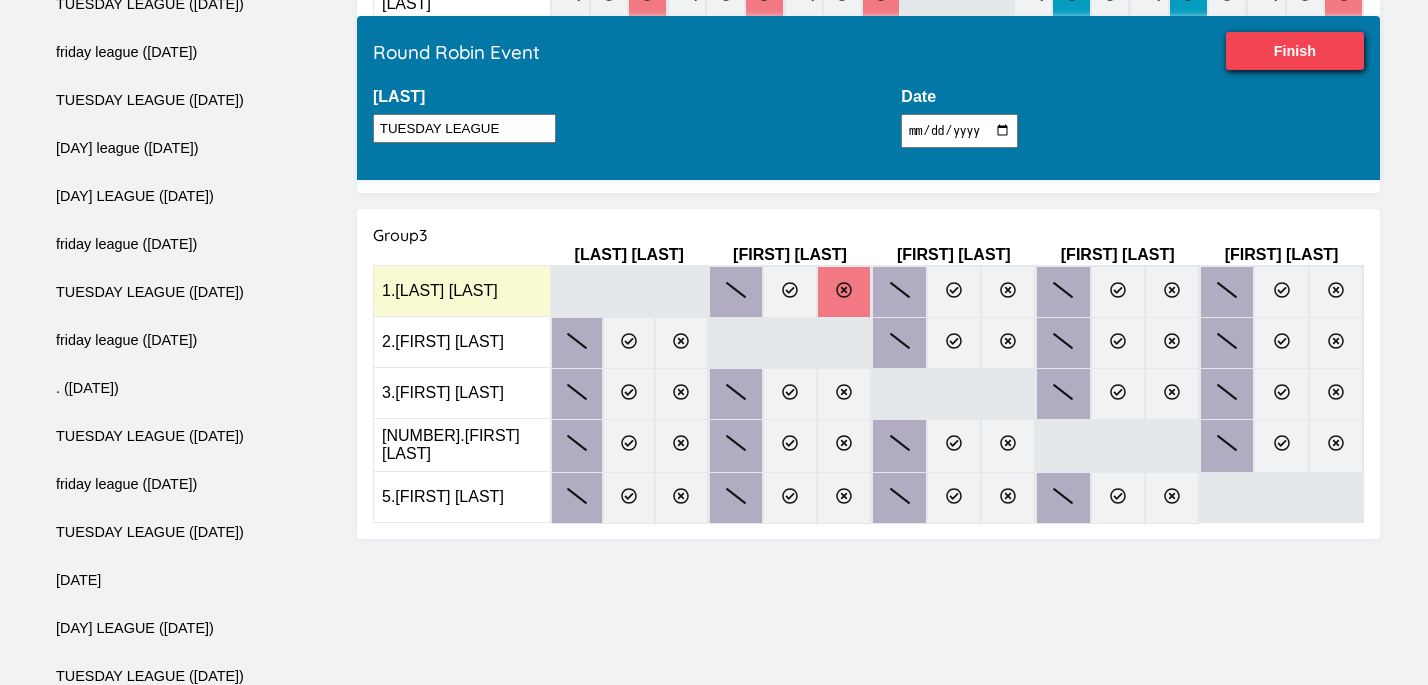 click at bounding box center (844, 292) 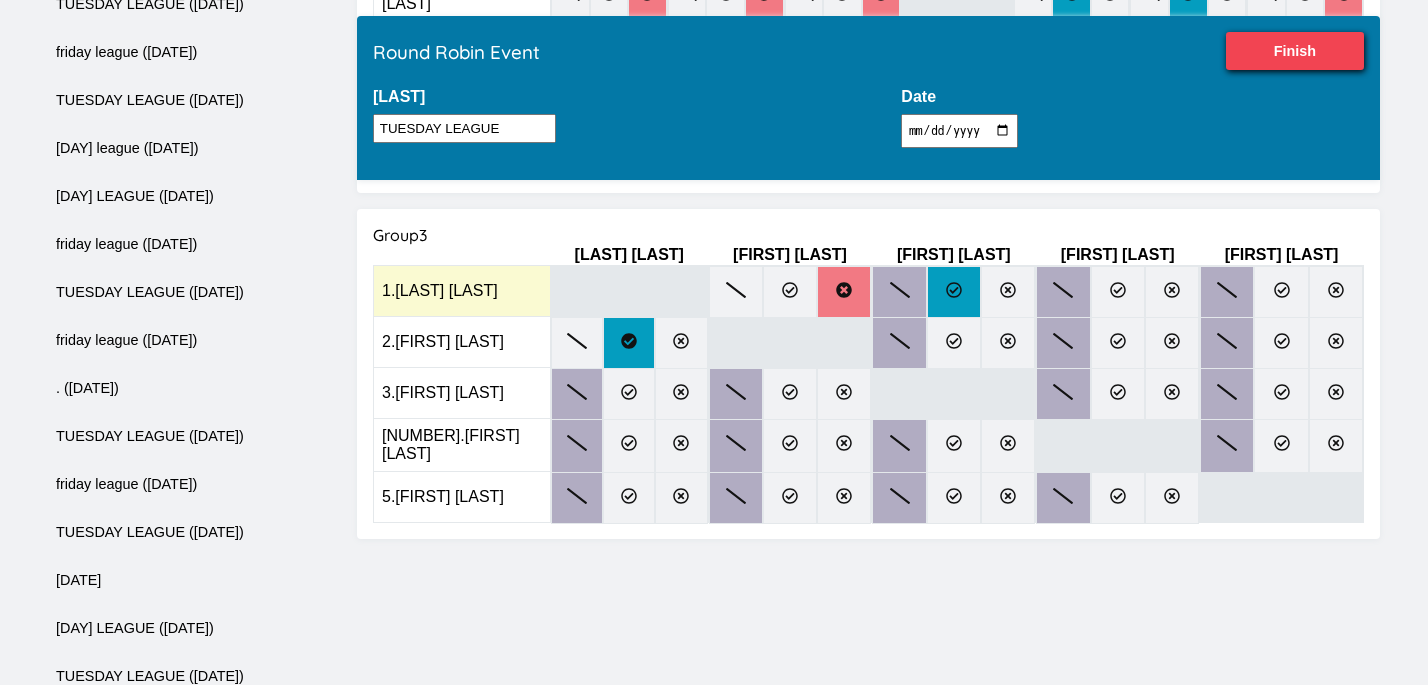 click at bounding box center [954, 292] 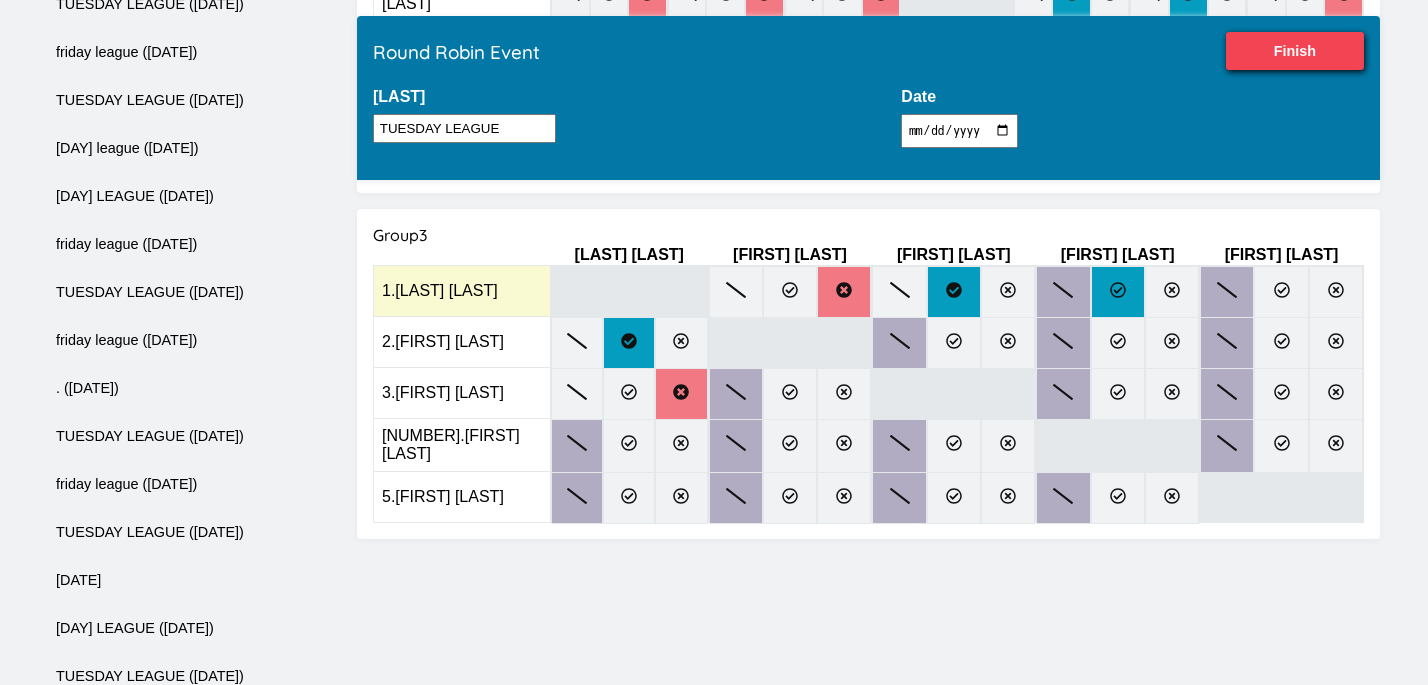 click 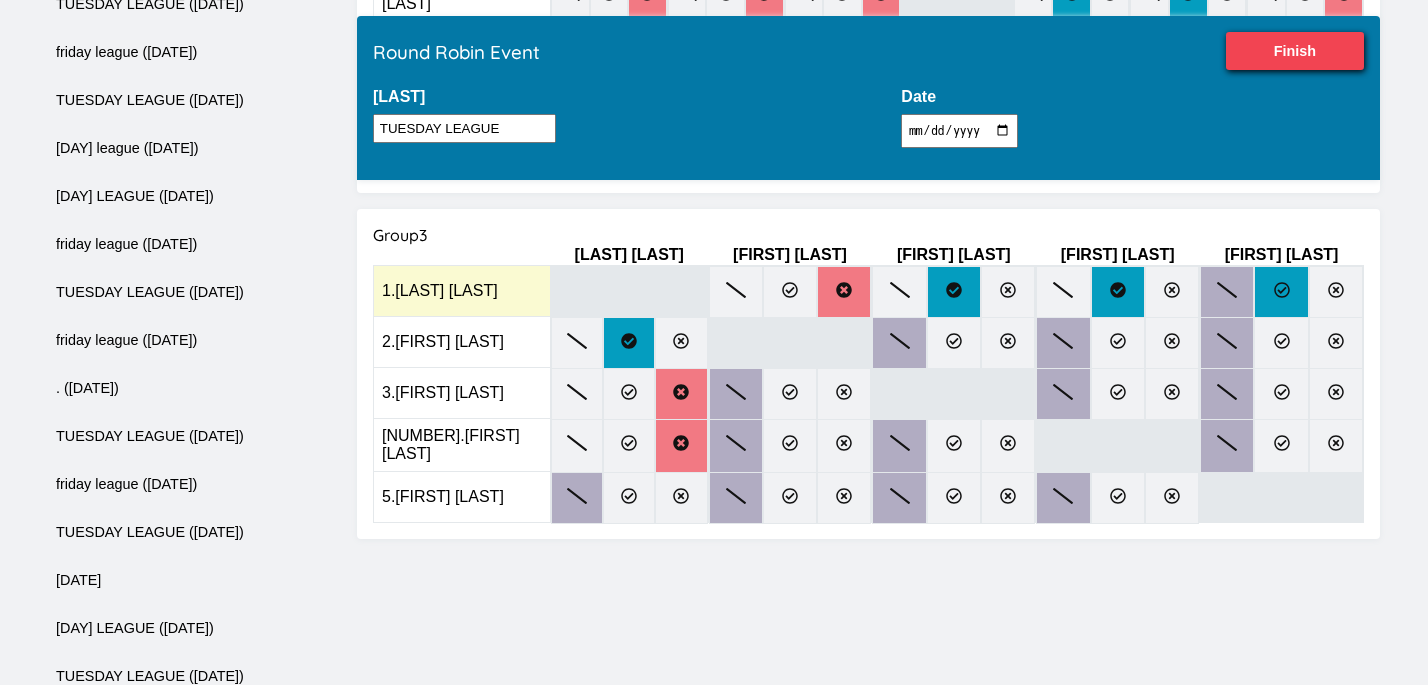 click at bounding box center [1281, 292] 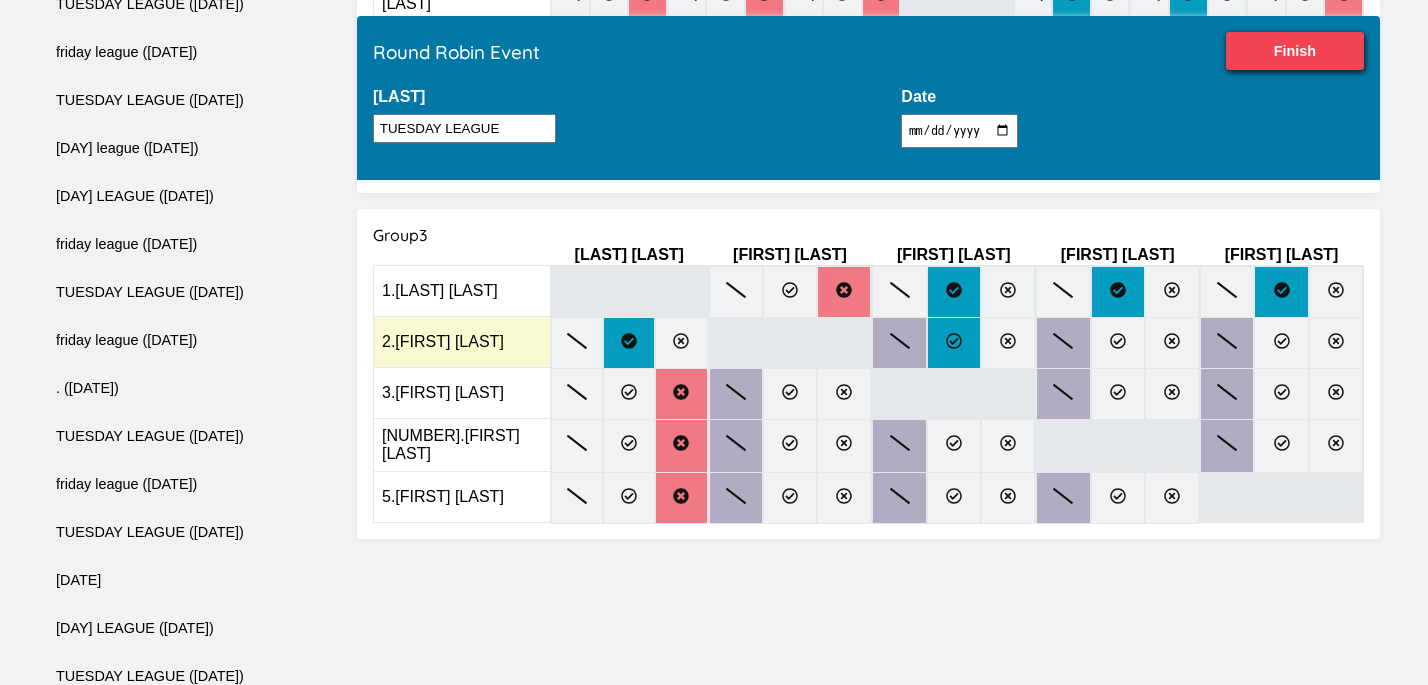 click 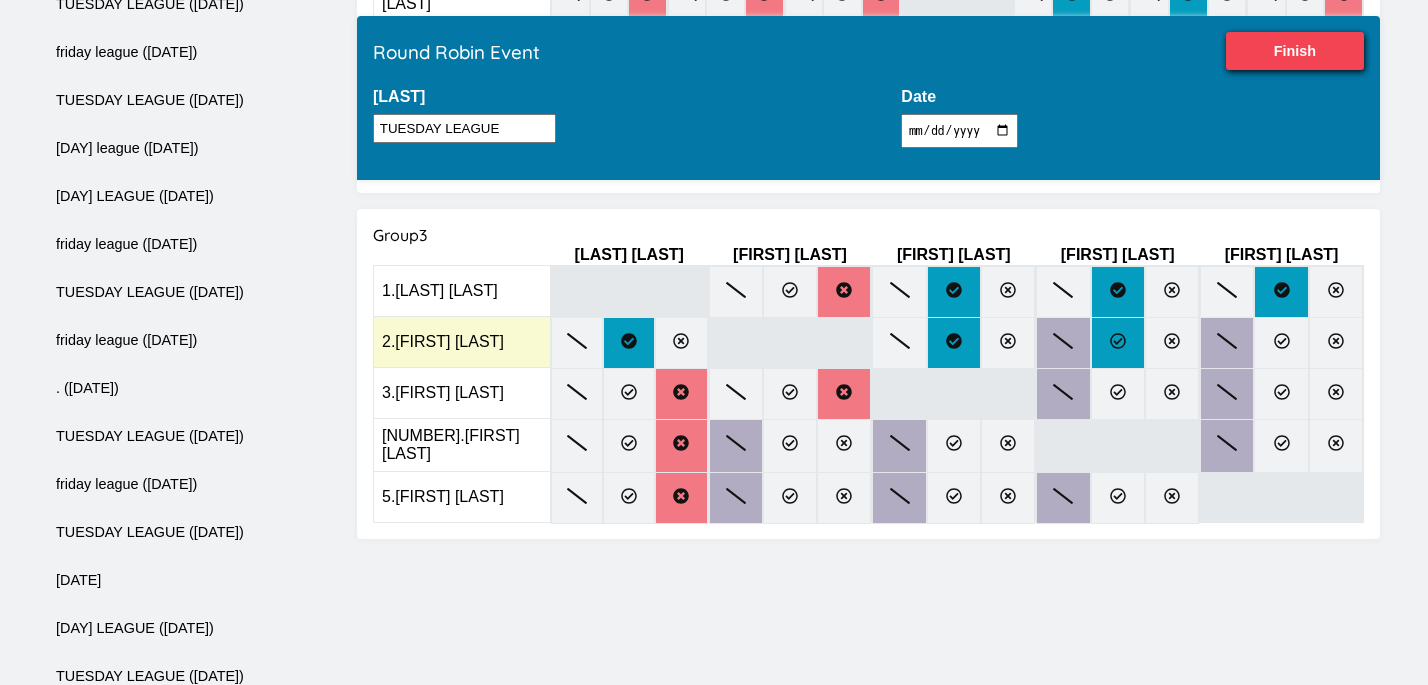 click 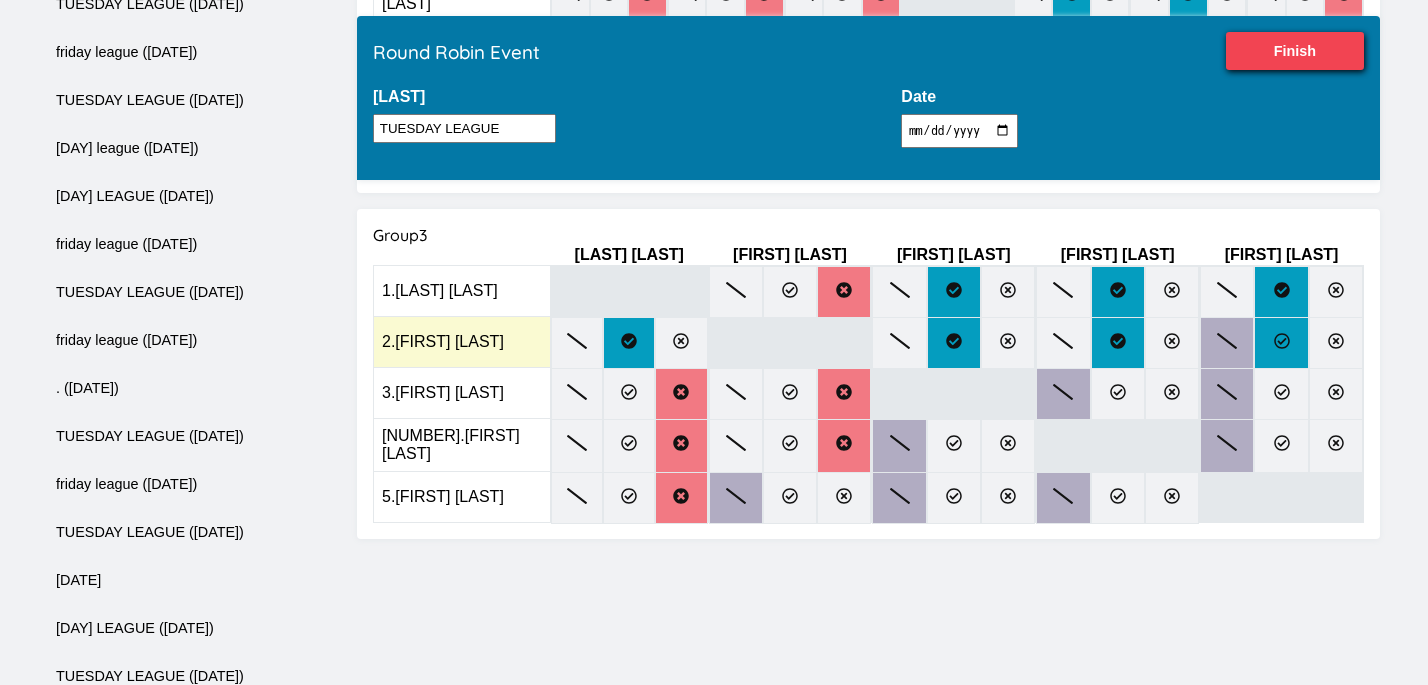 click at bounding box center (1281, 343) 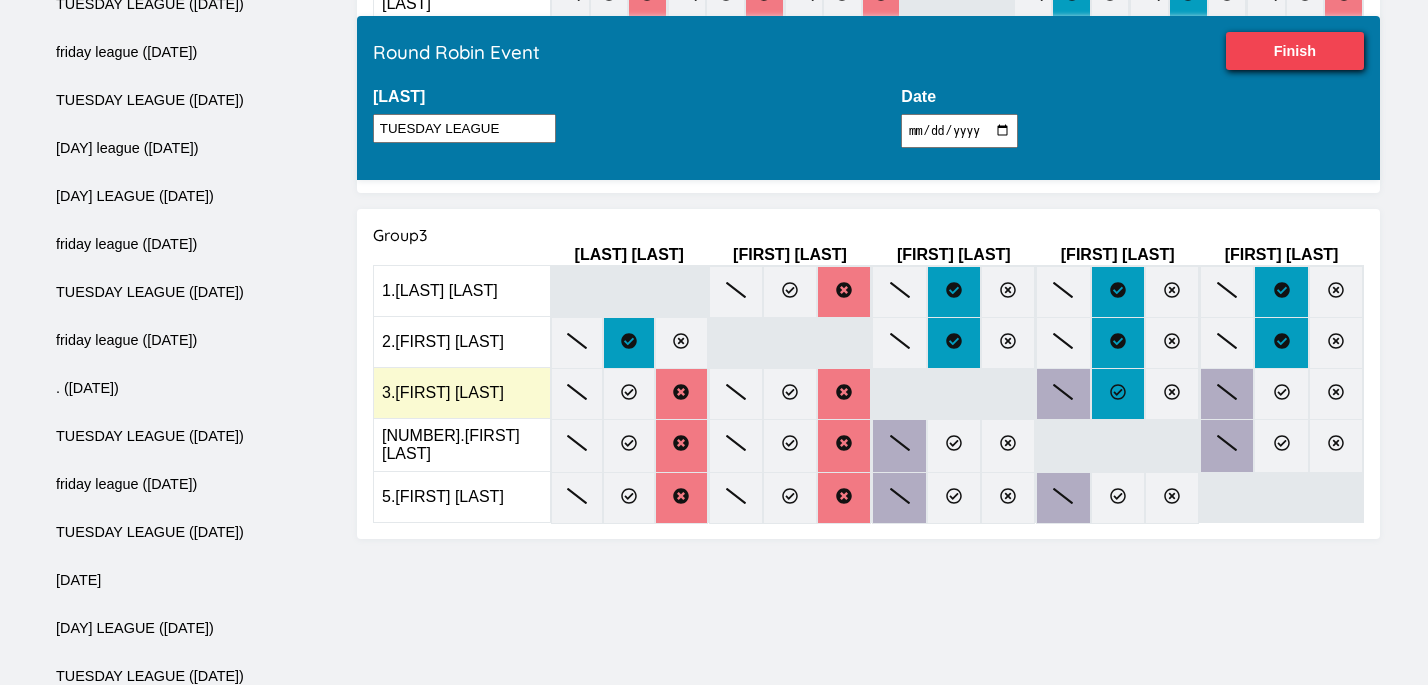 click at bounding box center [1118, 394] 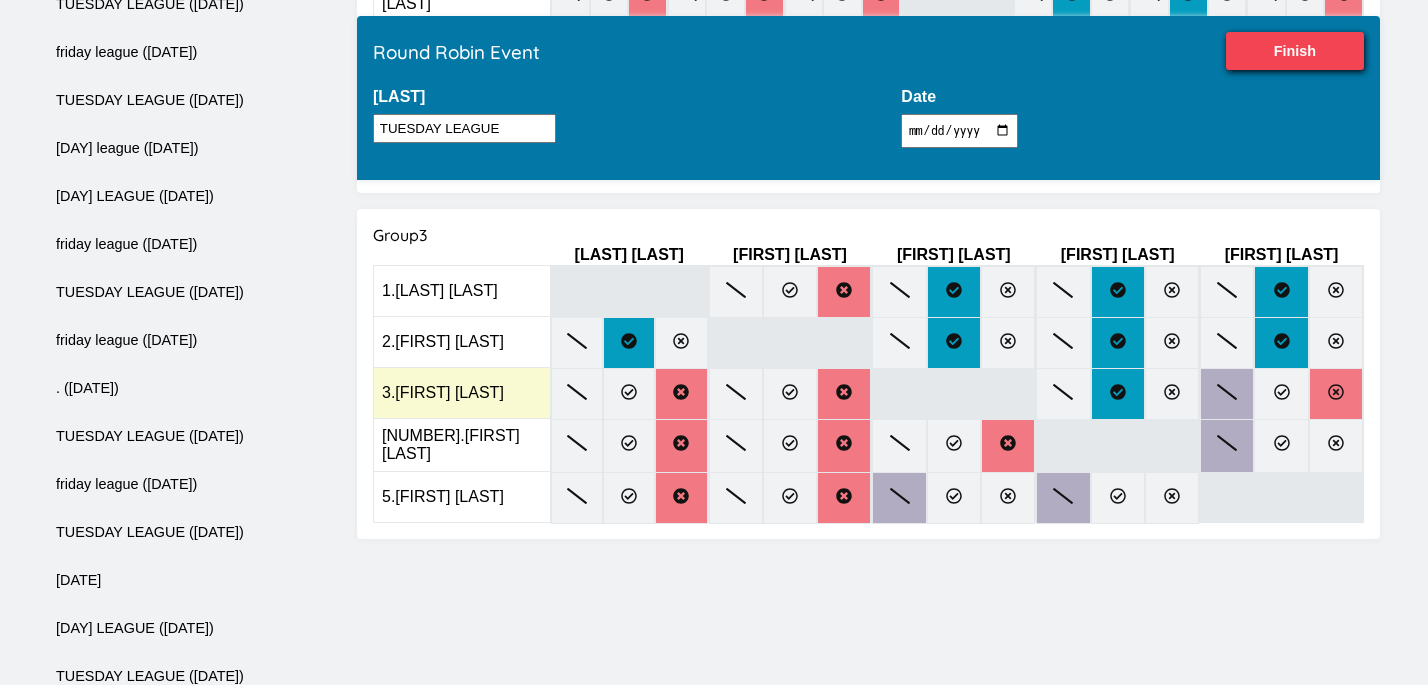 click 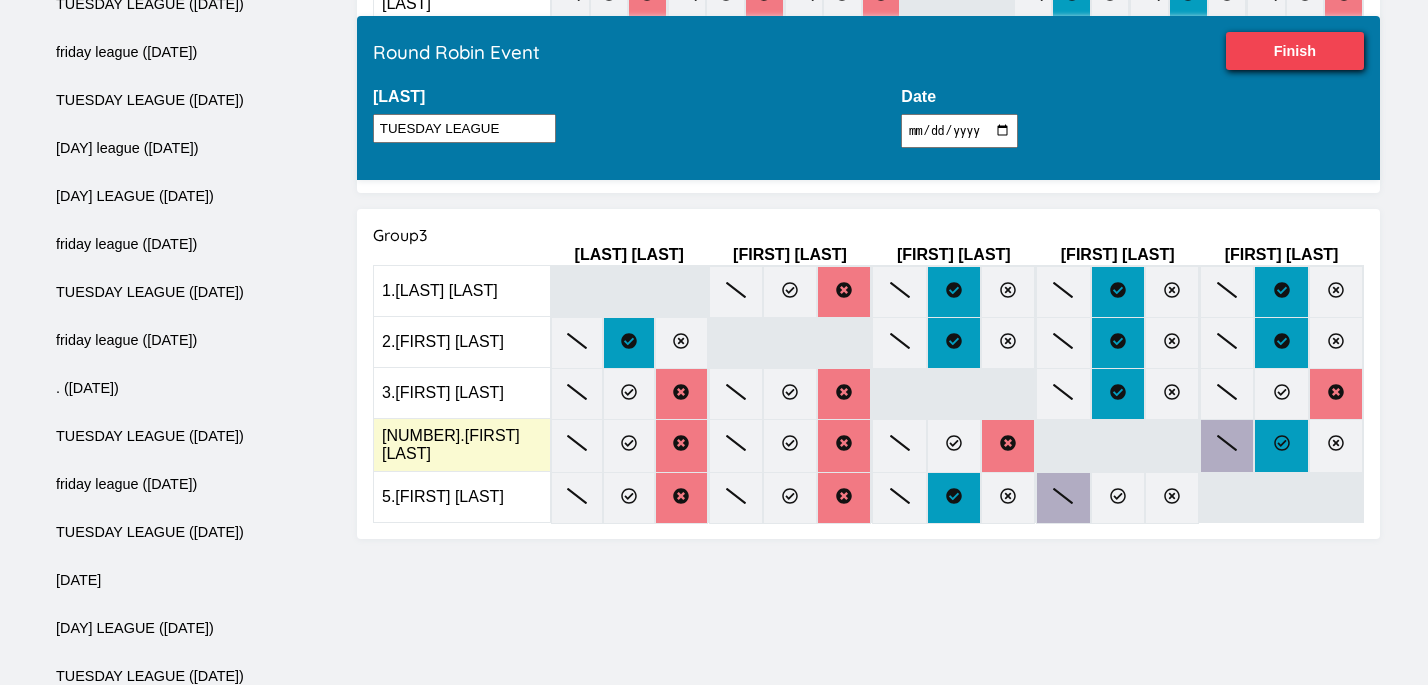 click 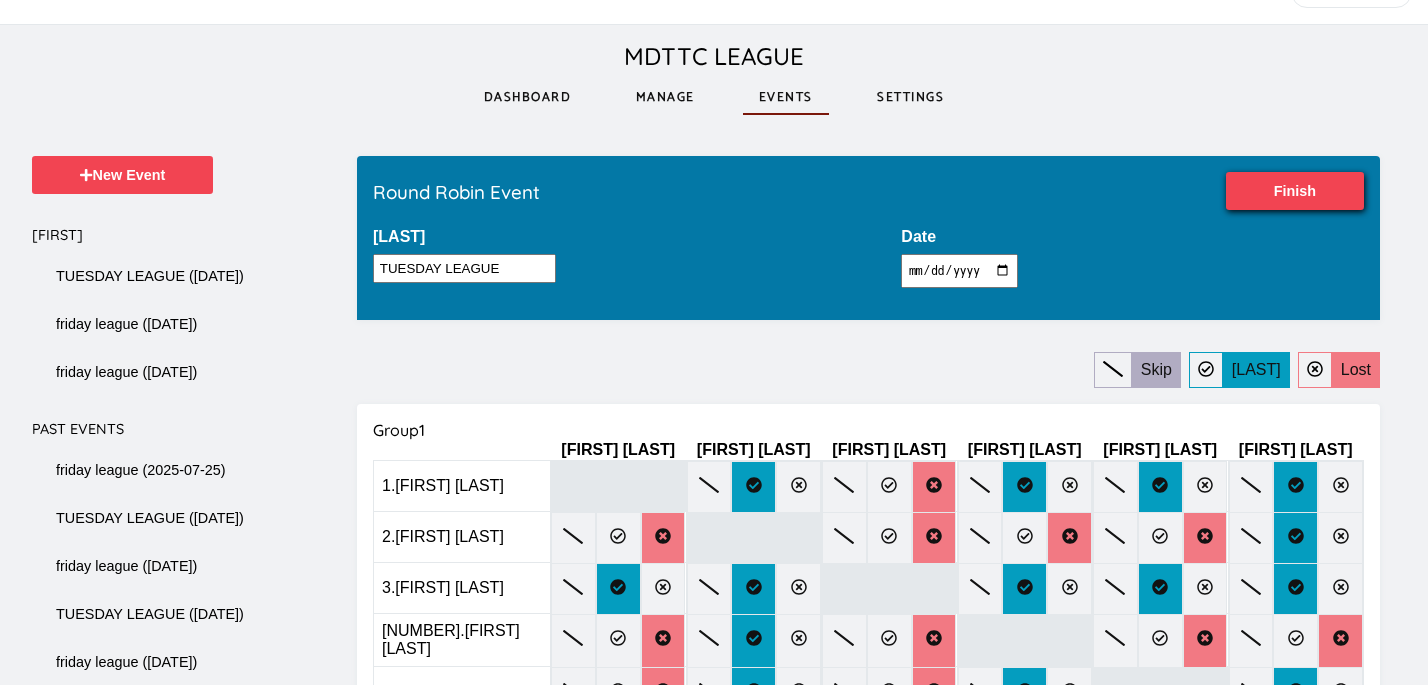 scroll, scrollTop: 58, scrollLeft: 0, axis: vertical 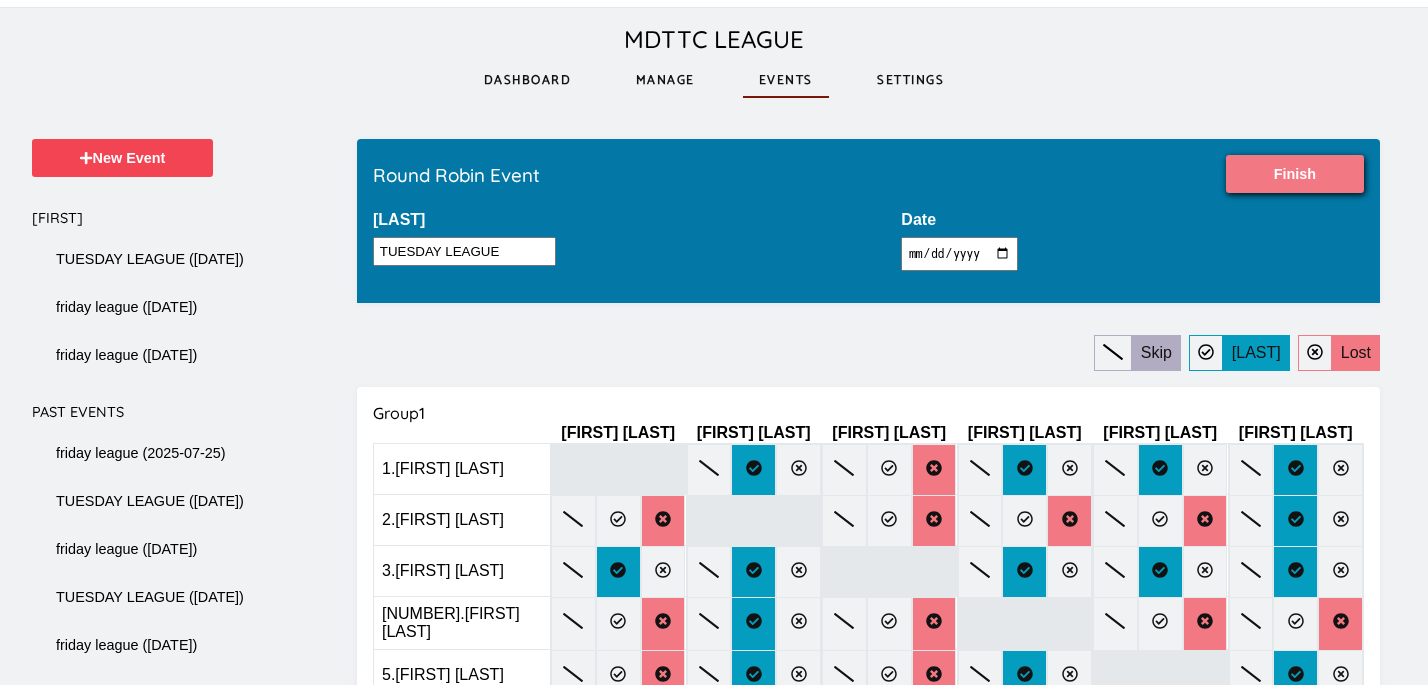 click on "Finish" at bounding box center (1295, 174) 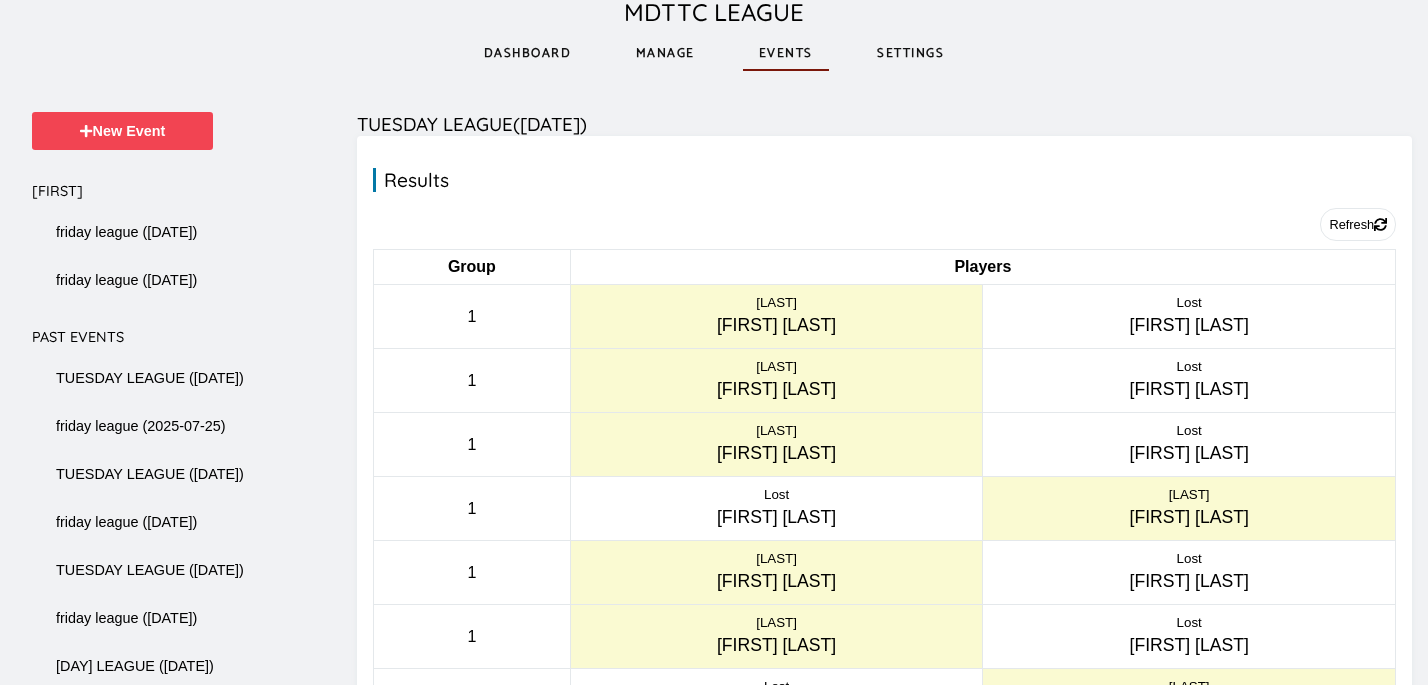 scroll, scrollTop: 0, scrollLeft: 0, axis: both 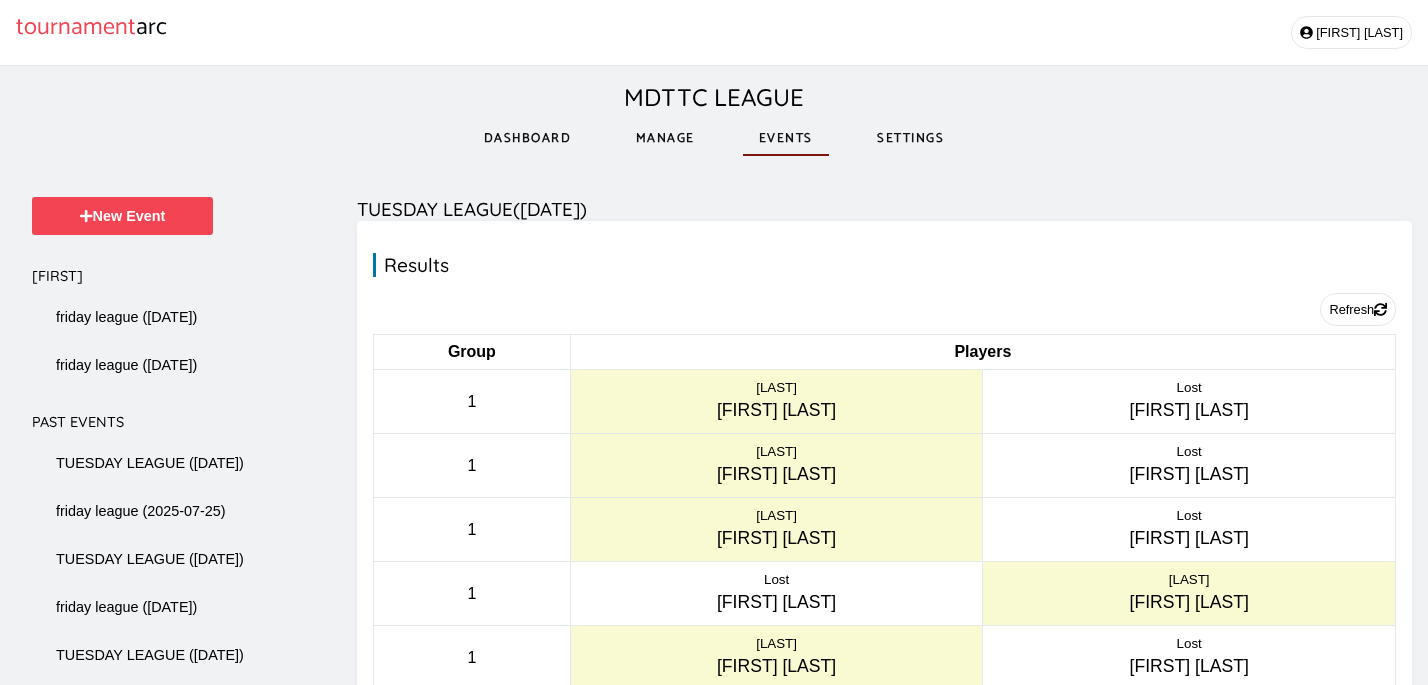 click on "Manage" at bounding box center (665, 138) 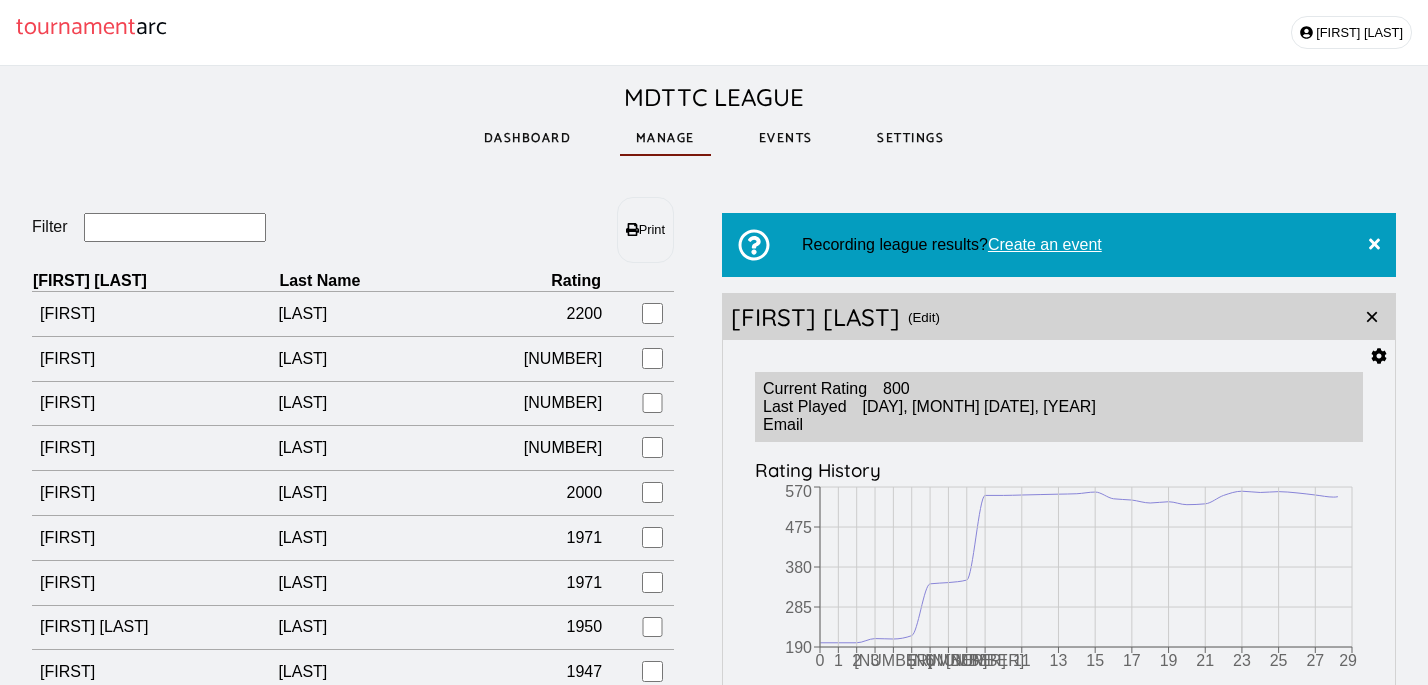 click on "Dashboard" at bounding box center (528, 138) 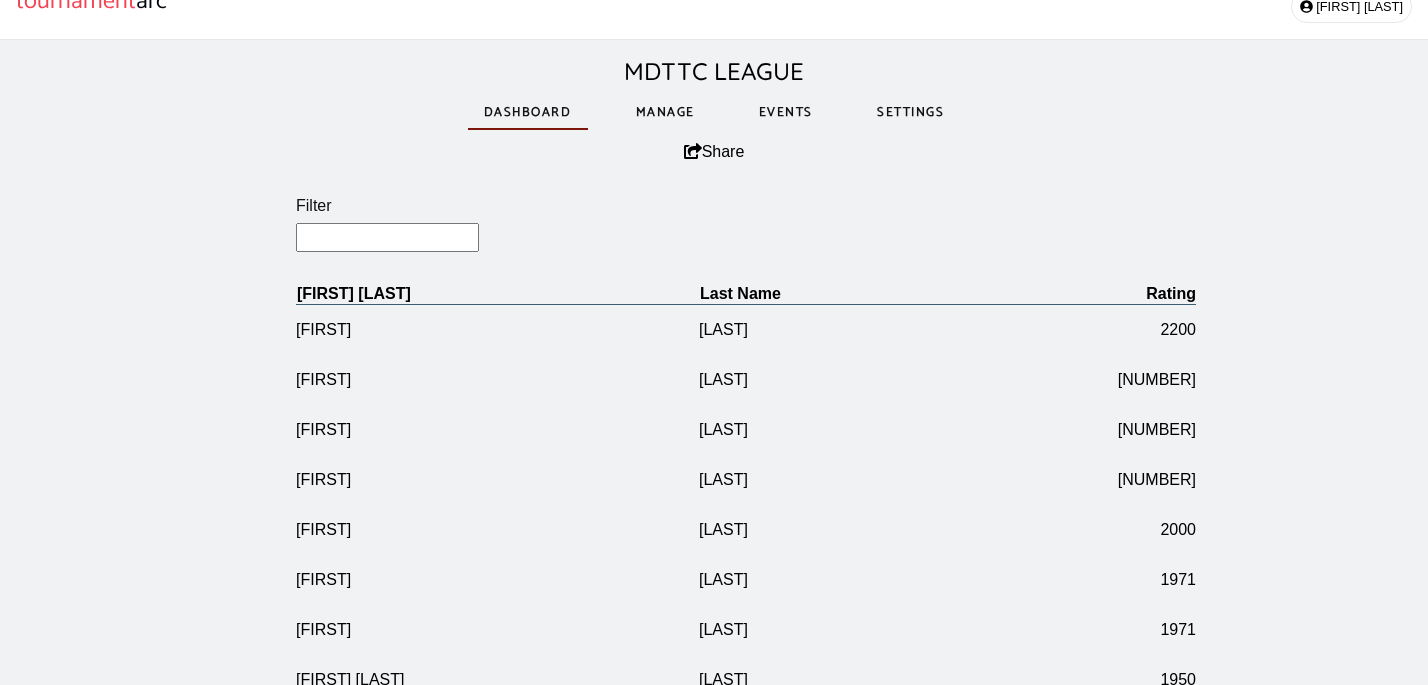 scroll, scrollTop: 26, scrollLeft: 2, axis: both 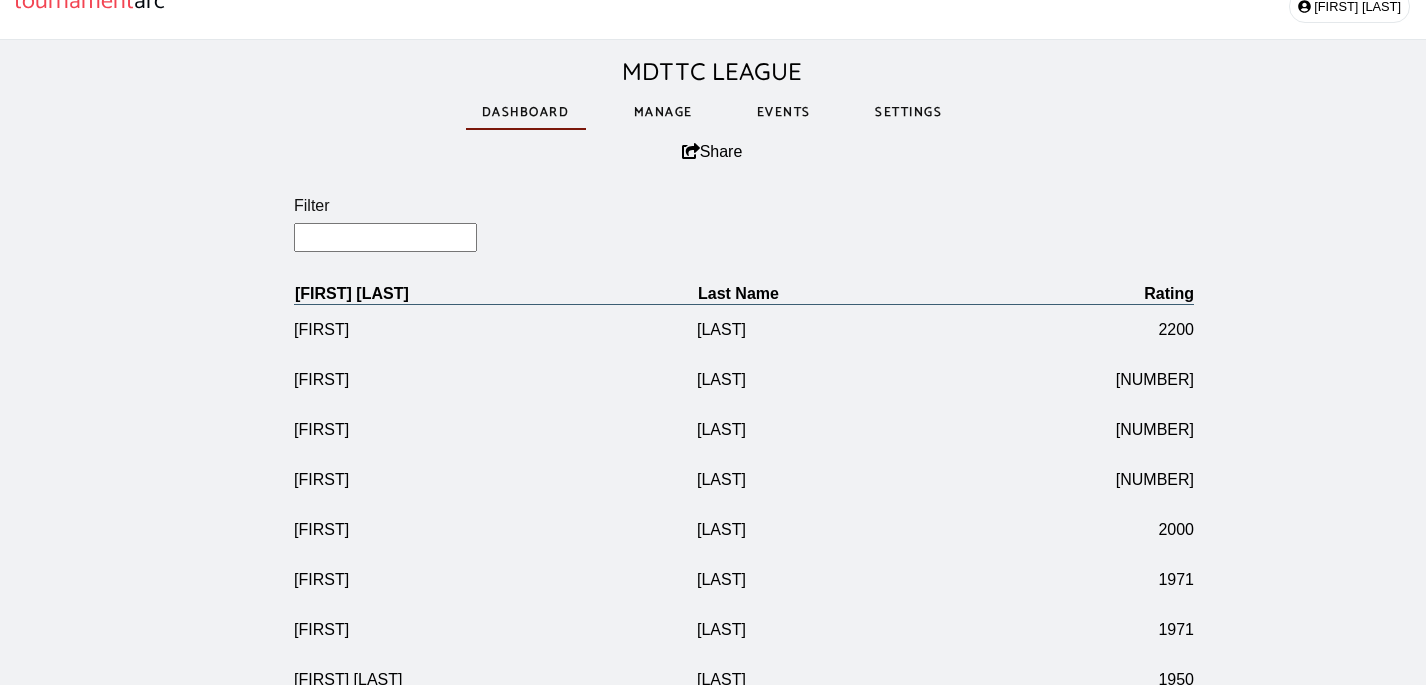 click on "Filter" at bounding box center (385, 237) 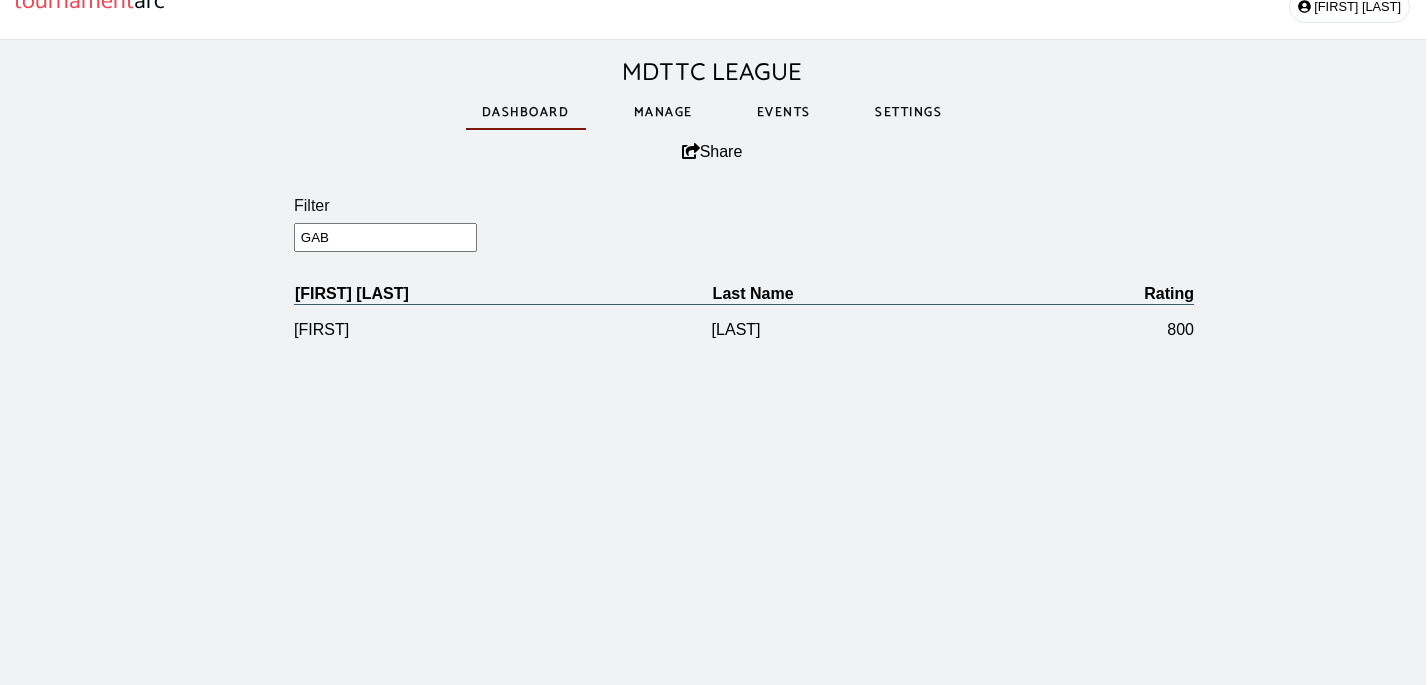 type on "[LAST]" 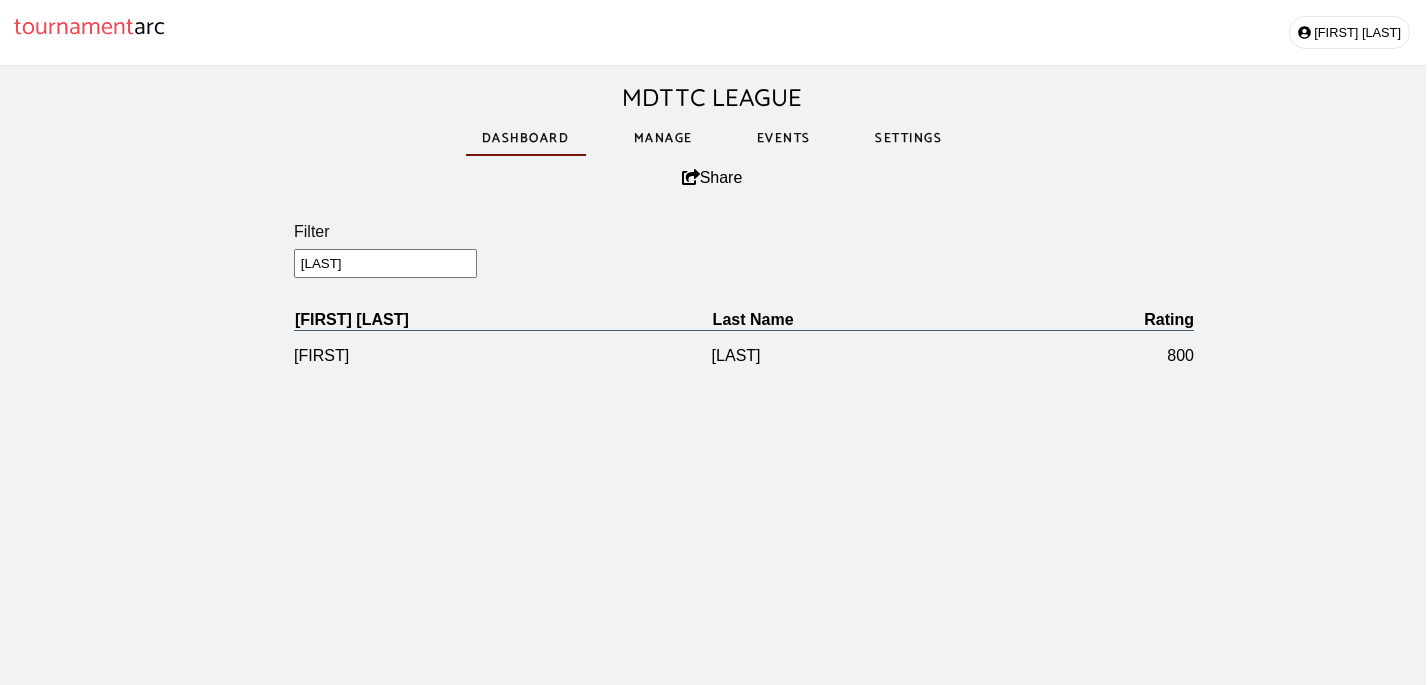 scroll, scrollTop: 0, scrollLeft: 2, axis: horizontal 